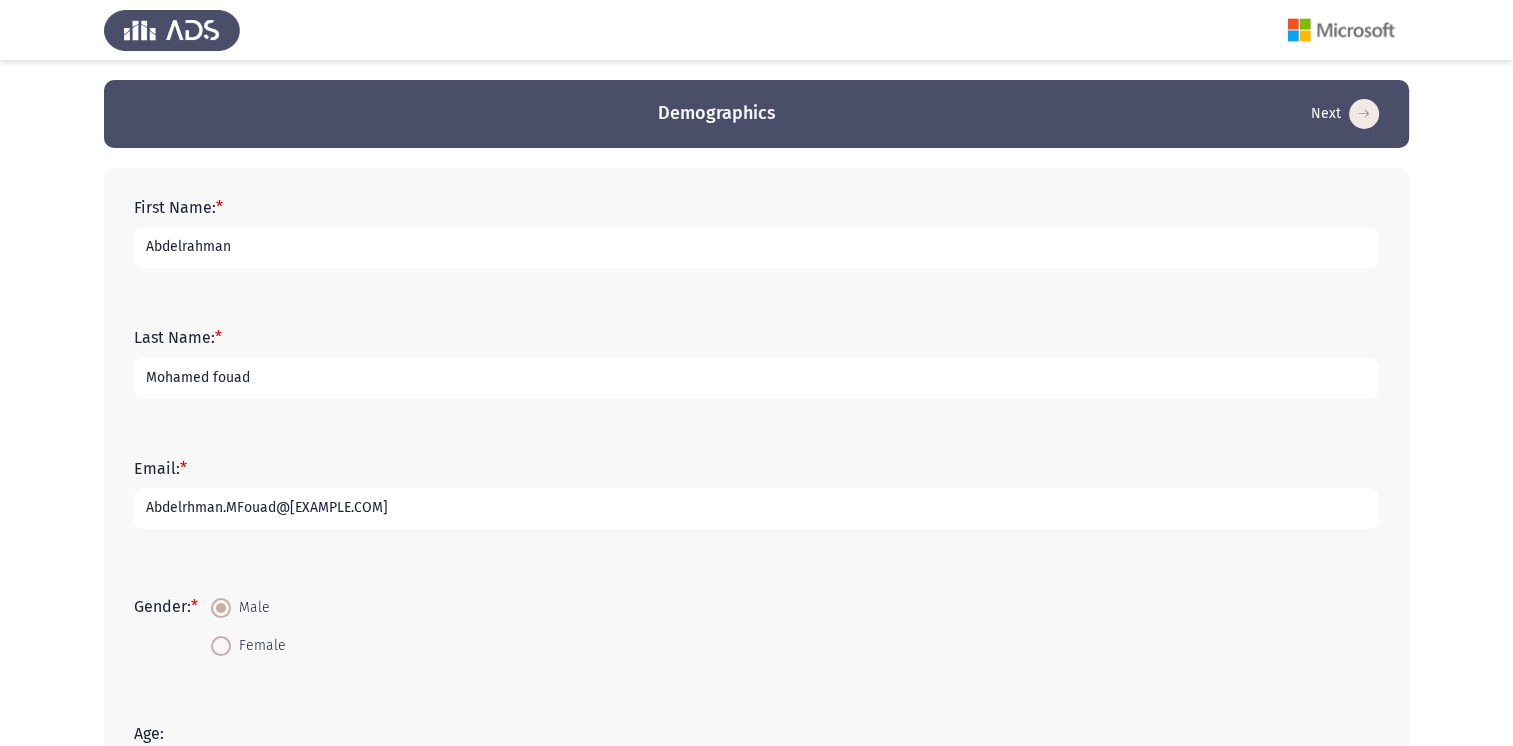 scroll, scrollTop: 400, scrollLeft: 0, axis: vertical 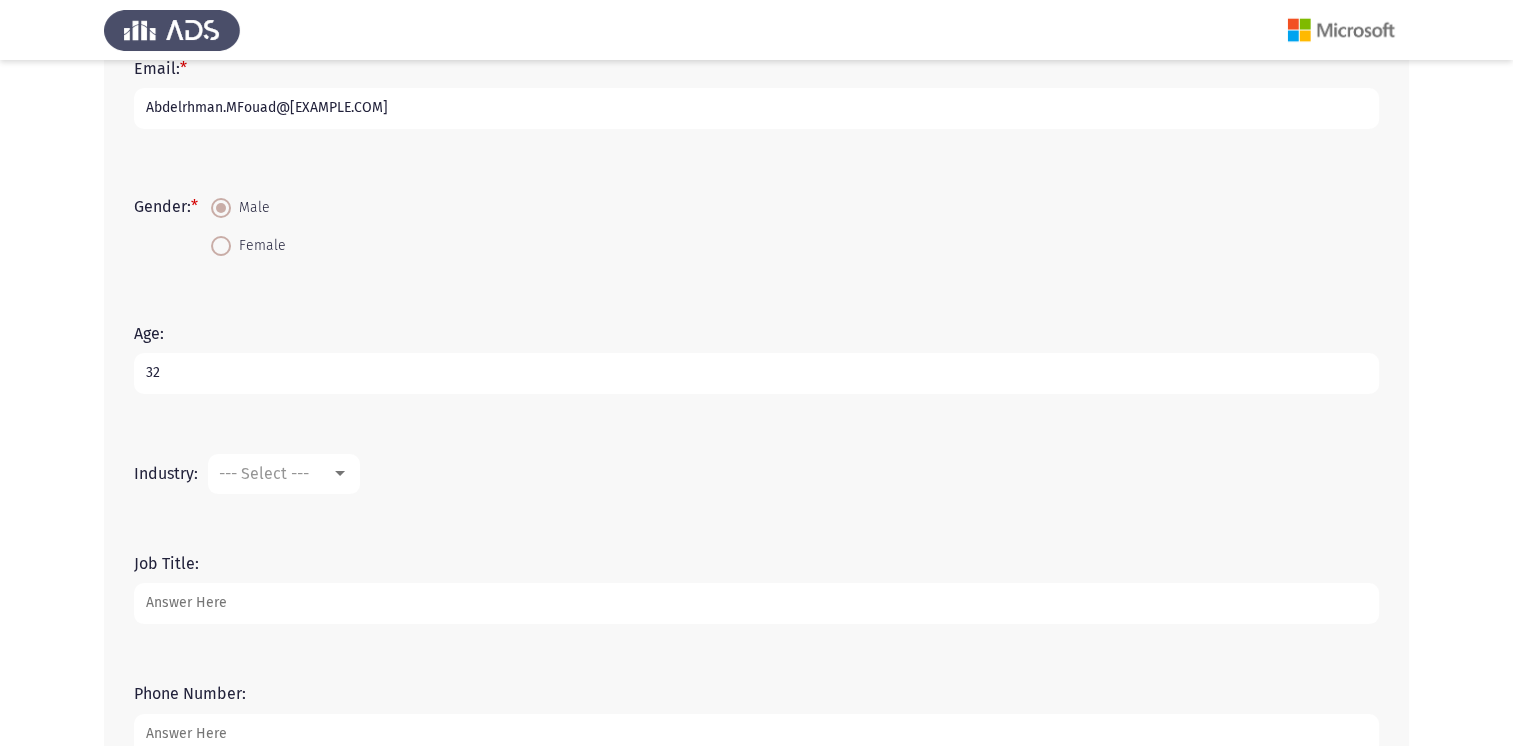 click on "--- Select ---" at bounding box center [284, 474] 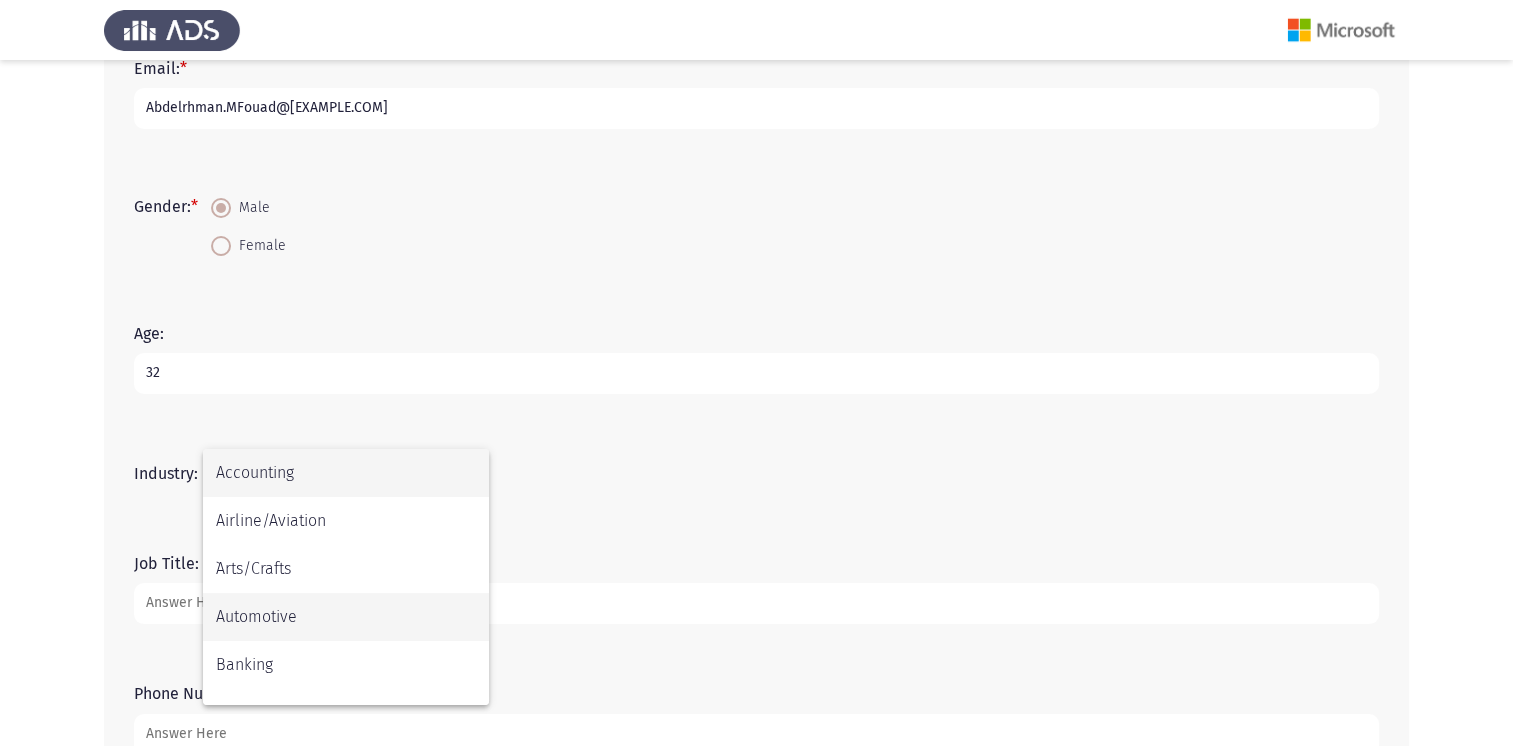 scroll, scrollTop: 272, scrollLeft: 0, axis: vertical 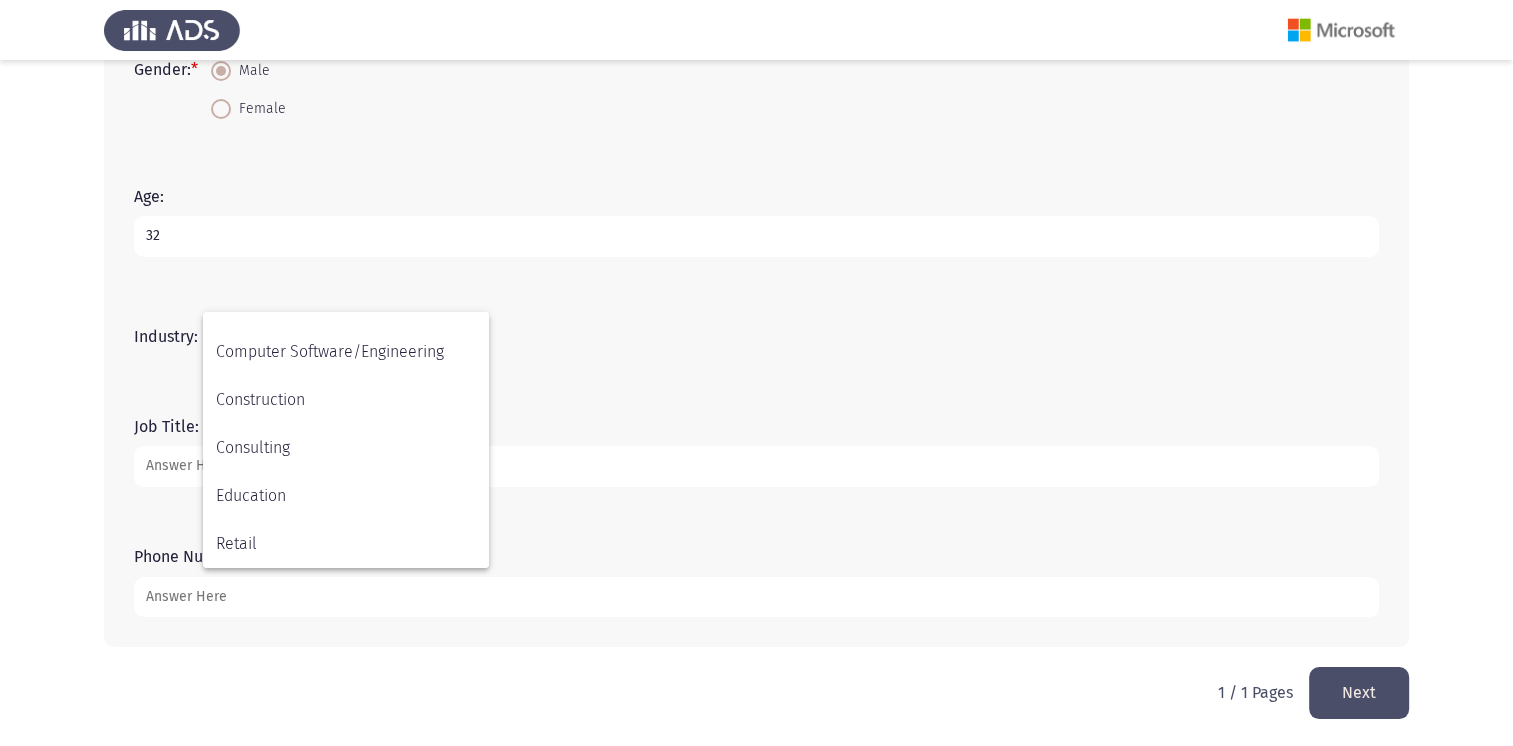 click at bounding box center [756, 373] 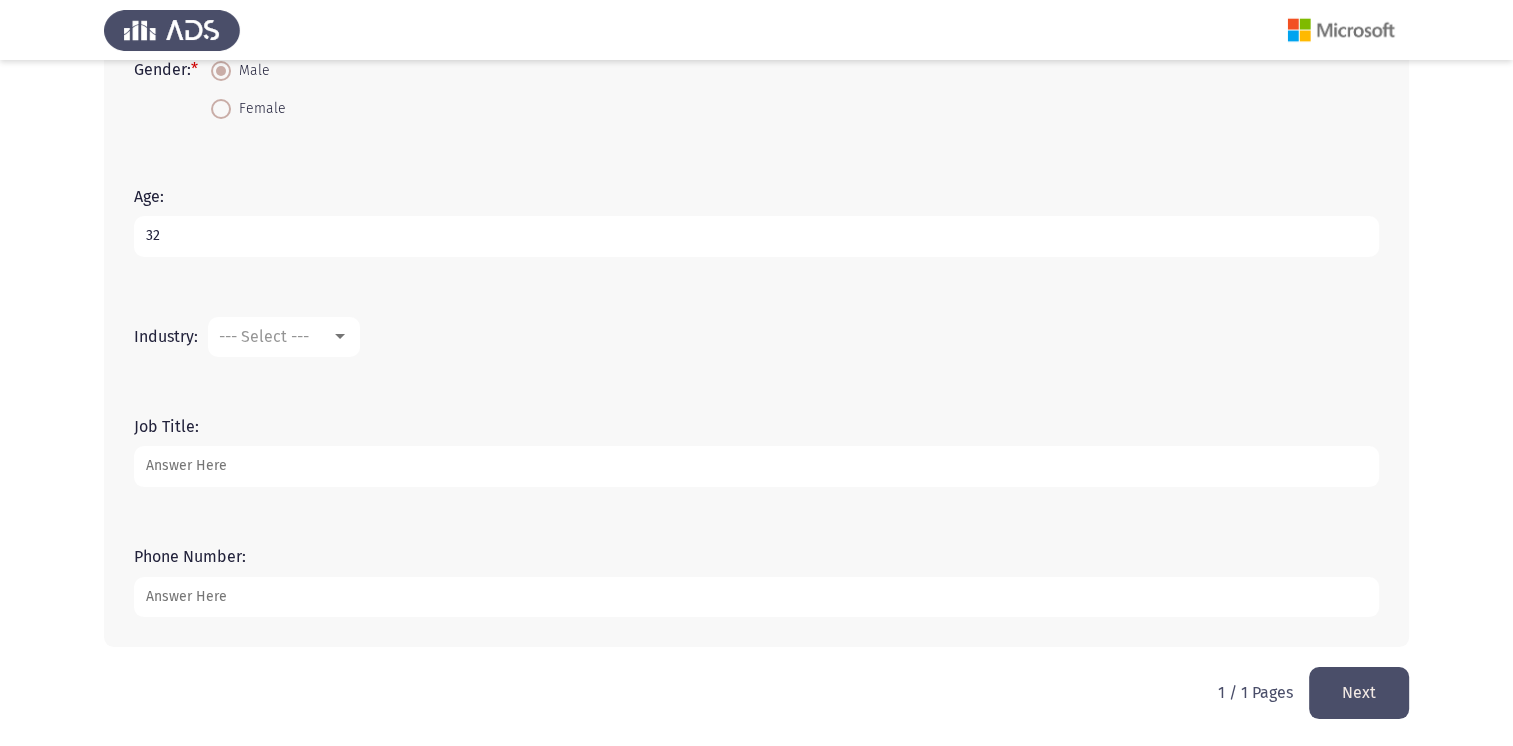 drag, startPoint x: 192, startPoint y: 331, endPoint x: 142, endPoint y: 333, distance: 50.039986 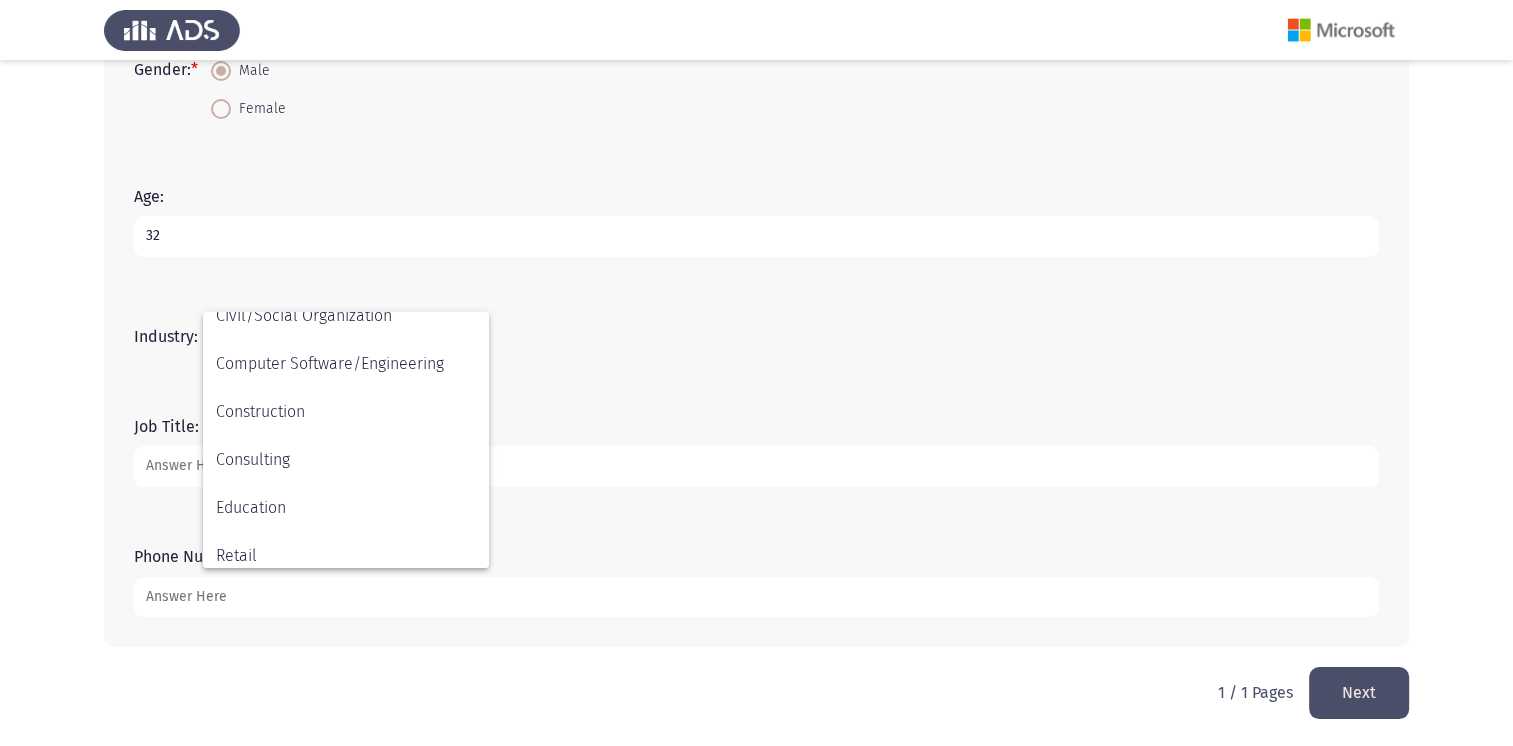 scroll, scrollTop: 272, scrollLeft: 0, axis: vertical 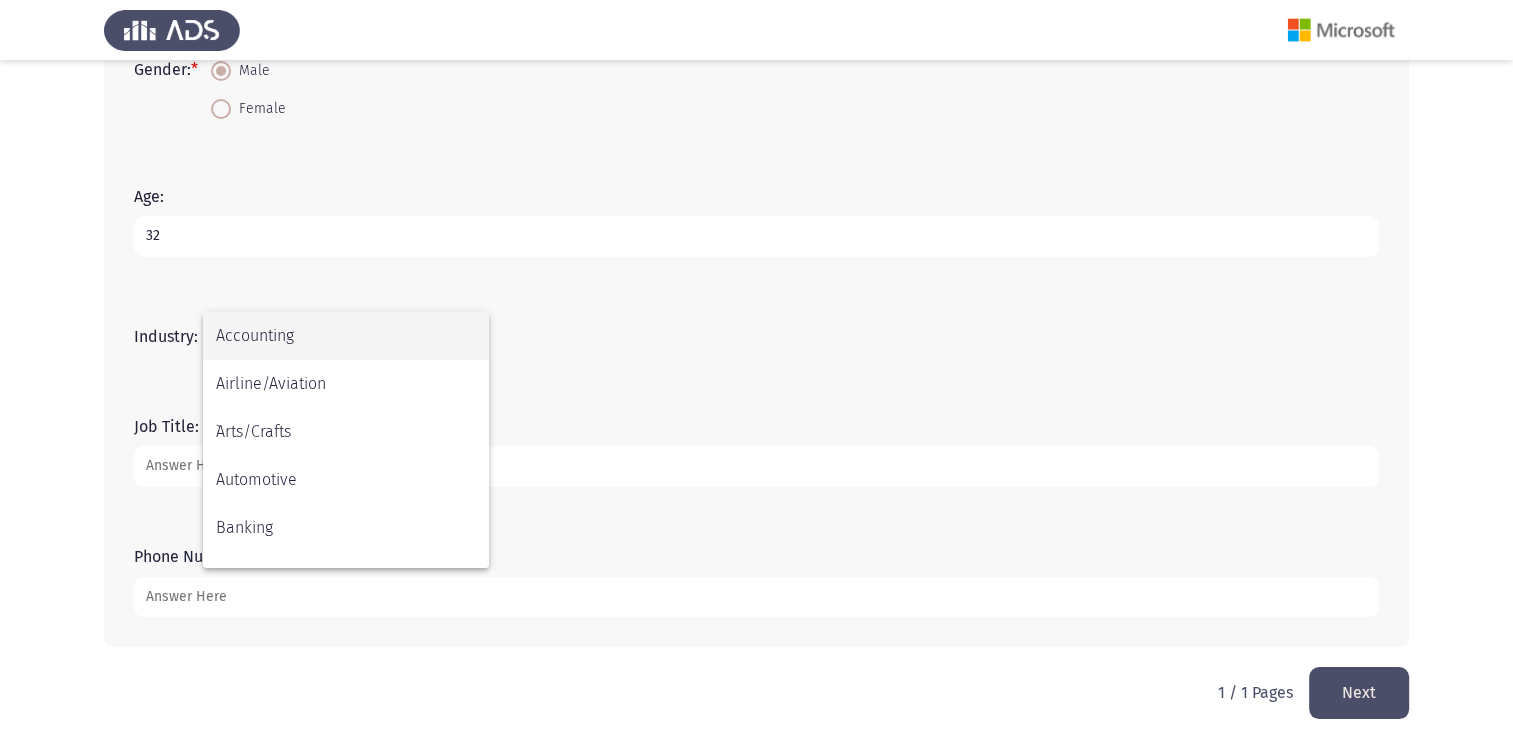 click at bounding box center [756, 373] 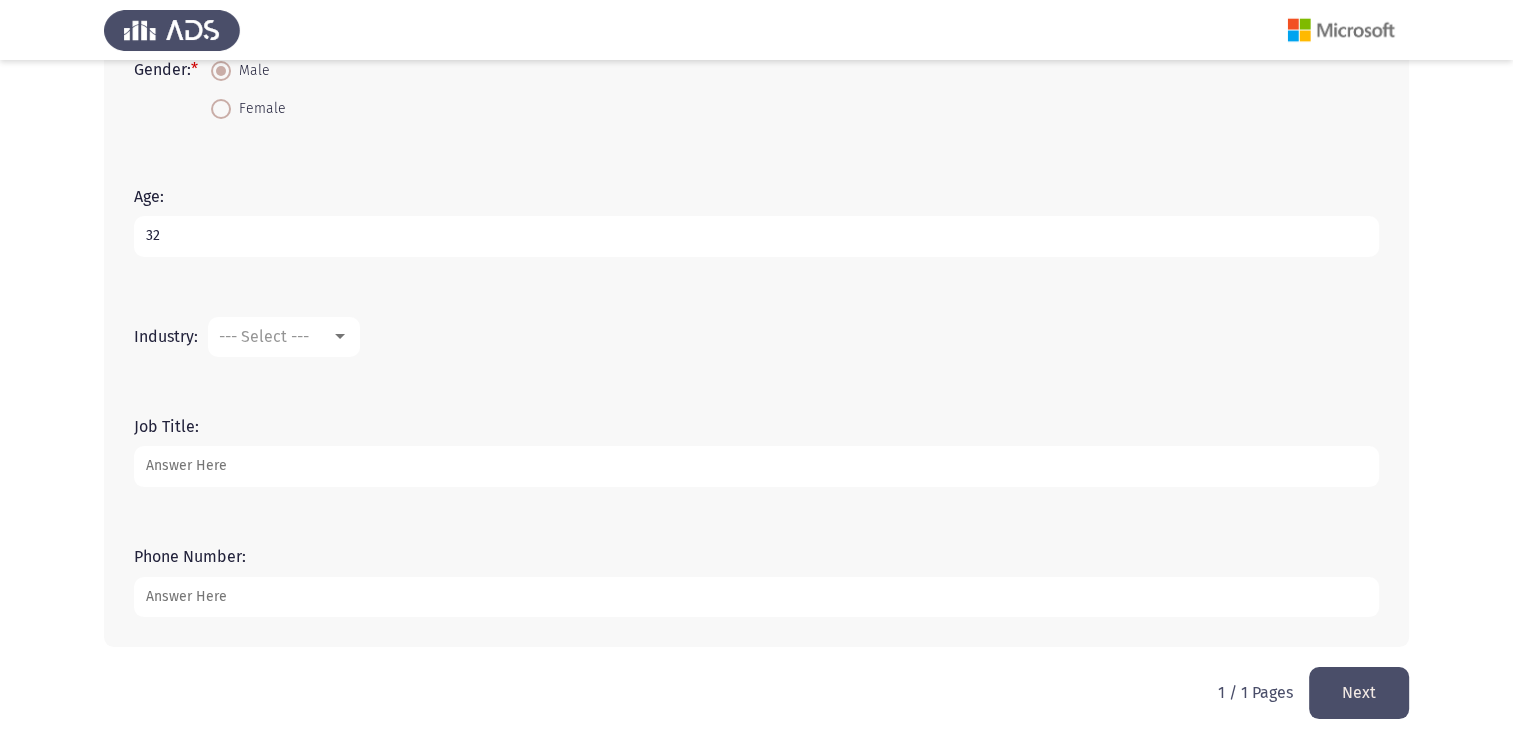 click on "Phone Number:" at bounding box center (756, 597) 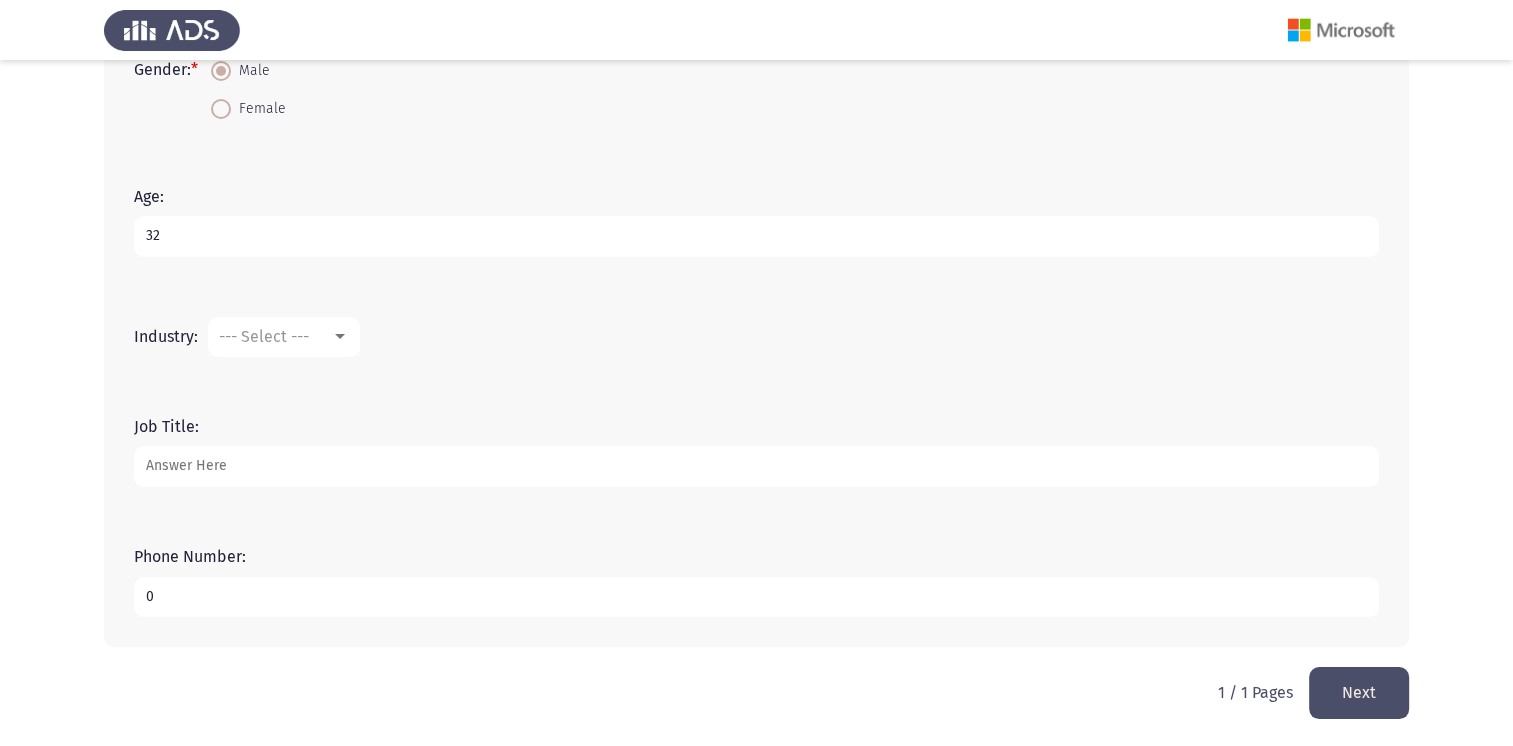 type on "1" 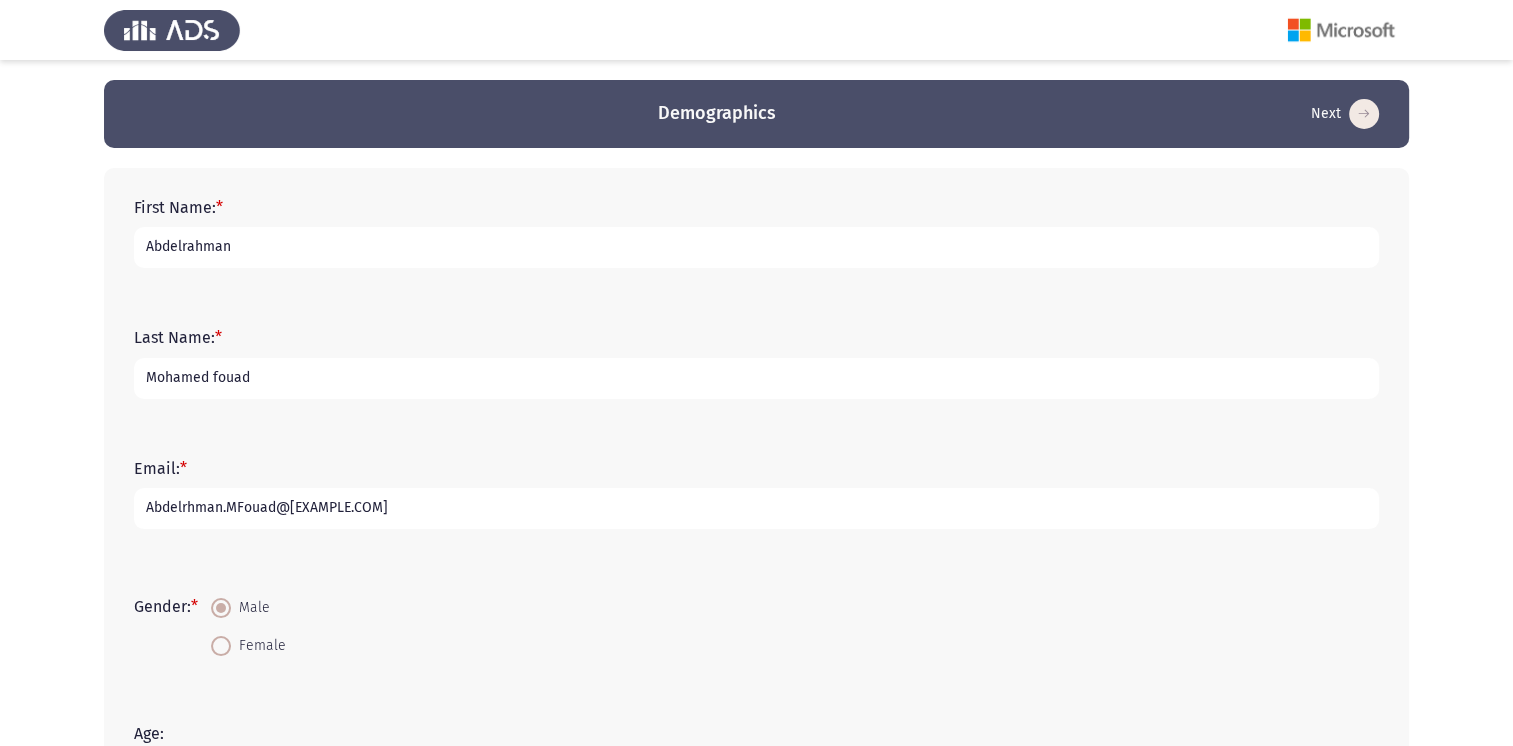 scroll, scrollTop: 537, scrollLeft: 0, axis: vertical 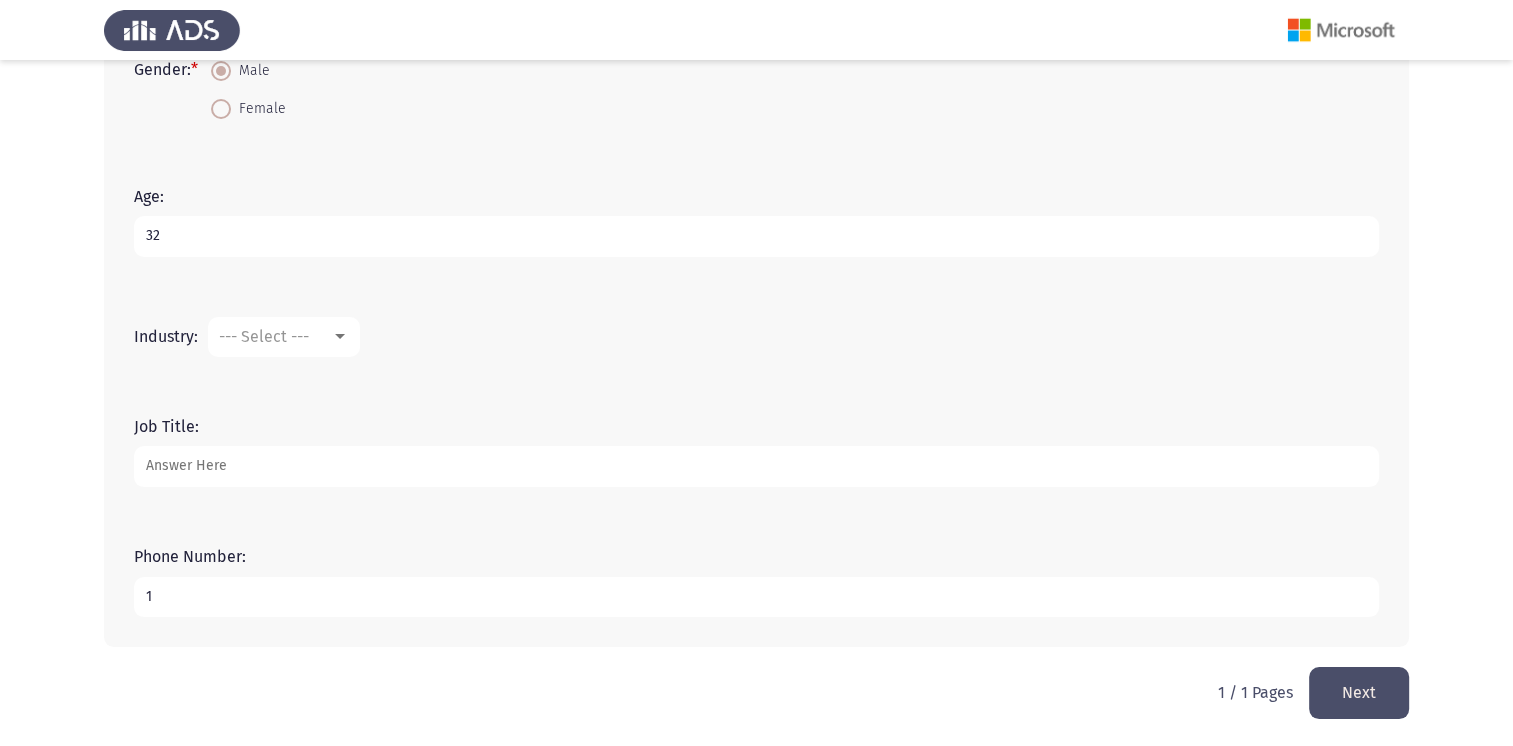 click on "1" at bounding box center [756, 597] 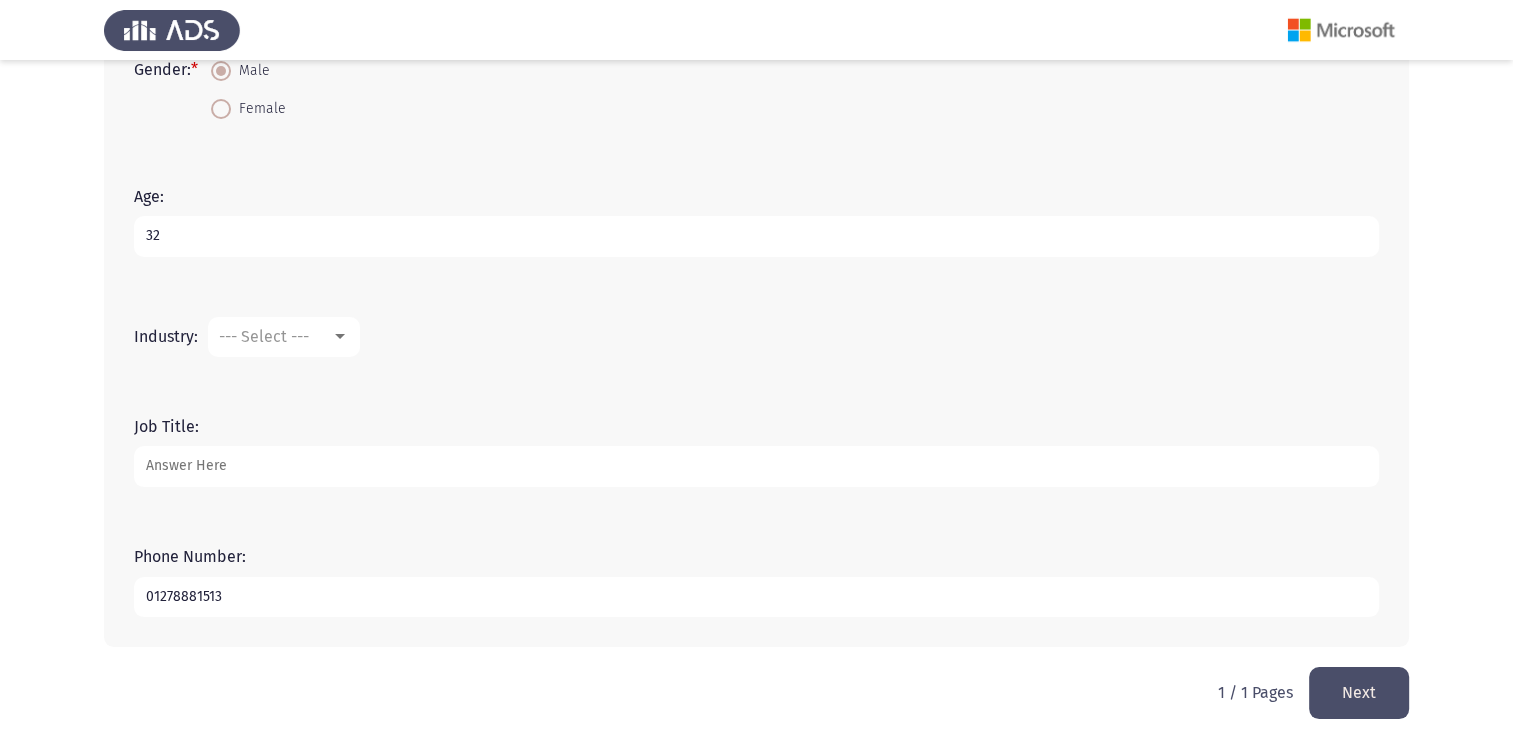 type on "01278881513" 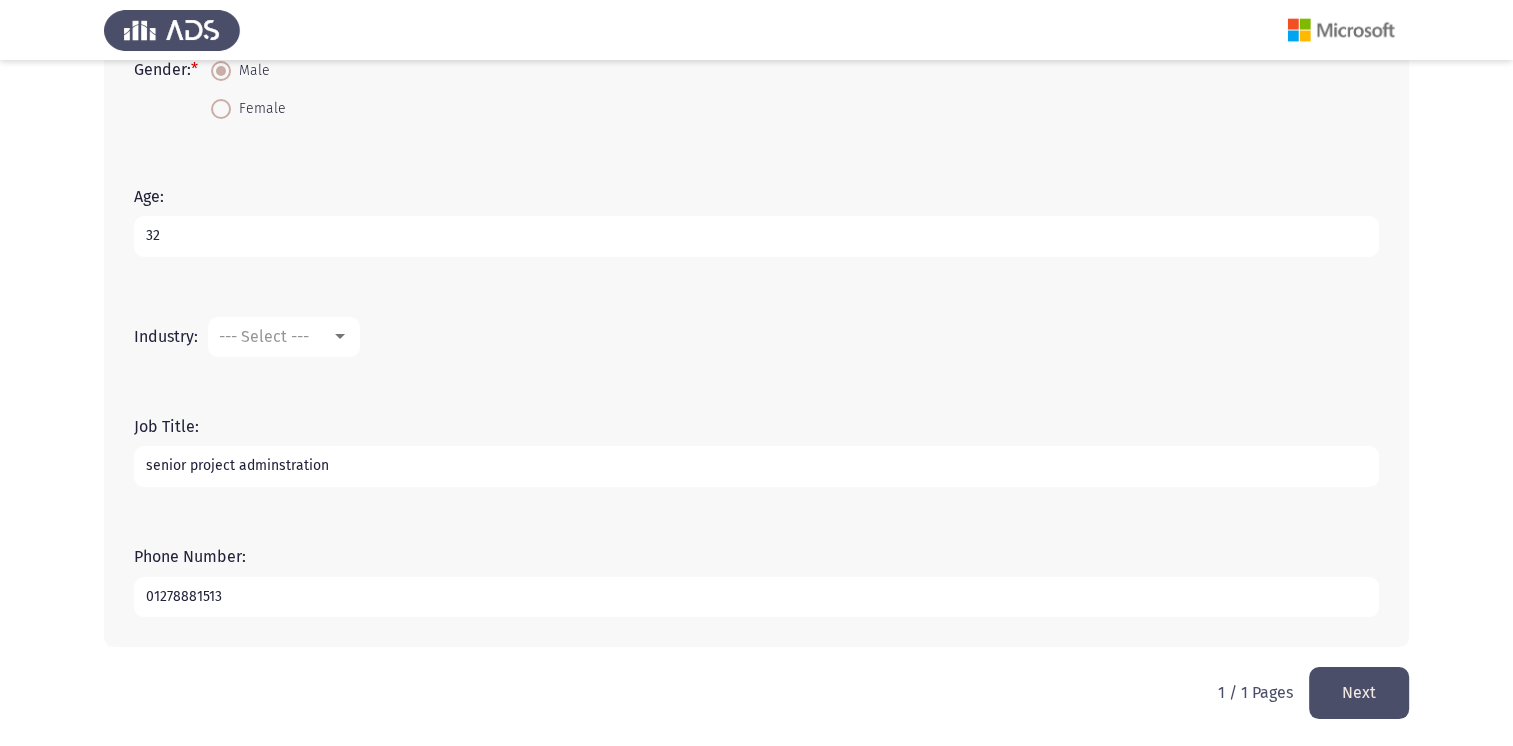 drag, startPoint x: 349, startPoint y: 474, endPoint x: 240, endPoint y: 466, distance: 109.29318 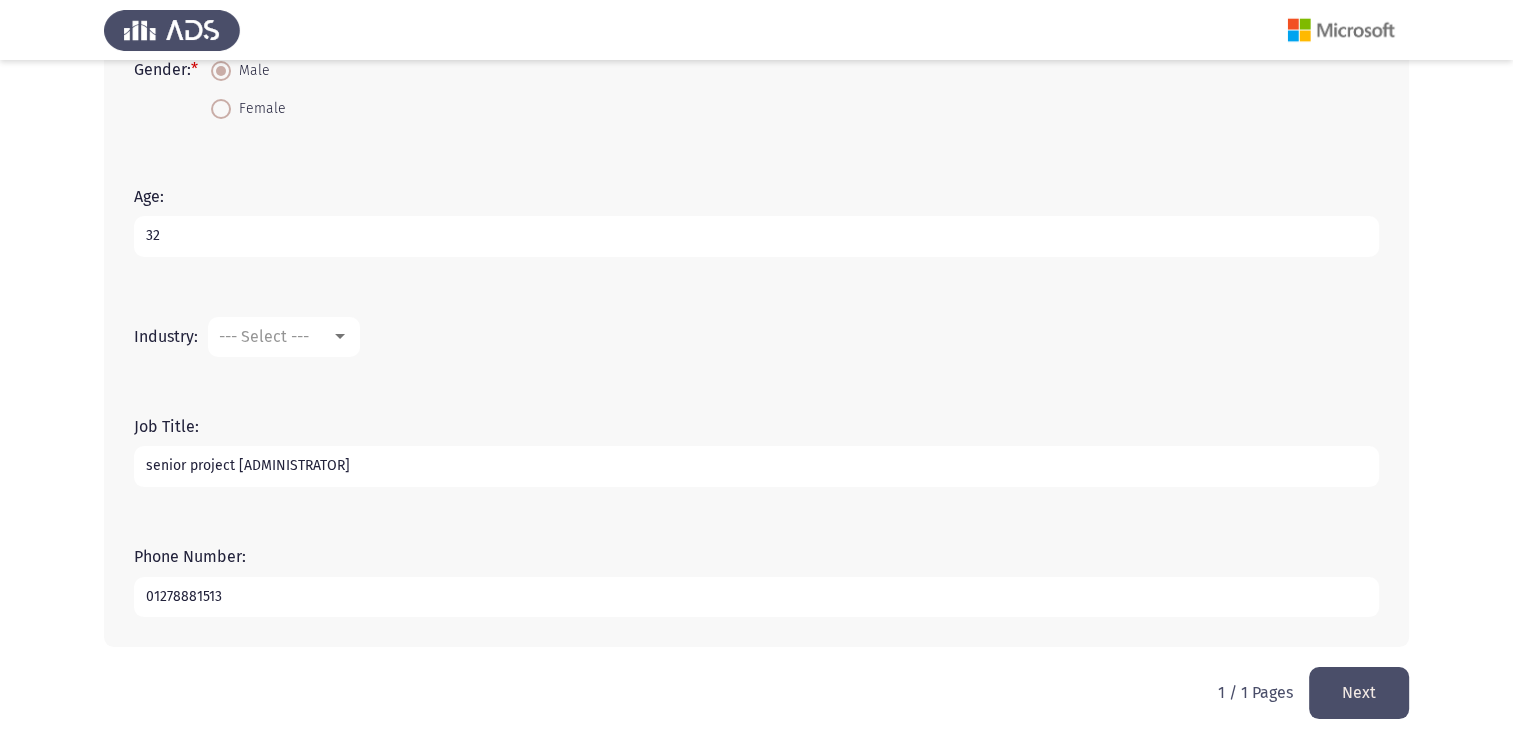 type on "senior project [ADMINISTRATOR]" 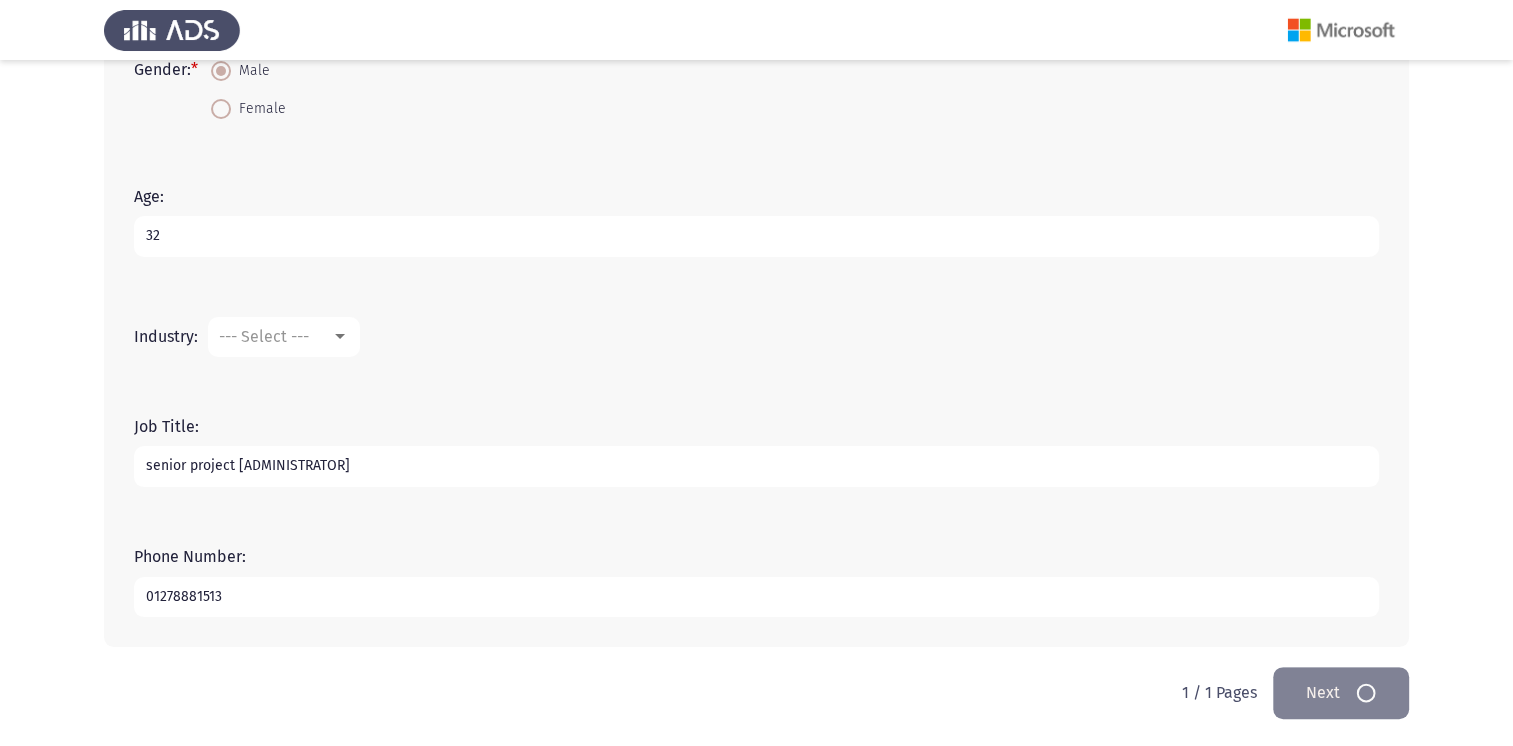 scroll, scrollTop: 0, scrollLeft: 0, axis: both 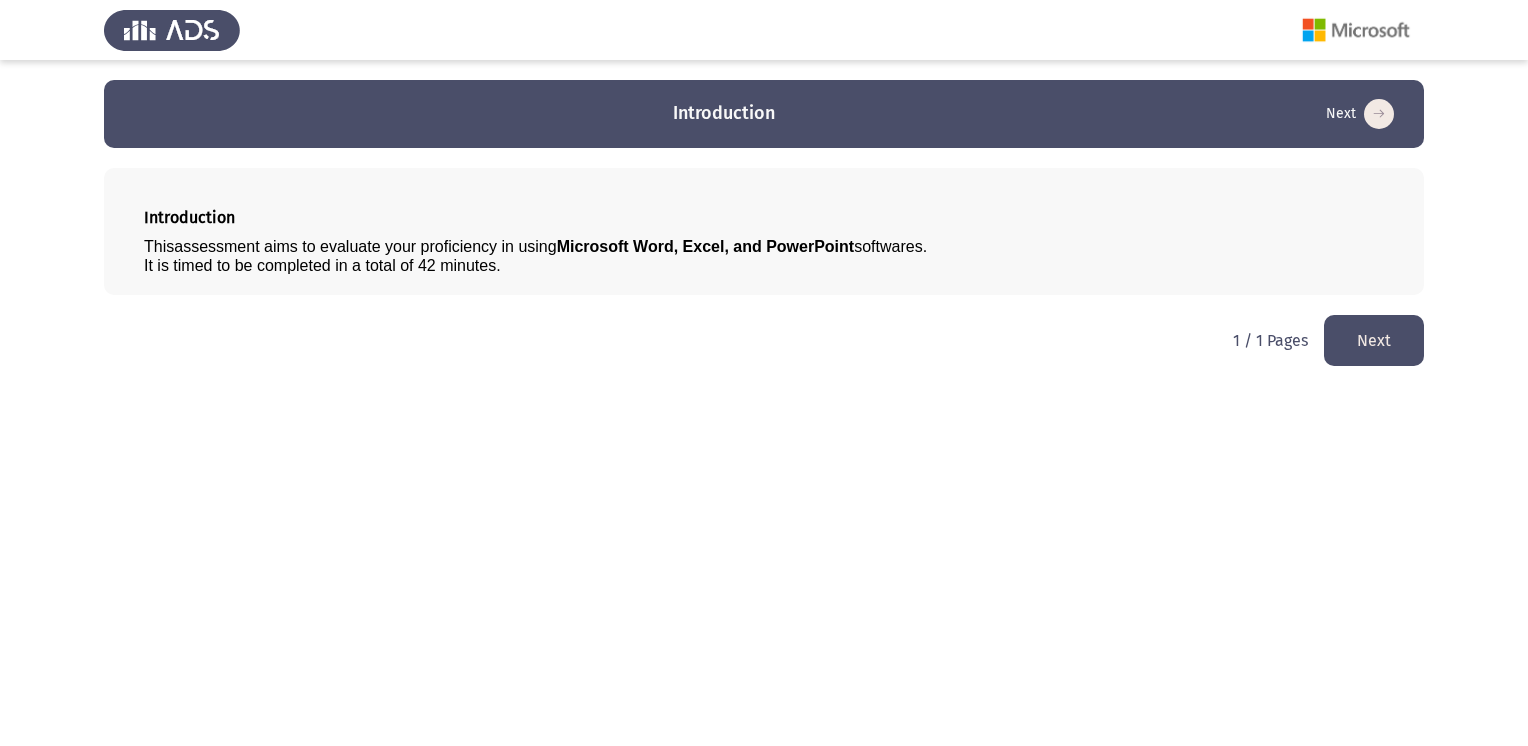 click on "Next" 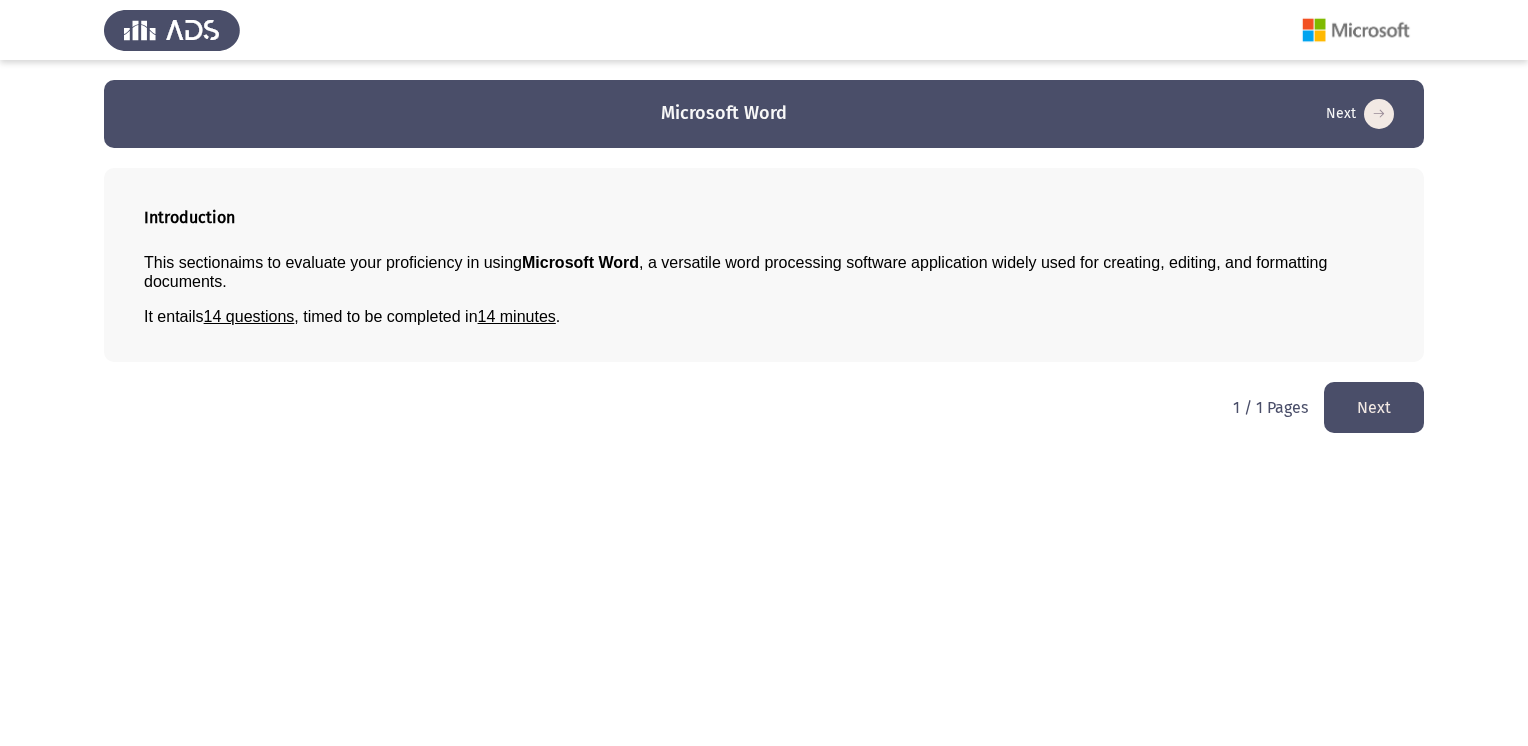 click on "Next" 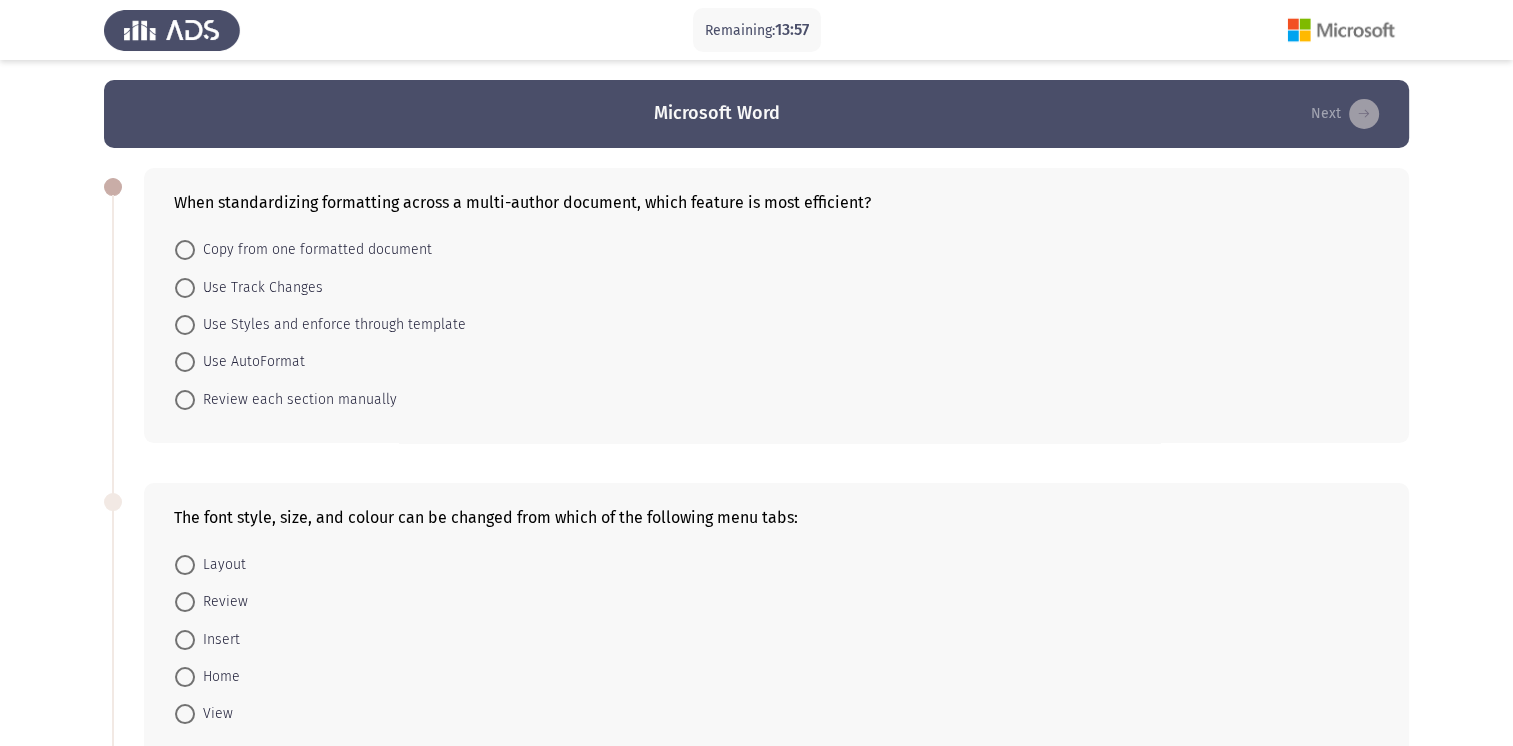 drag, startPoint x: 178, startPoint y: 192, endPoint x: 575, endPoint y: 198, distance: 397.04535 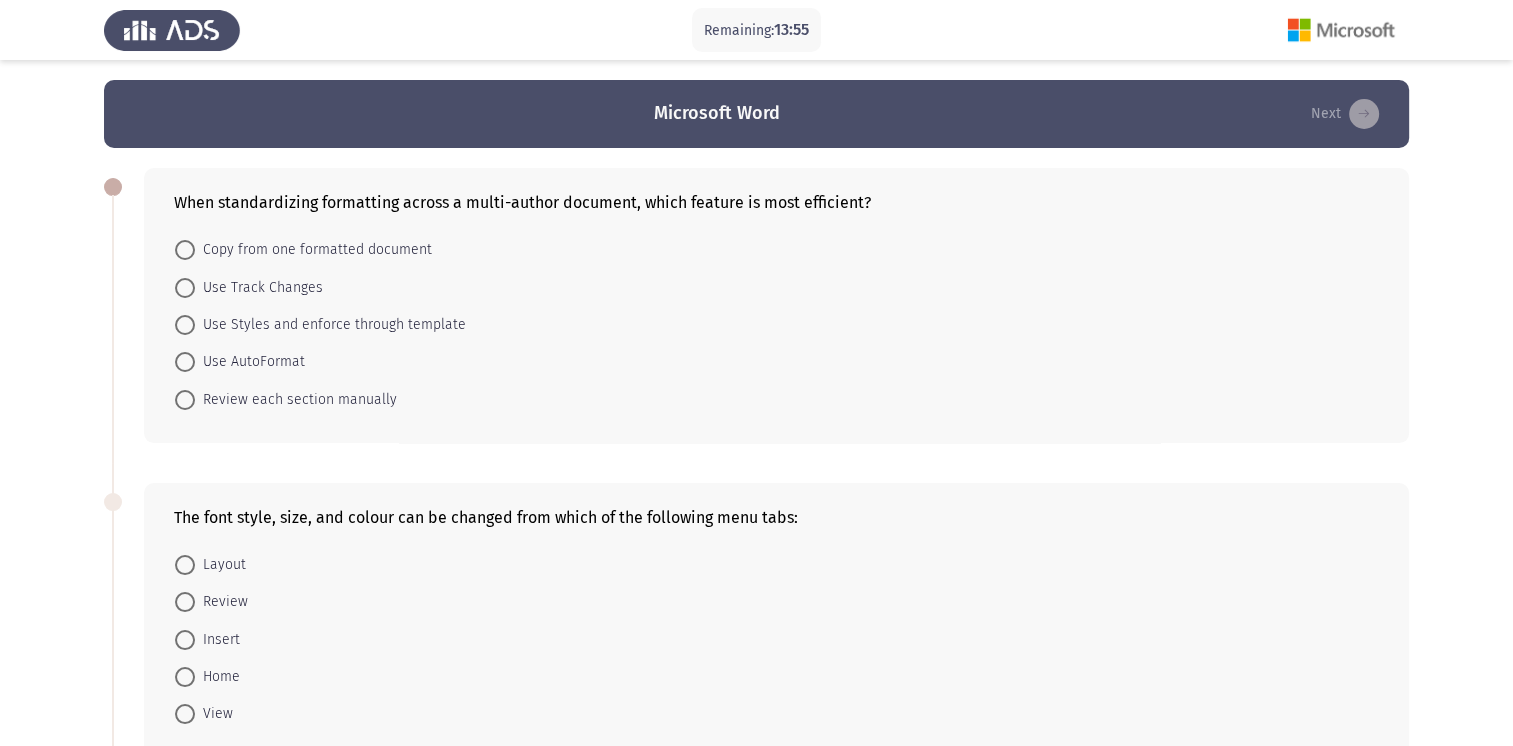 drag, startPoint x: 865, startPoint y: 203, endPoint x: 540, endPoint y: 198, distance: 325.03845 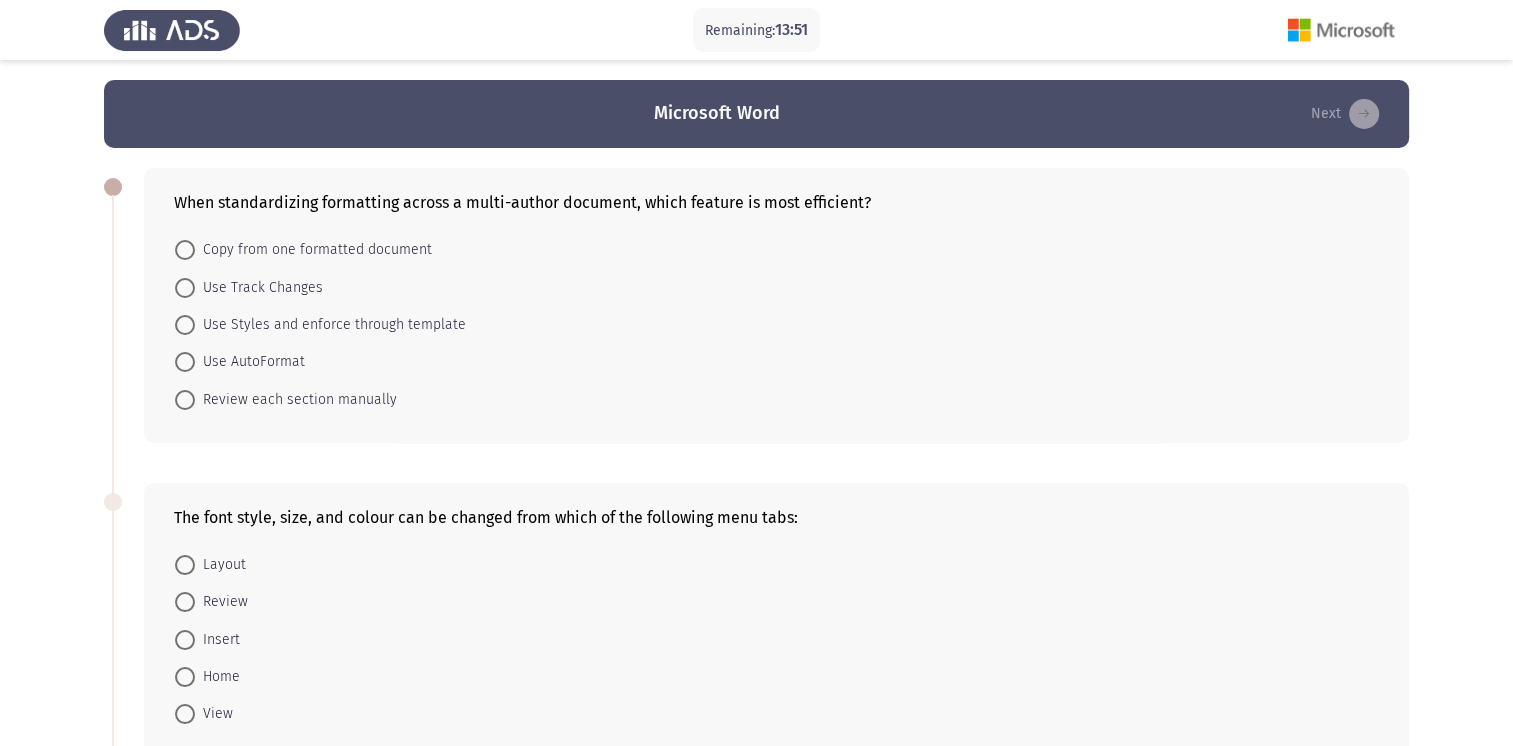 click on "When standardizing formatting across a multi-author document, which feature is most efficient?    Copy from one formatted document     Use Track Changes     Use Styles and enforce through template     Use AutoFormat     Review each section manually" 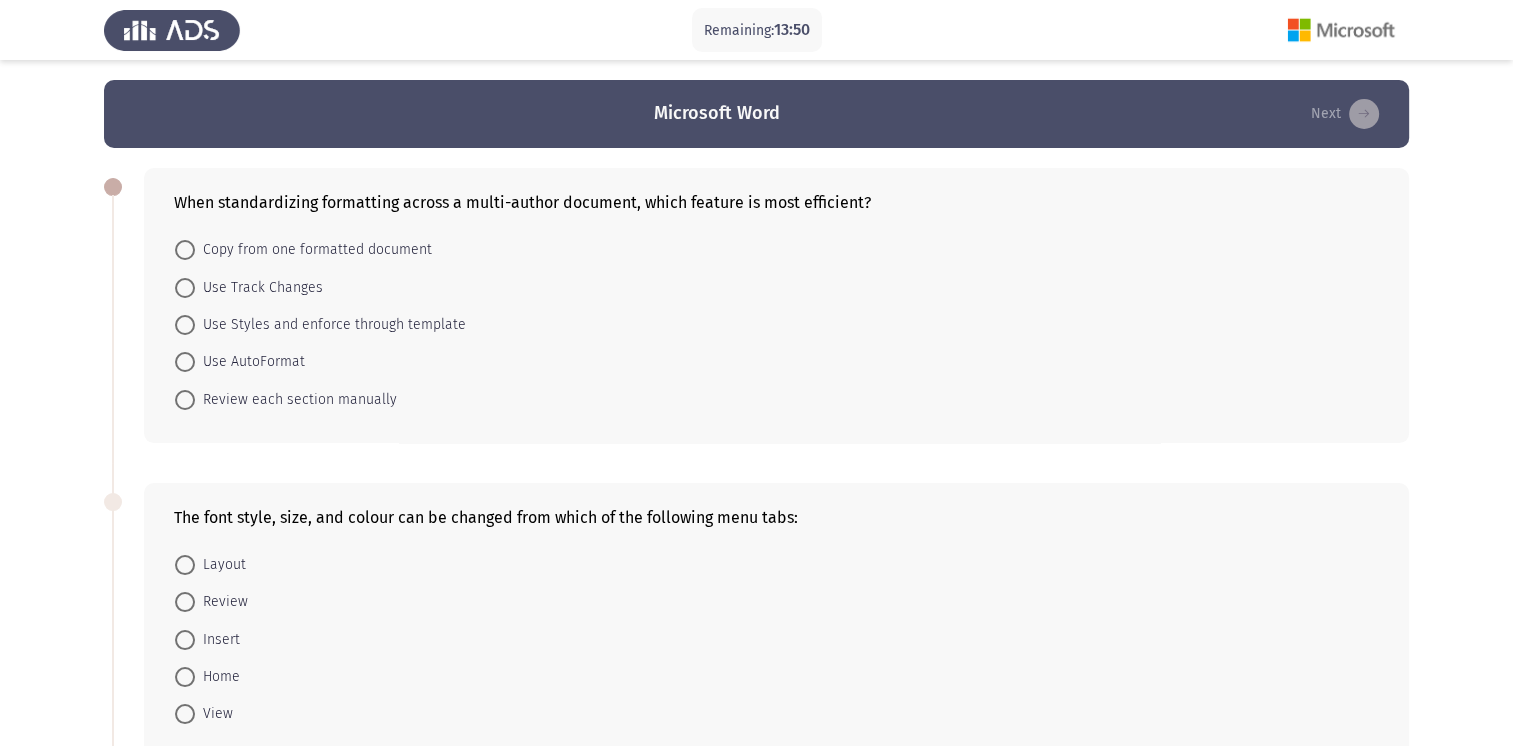 click on "When standardizing formatting across a multi-author document, which feature is most efficient?" 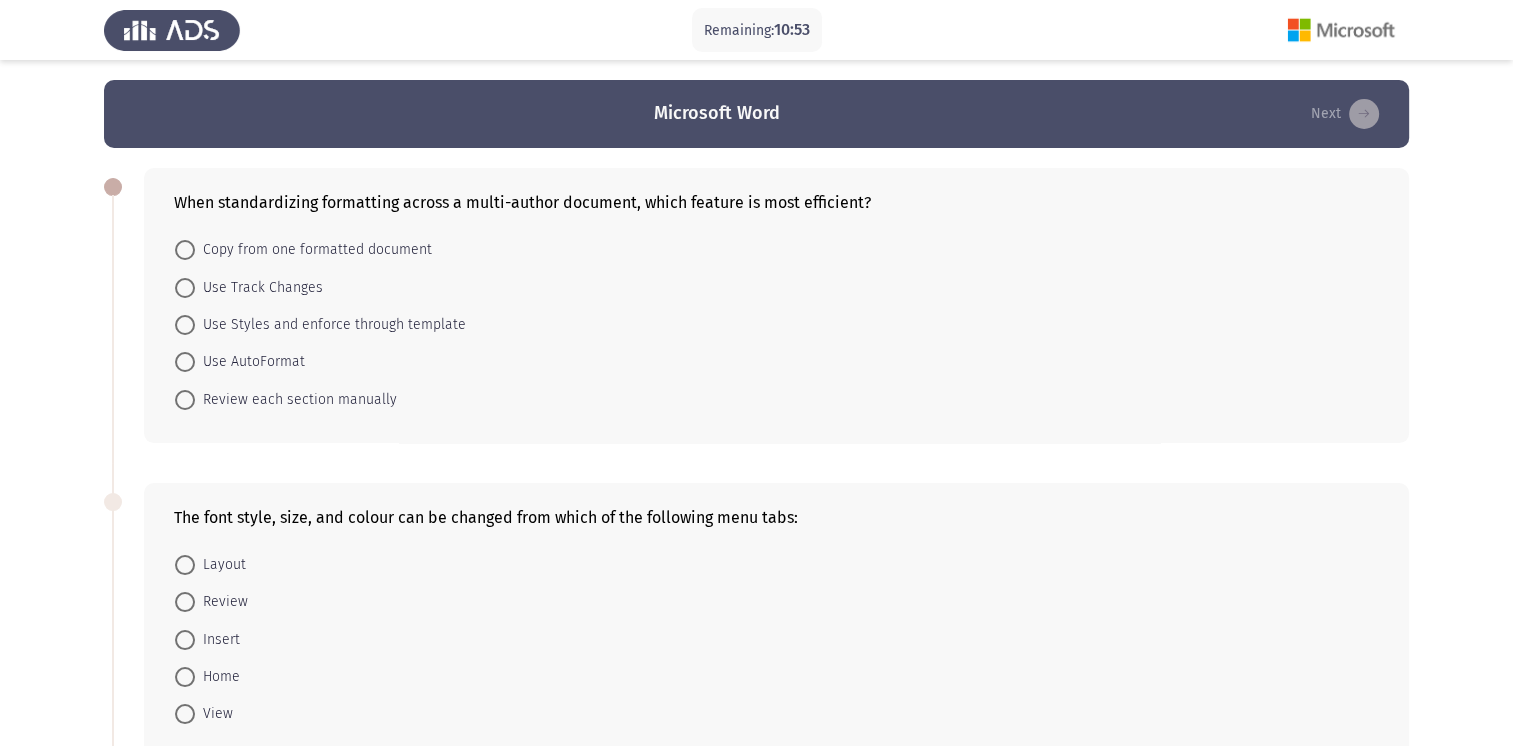 scroll, scrollTop: 400, scrollLeft: 0, axis: vertical 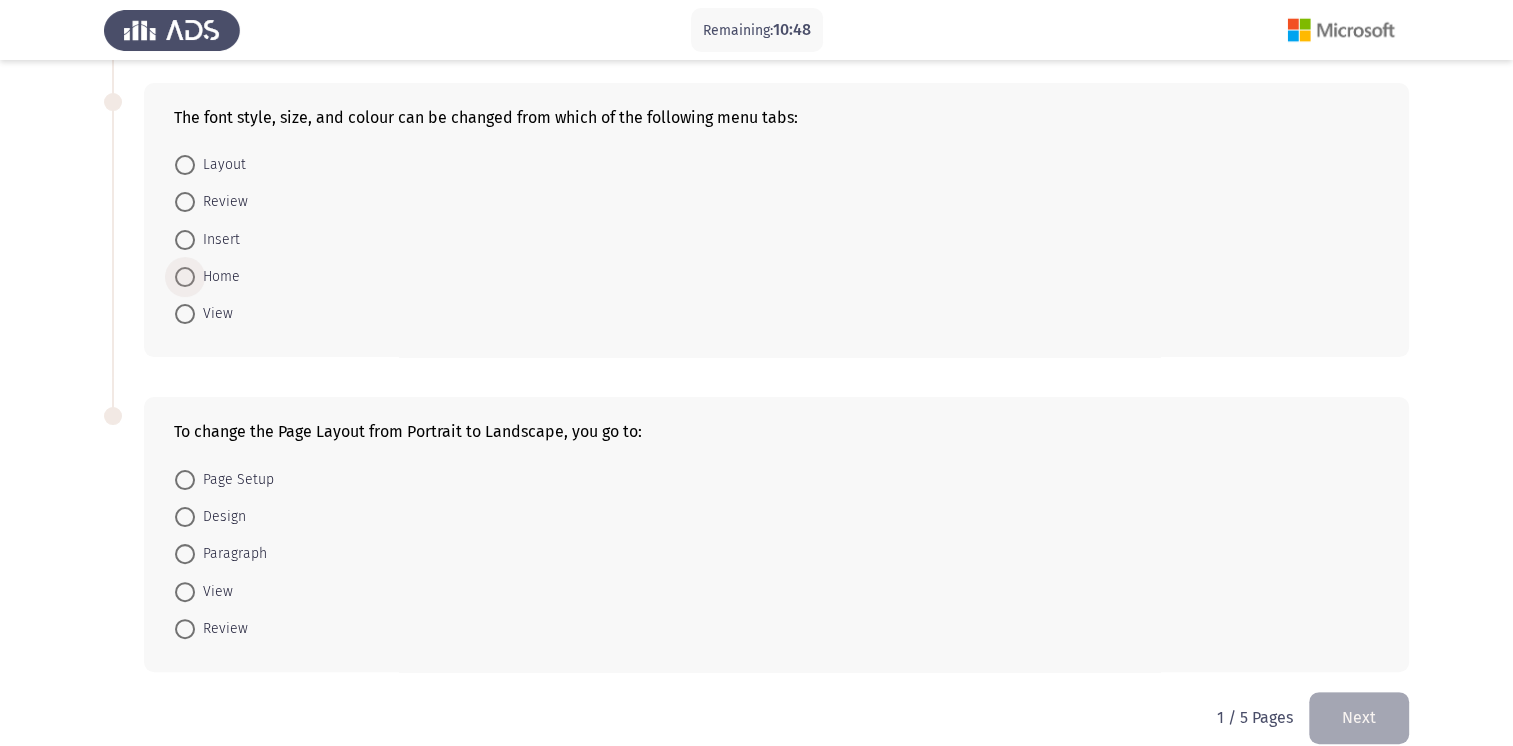 click at bounding box center (185, 277) 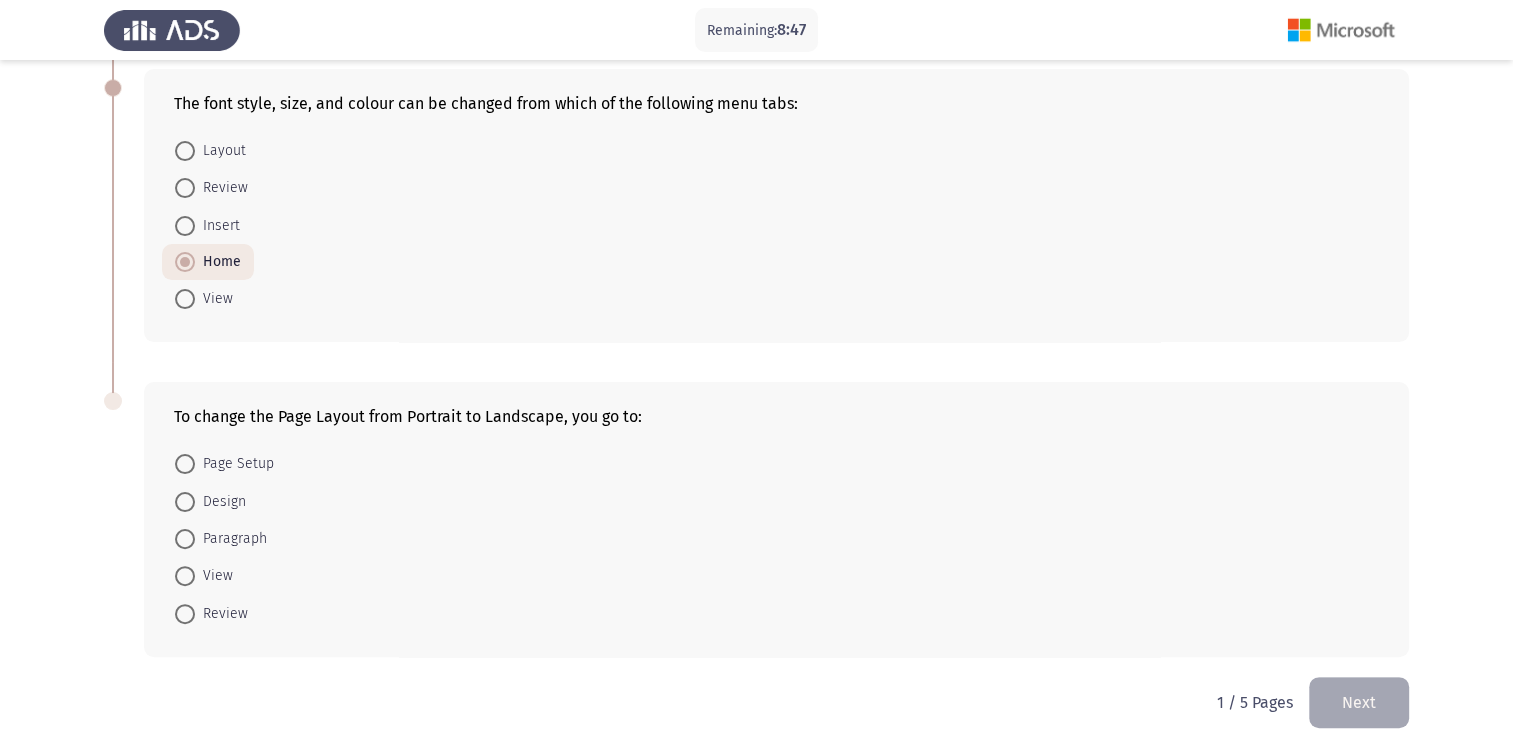 scroll, scrollTop: 422, scrollLeft: 0, axis: vertical 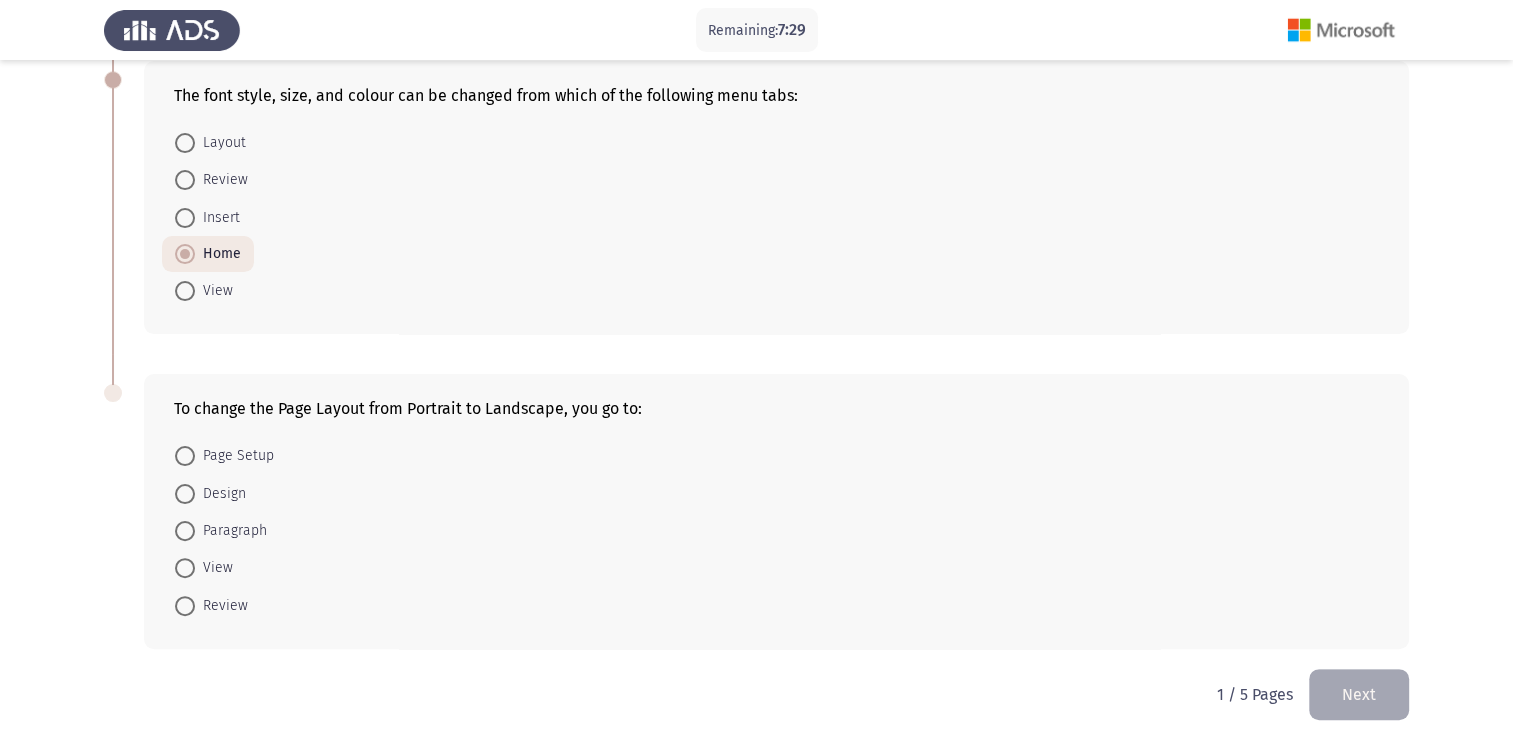 click at bounding box center (185, 456) 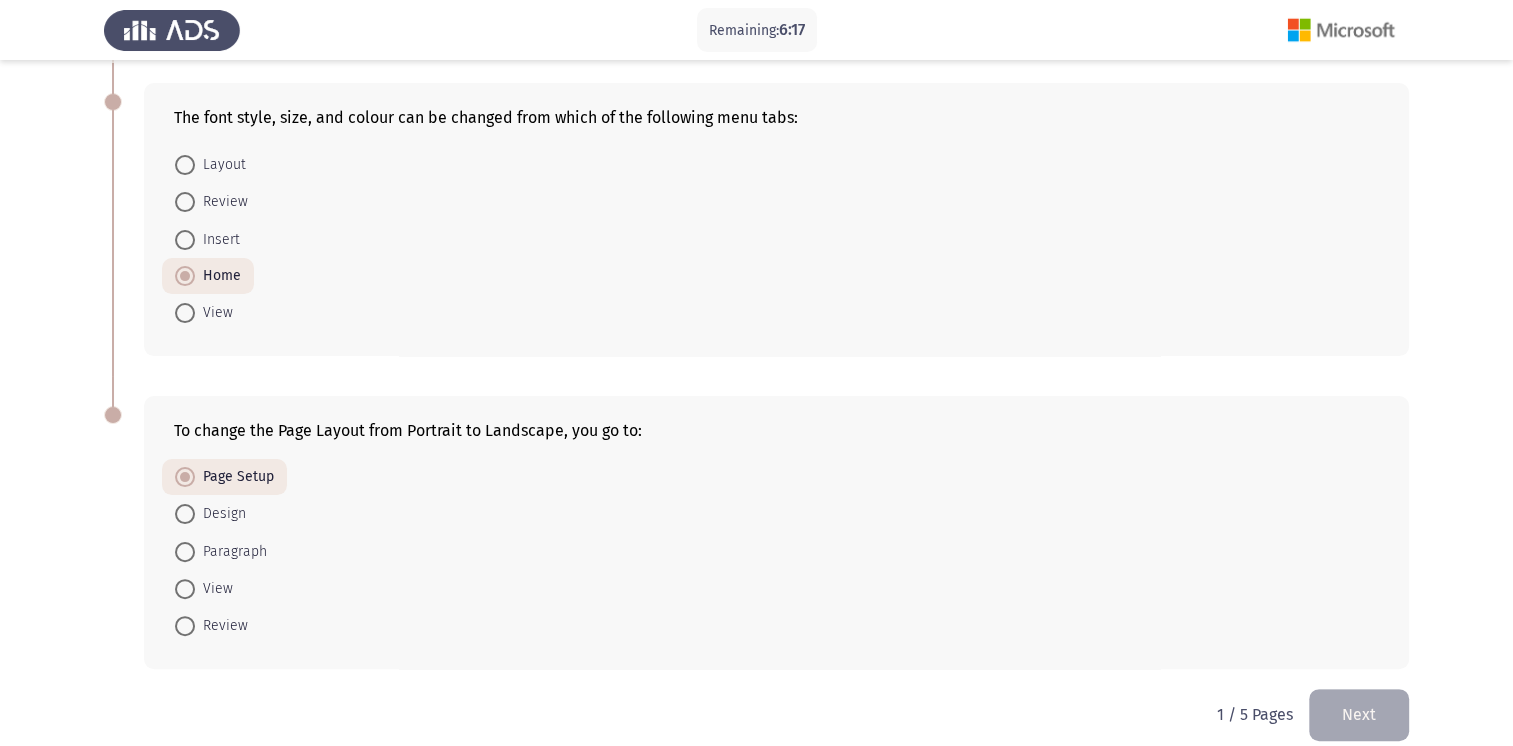 scroll, scrollTop: 0, scrollLeft: 0, axis: both 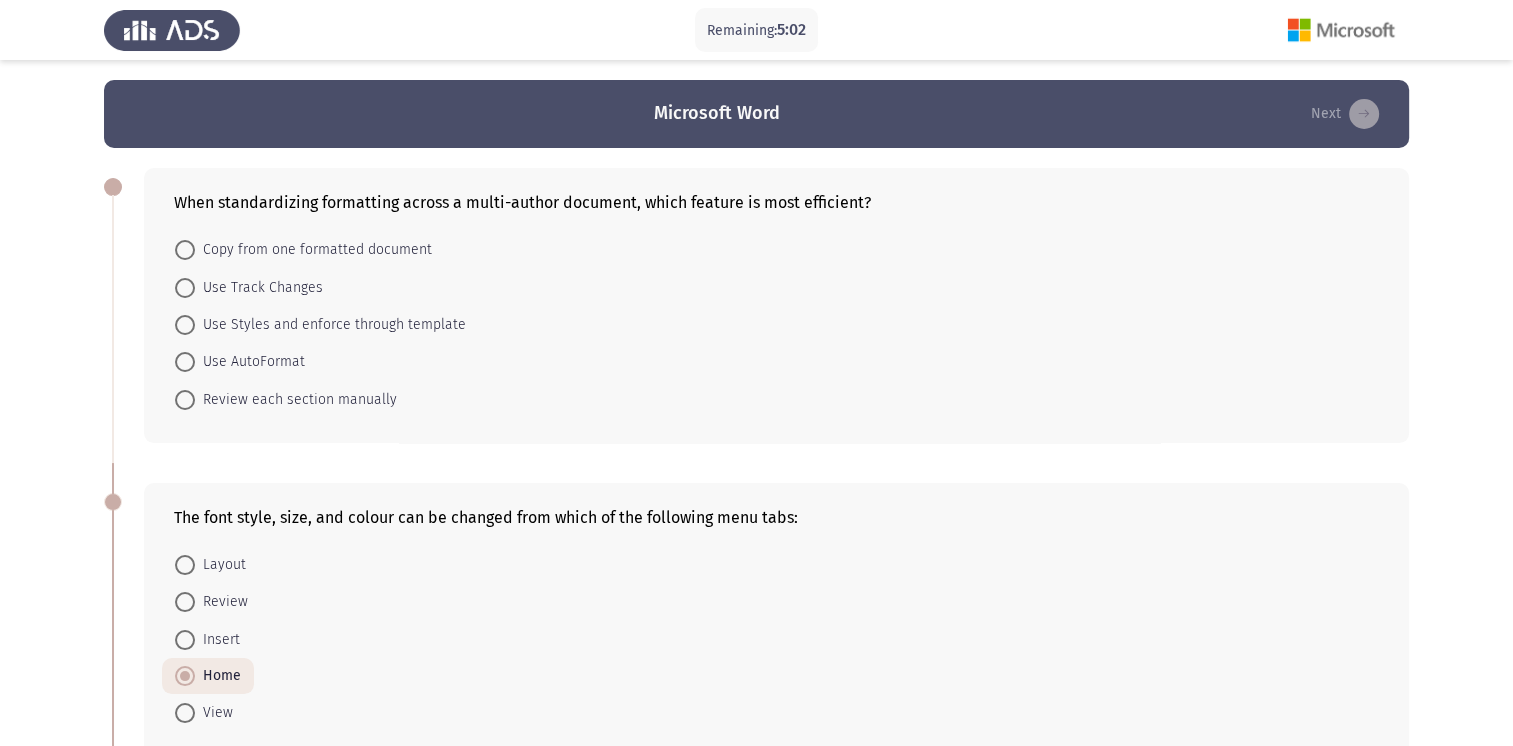 click at bounding box center (185, 325) 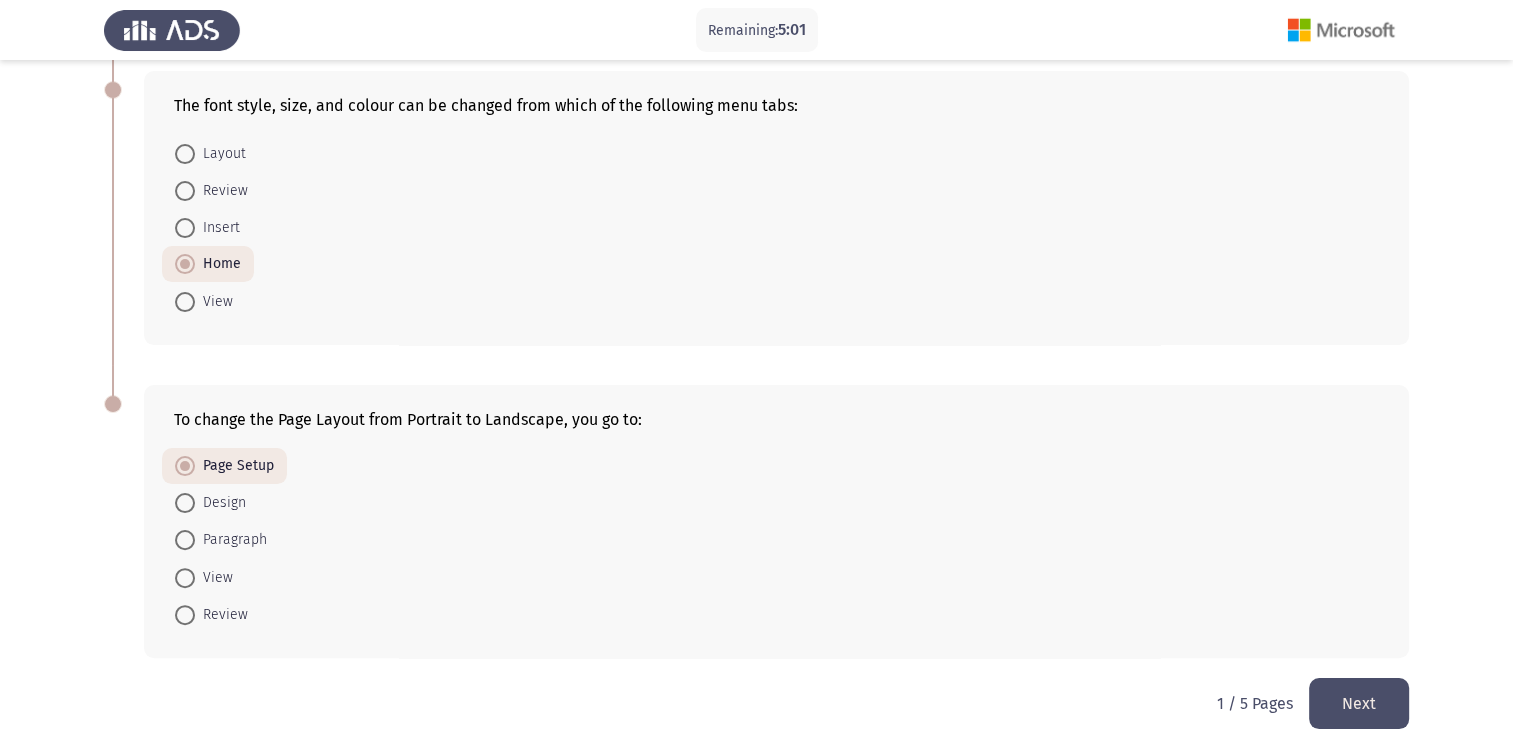 scroll, scrollTop: 420, scrollLeft: 0, axis: vertical 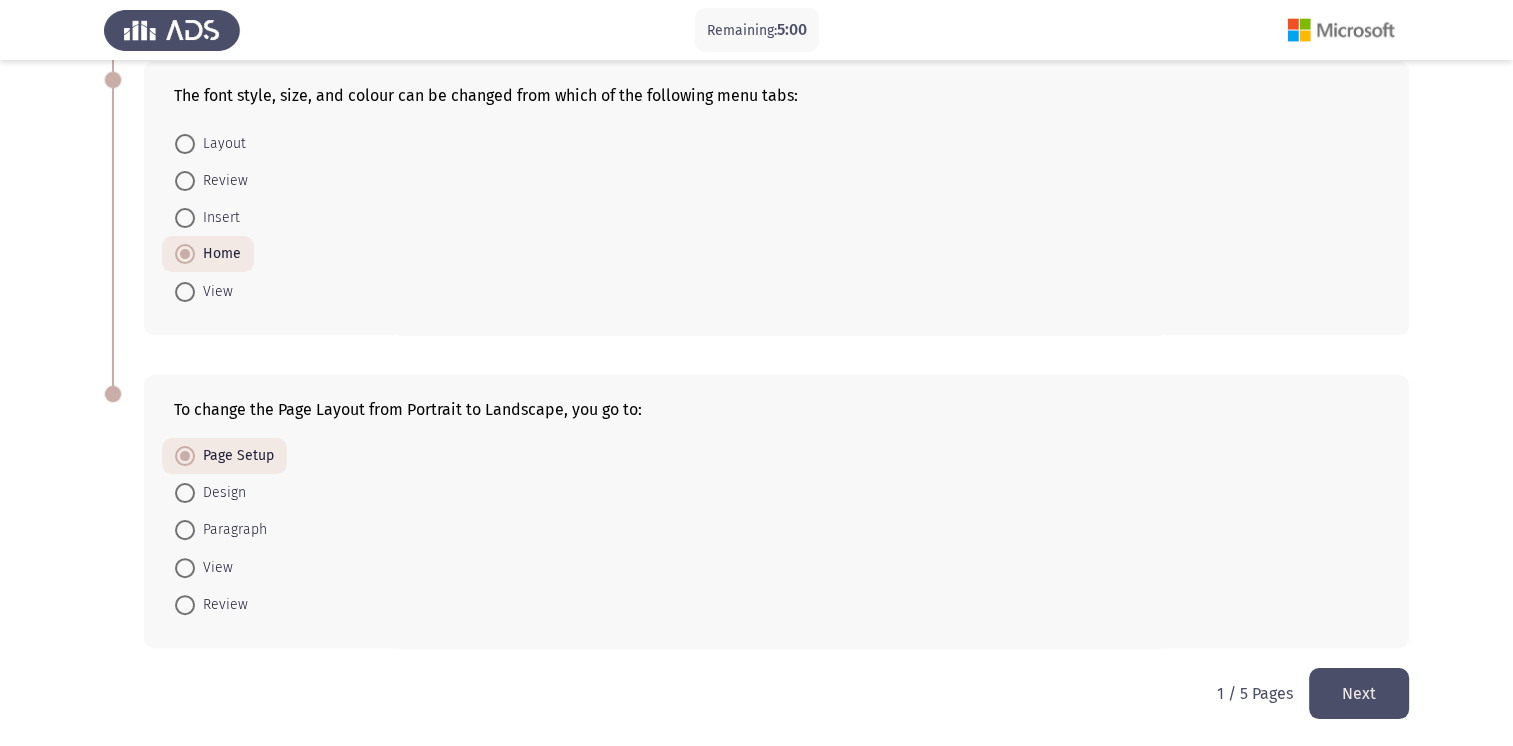 click on "Next" 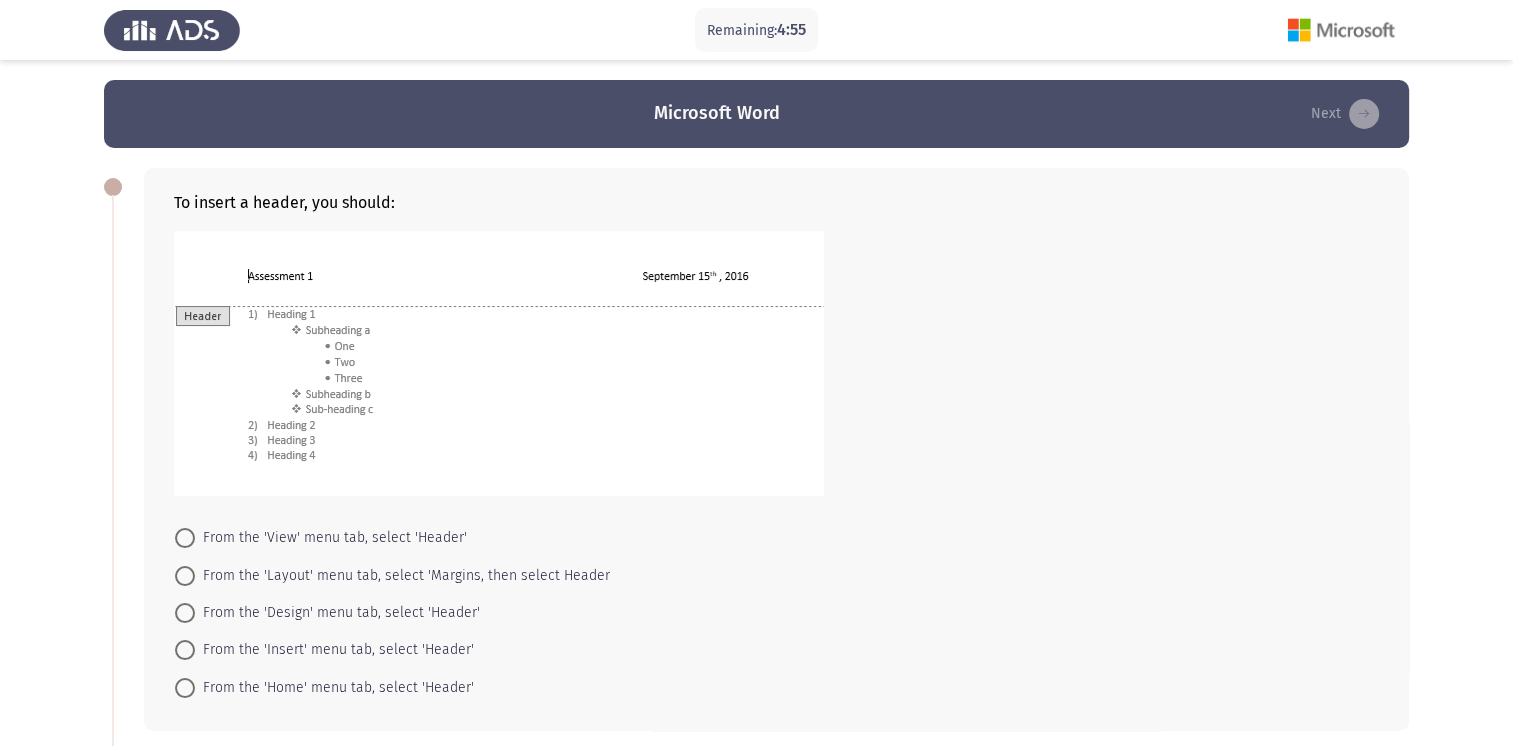 scroll, scrollTop: 400, scrollLeft: 0, axis: vertical 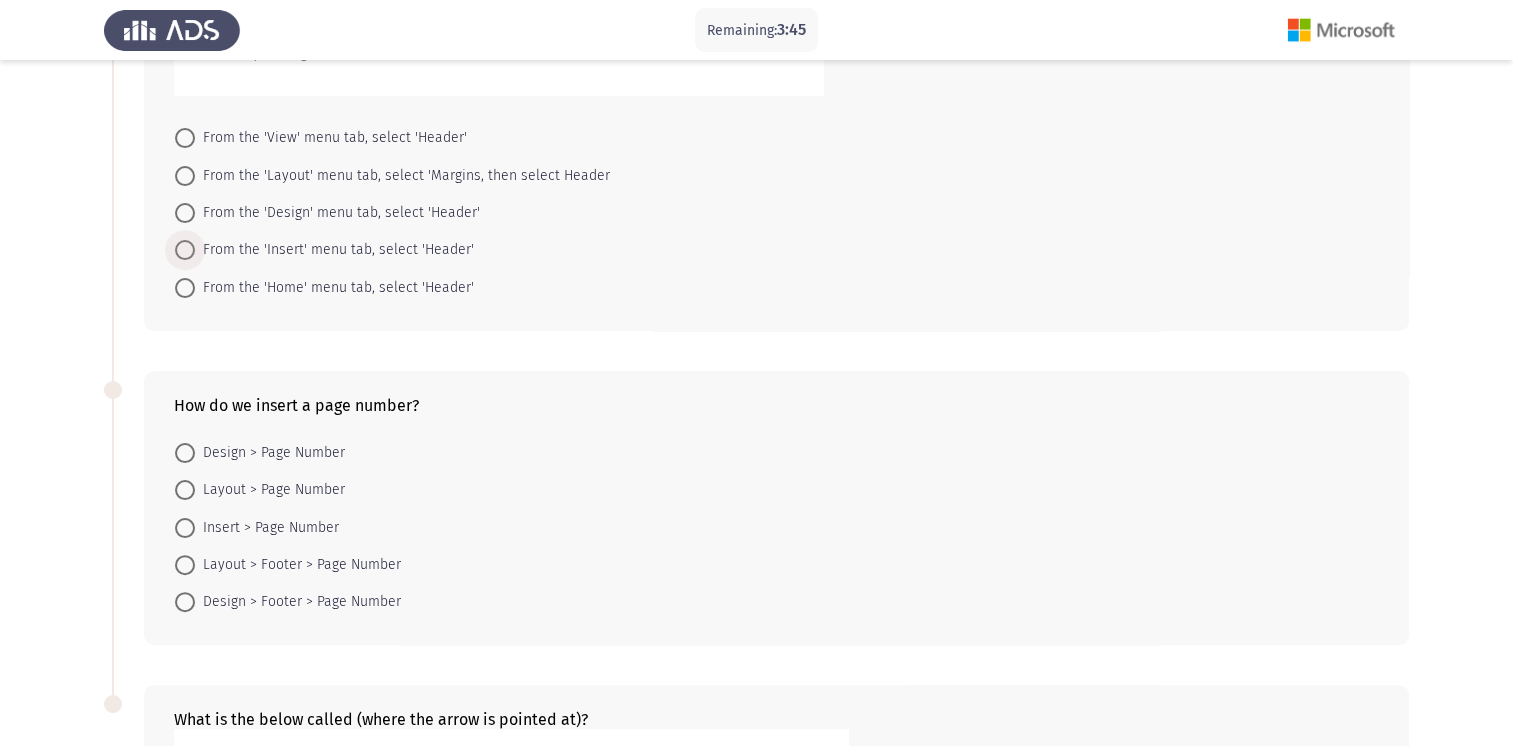 click at bounding box center [185, 250] 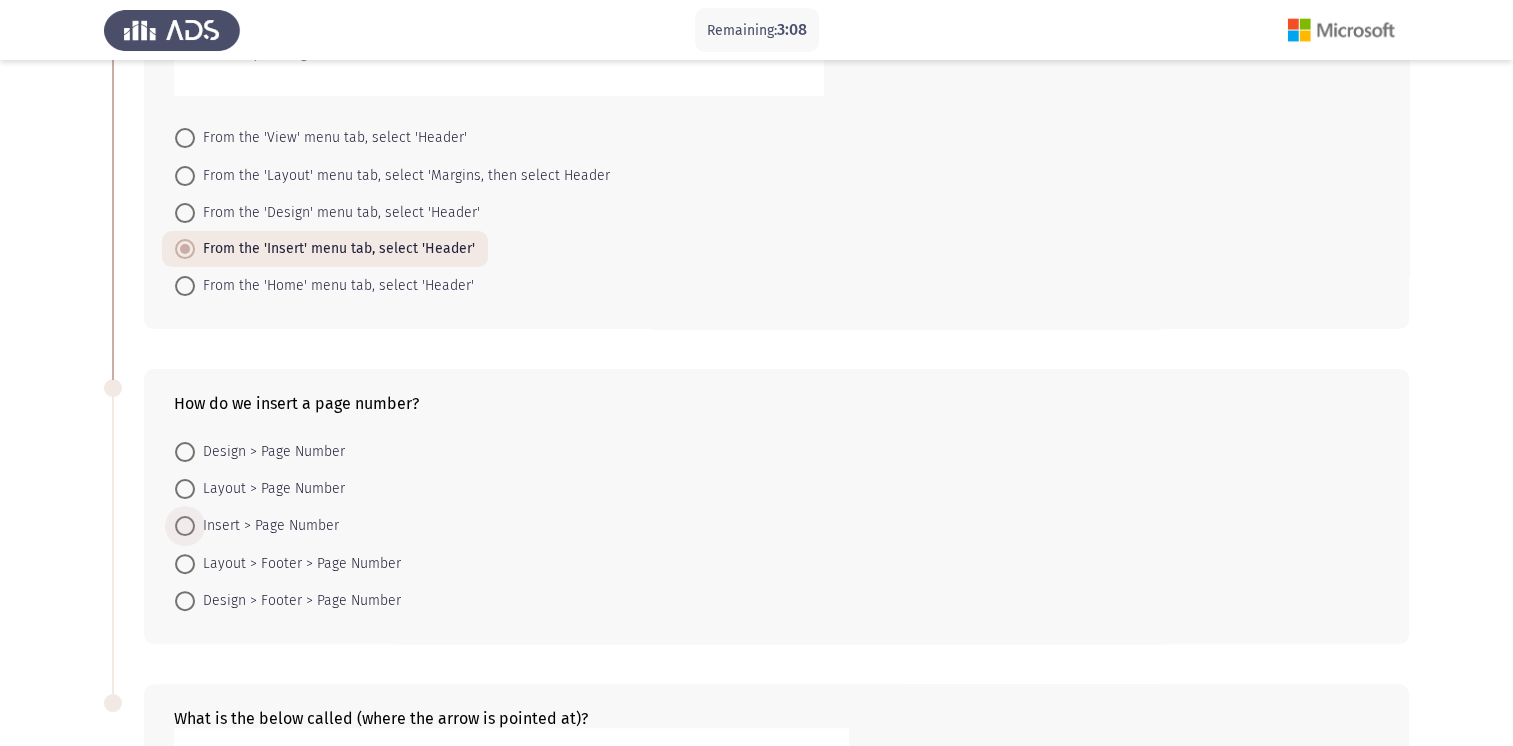 click at bounding box center [185, 526] 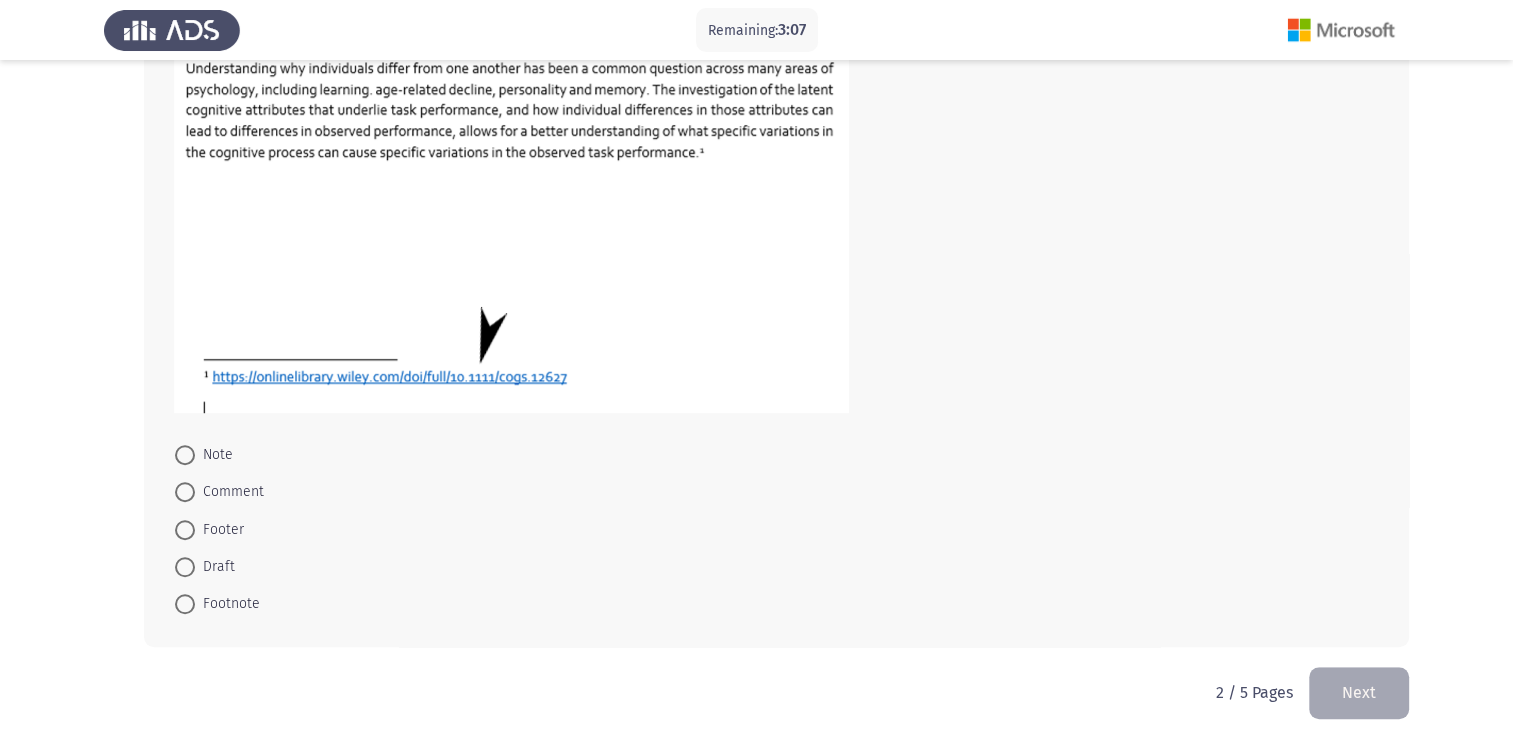 scroll, scrollTop: 684, scrollLeft: 0, axis: vertical 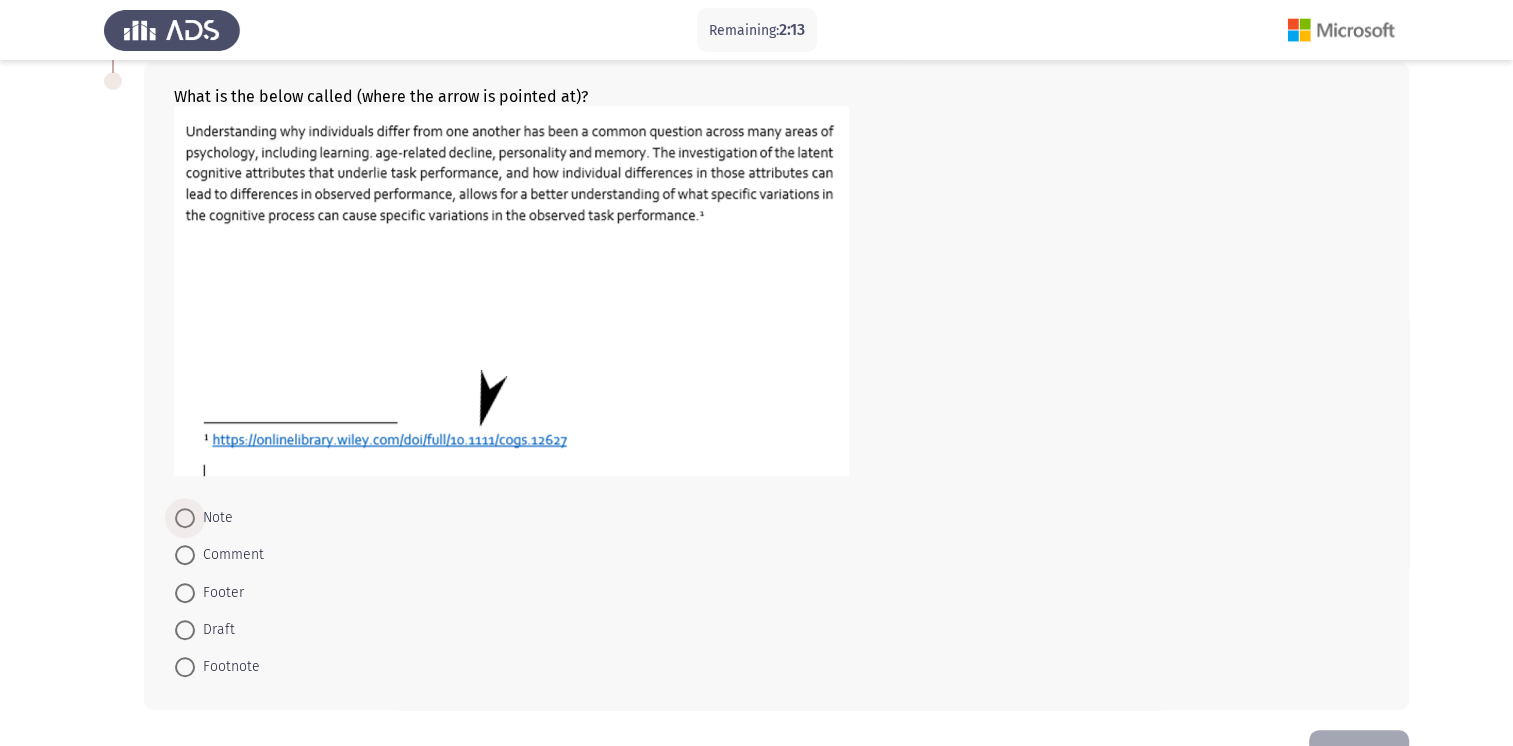 click at bounding box center (185, 518) 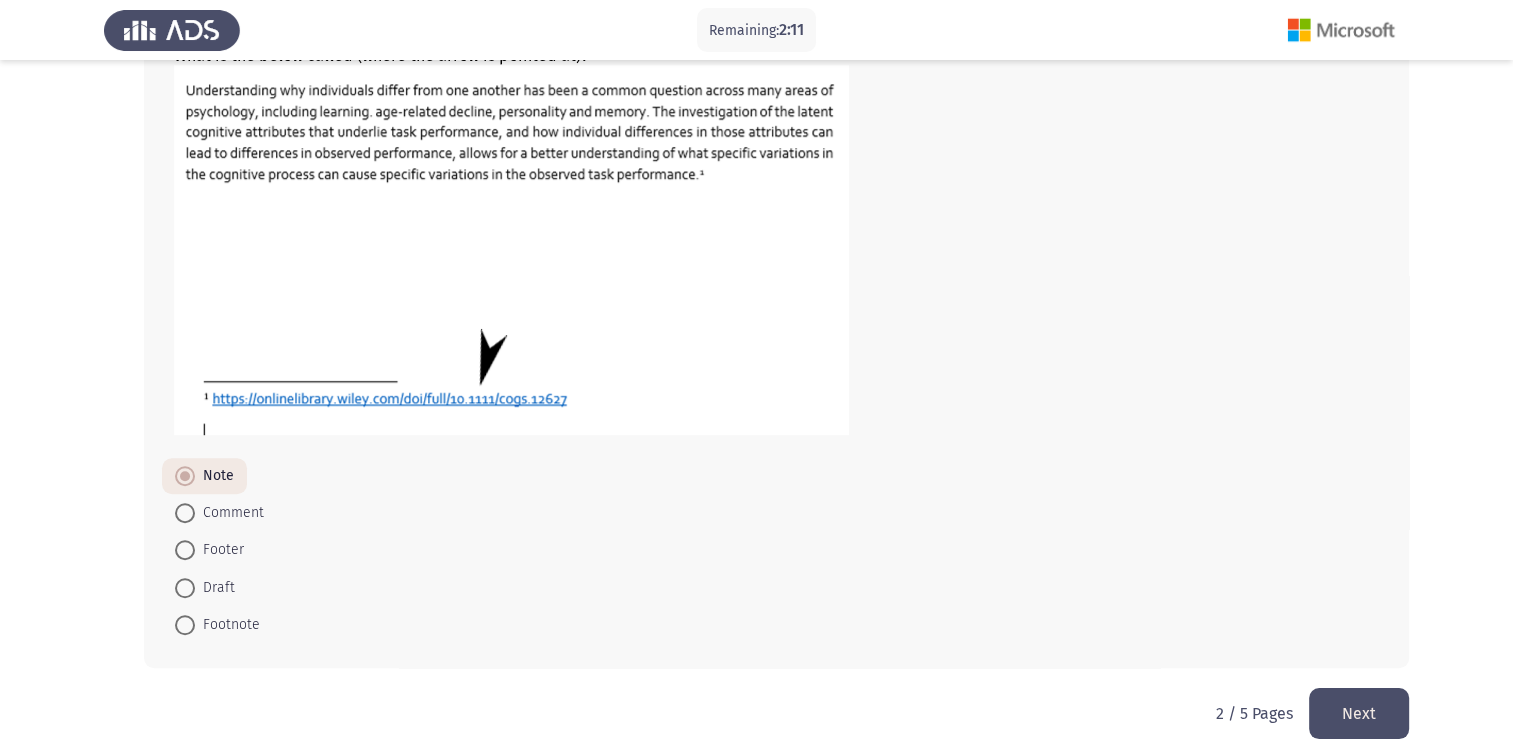 scroll, scrollTop: 1082, scrollLeft: 0, axis: vertical 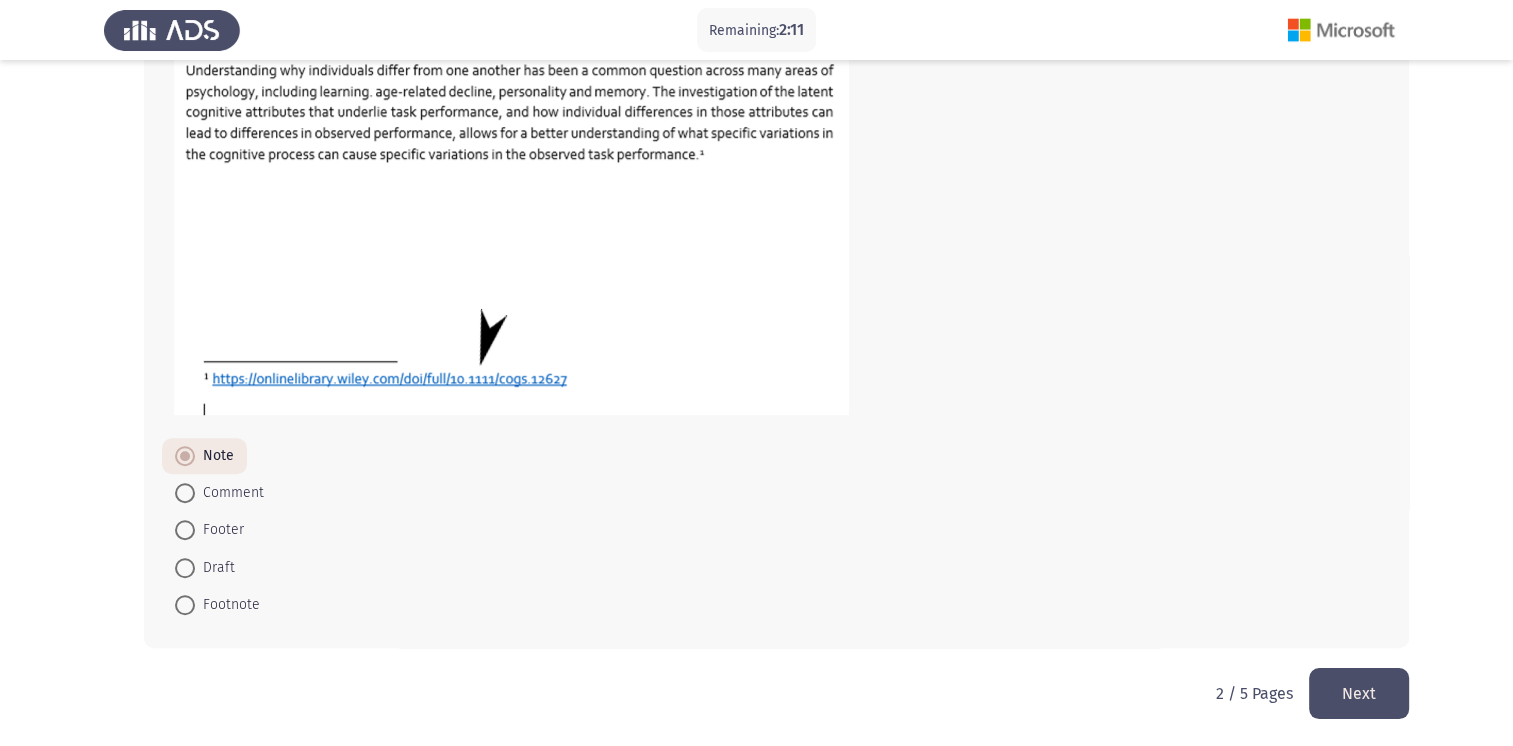 click on "Next" 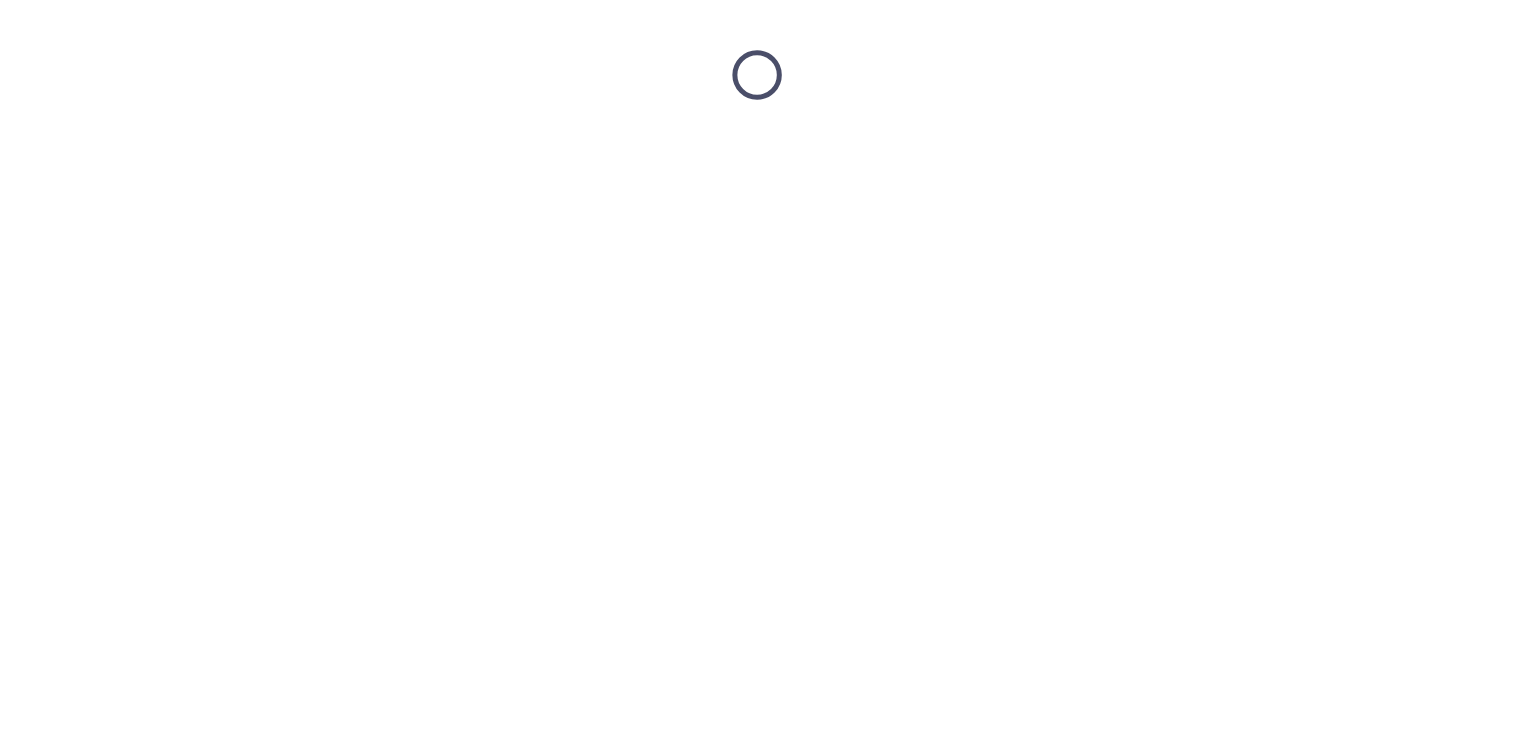 scroll, scrollTop: 0, scrollLeft: 0, axis: both 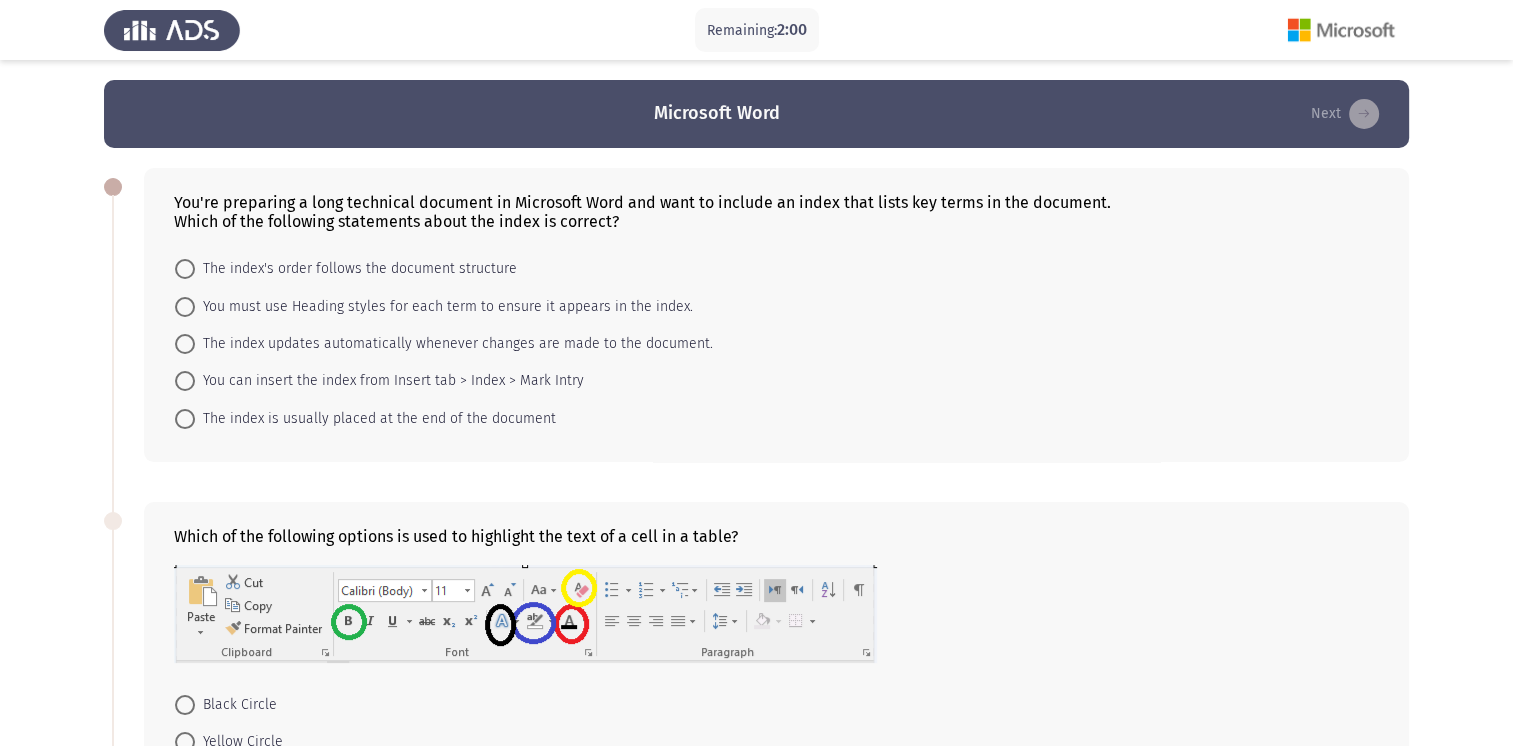 drag, startPoint x: 605, startPoint y: 220, endPoint x: 436, endPoint y: 222, distance: 169.01184 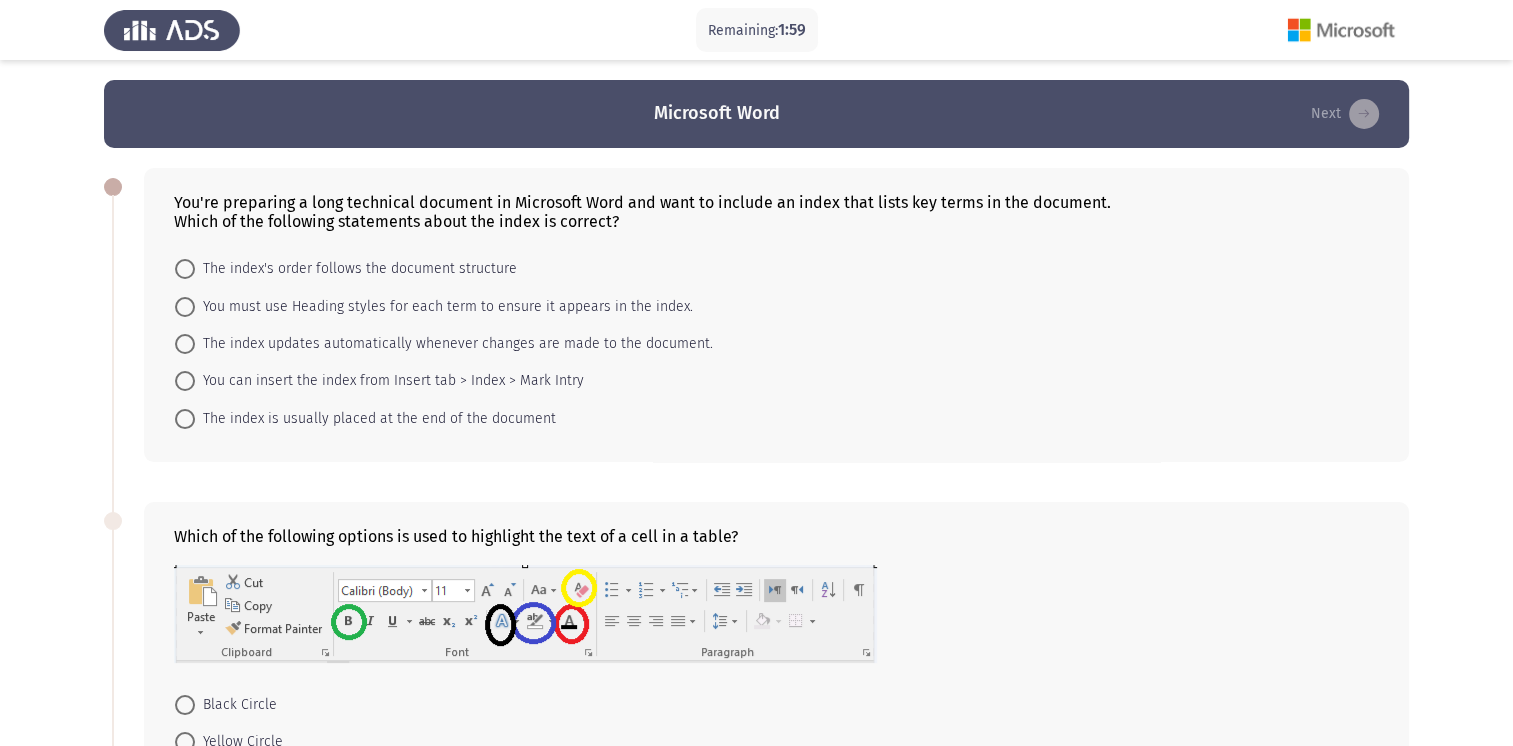 click on "Which of the following statements about the index is correct?" 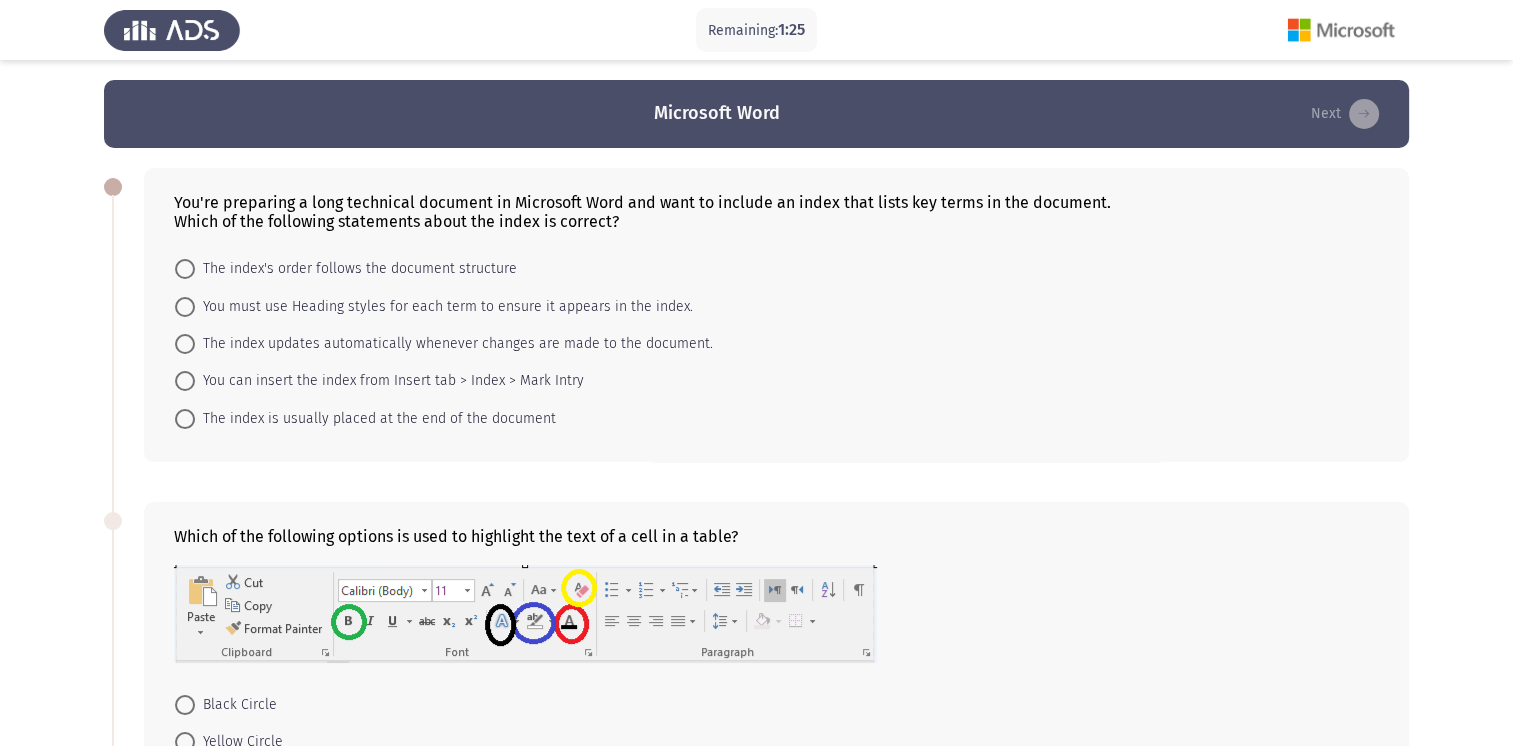 click at bounding box center [185, 307] 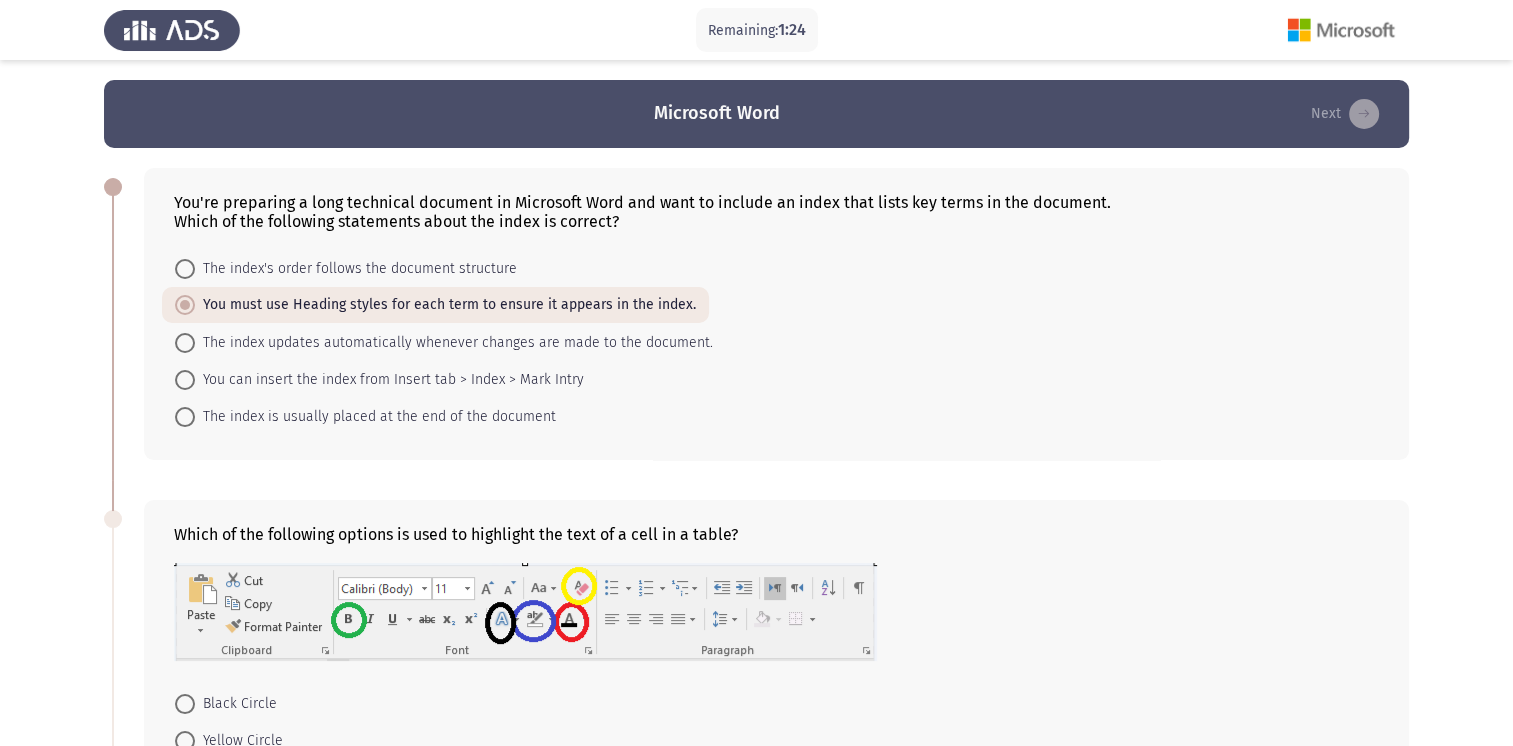 scroll, scrollTop: 400, scrollLeft: 0, axis: vertical 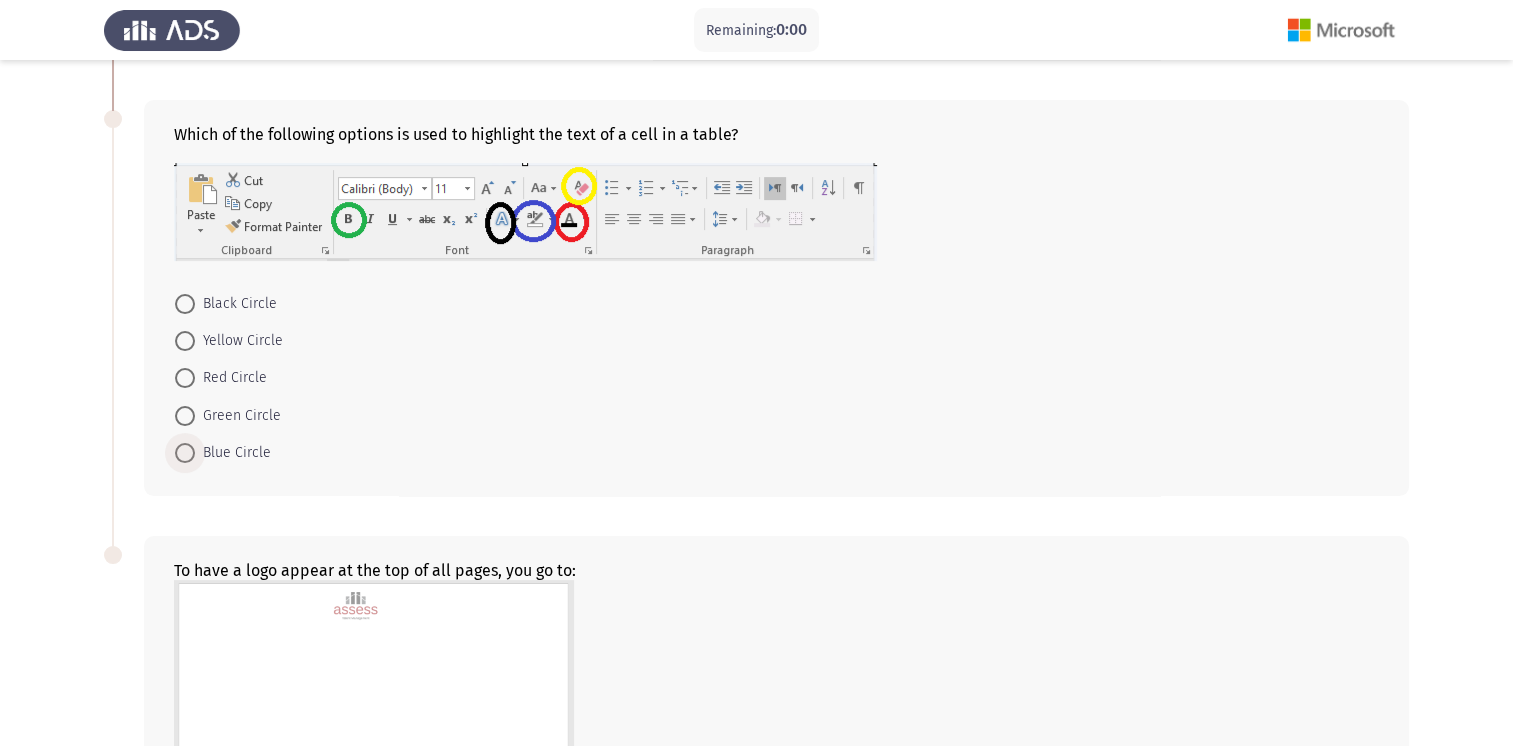 click at bounding box center [185, 453] 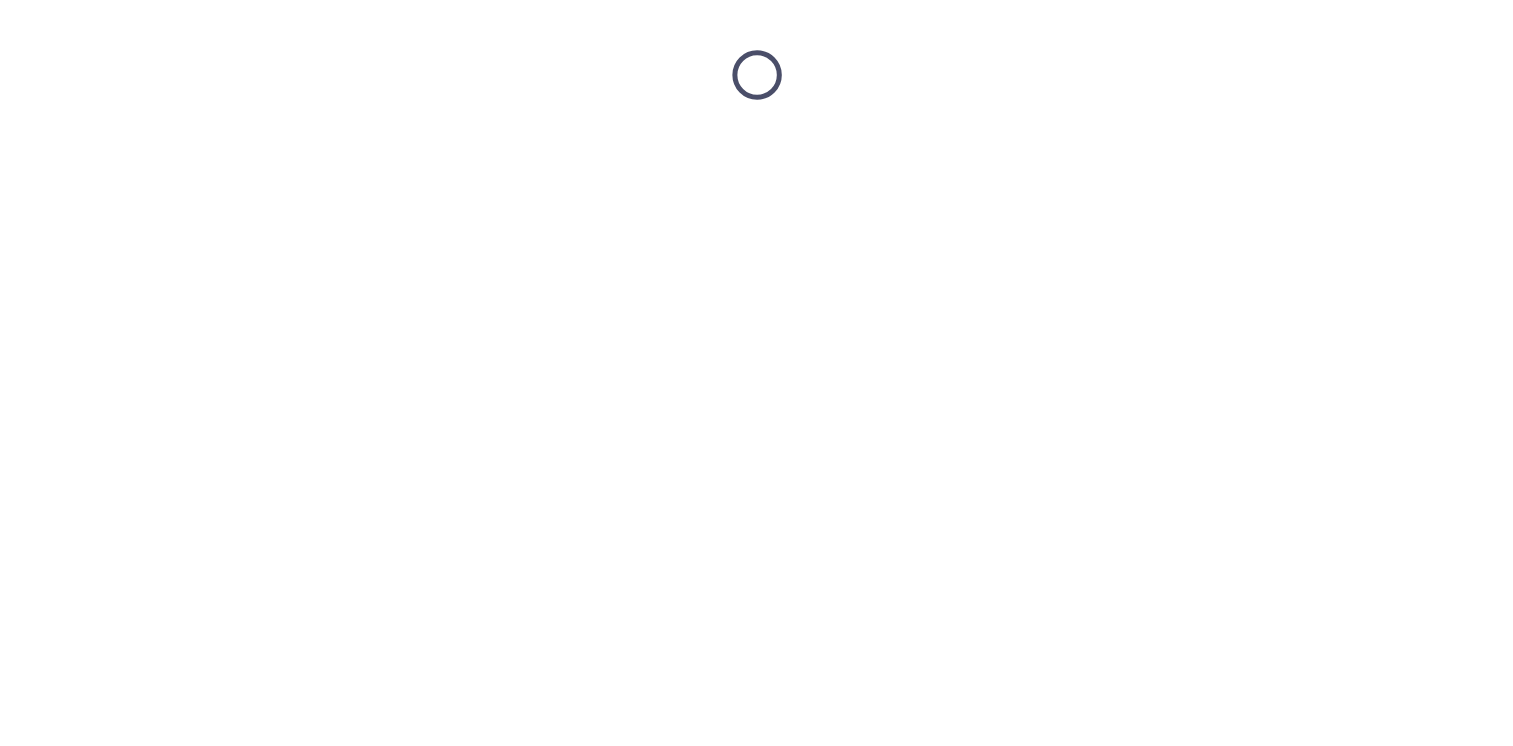 scroll, scrollTop: 0, scrollLeft: 0, axis: both 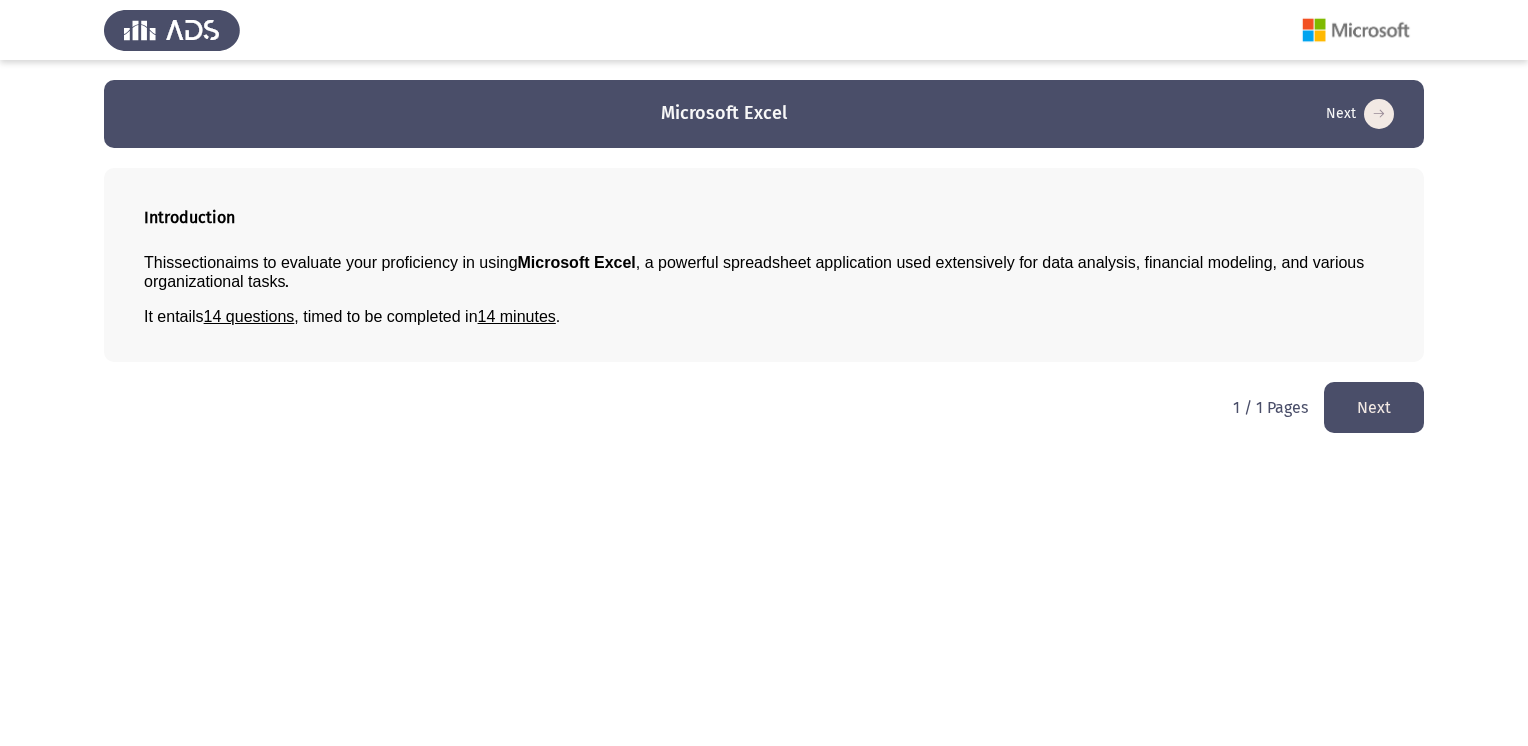 click on "Next" 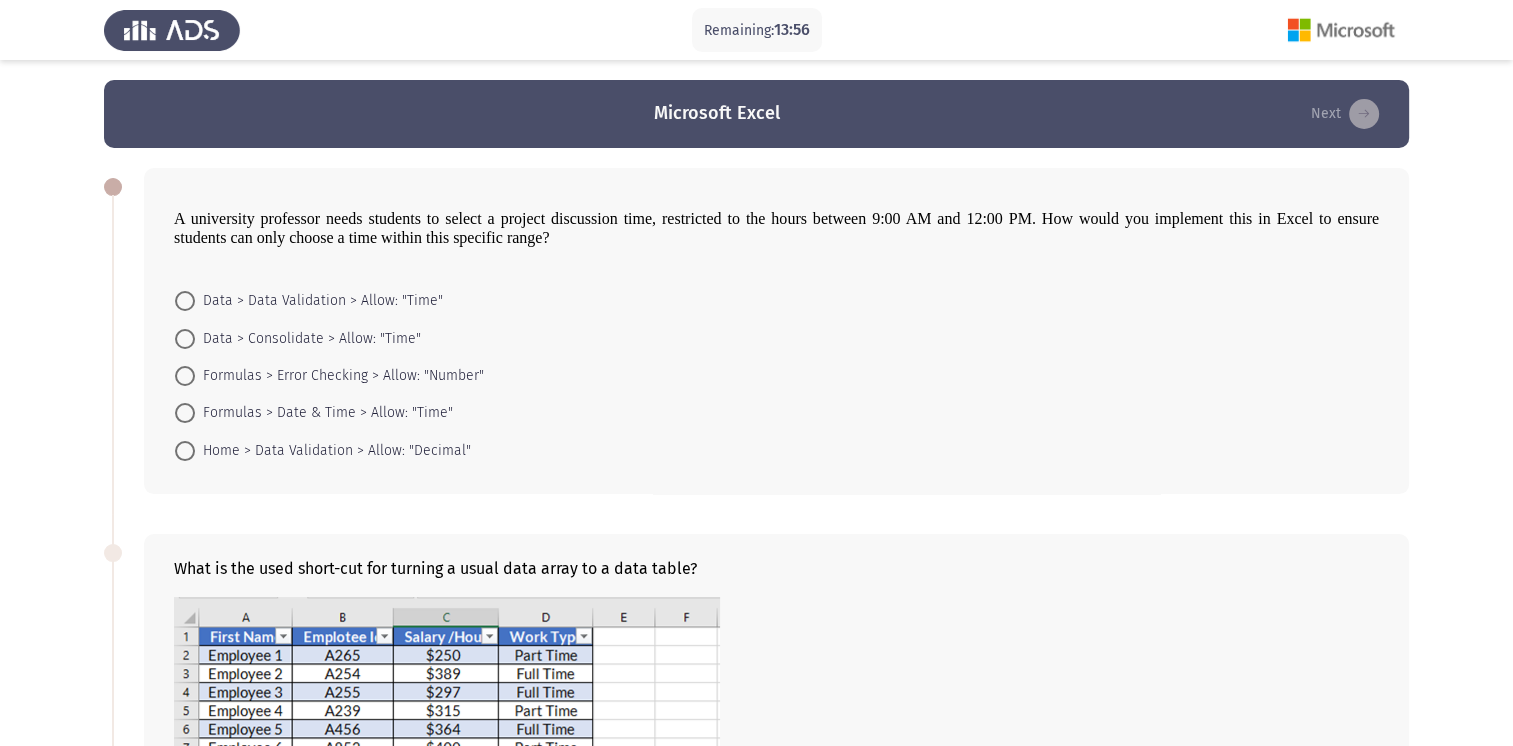 drag, startPoint x: 561, startPoint y: 236, endPoint x: 420, endPoint y: 235, distance: 141.00354 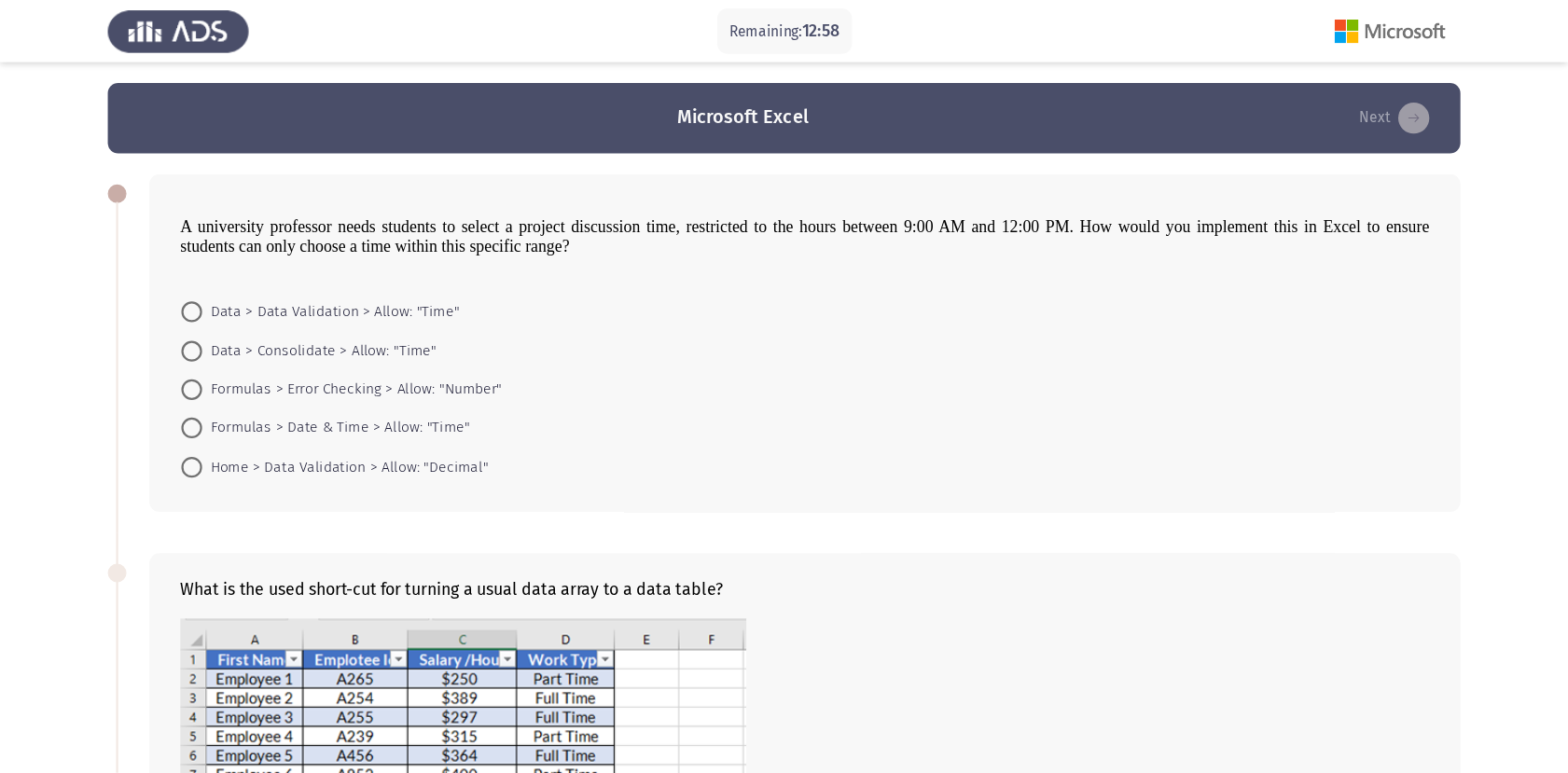 scroll, scrollTop: 373, scrollLeft: 0, axis: vertical 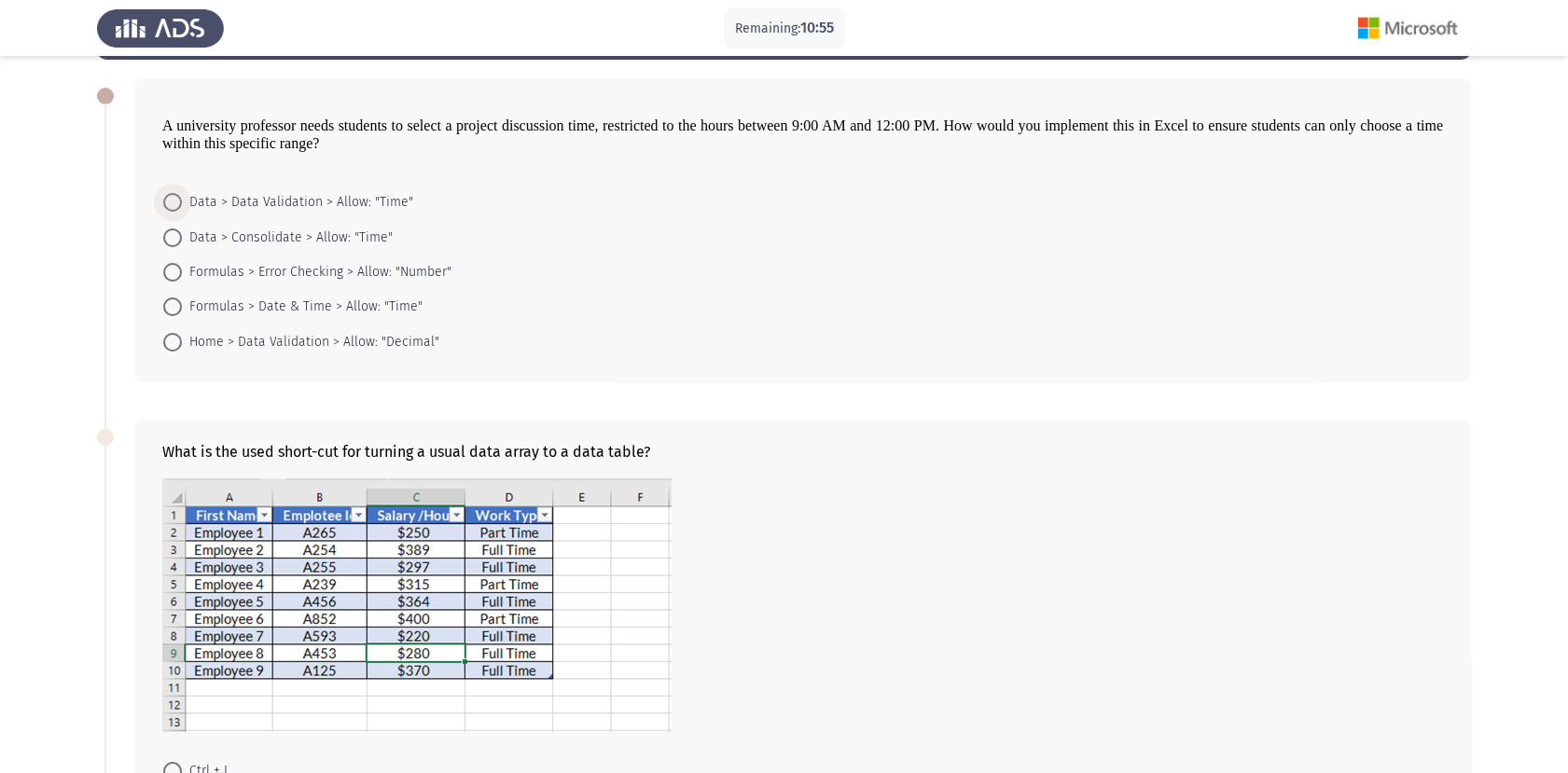 click at bounding box center (173, 202) 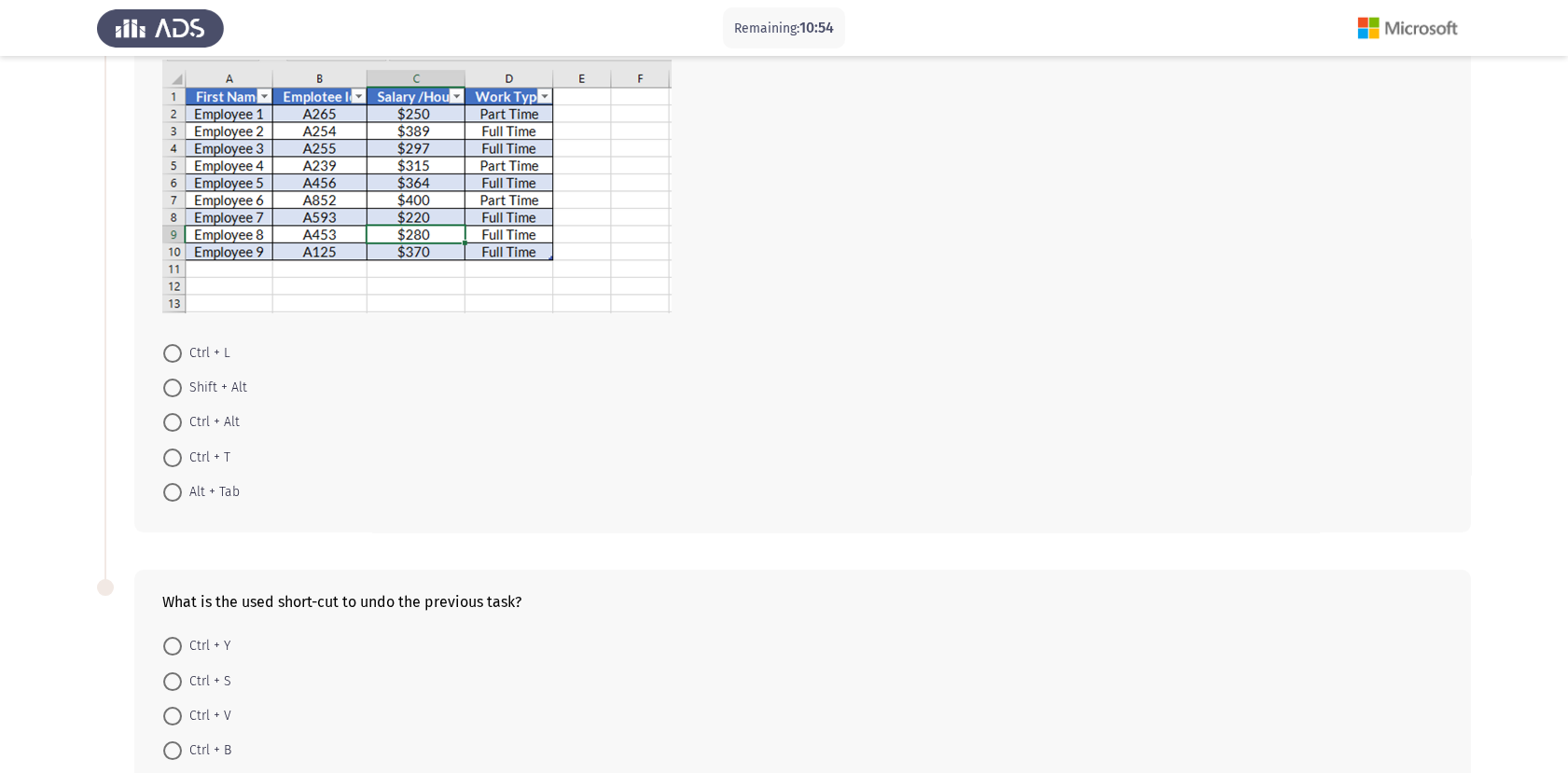 scroll, scrollTop: 643, scrollLeft: 0, axis: vertical 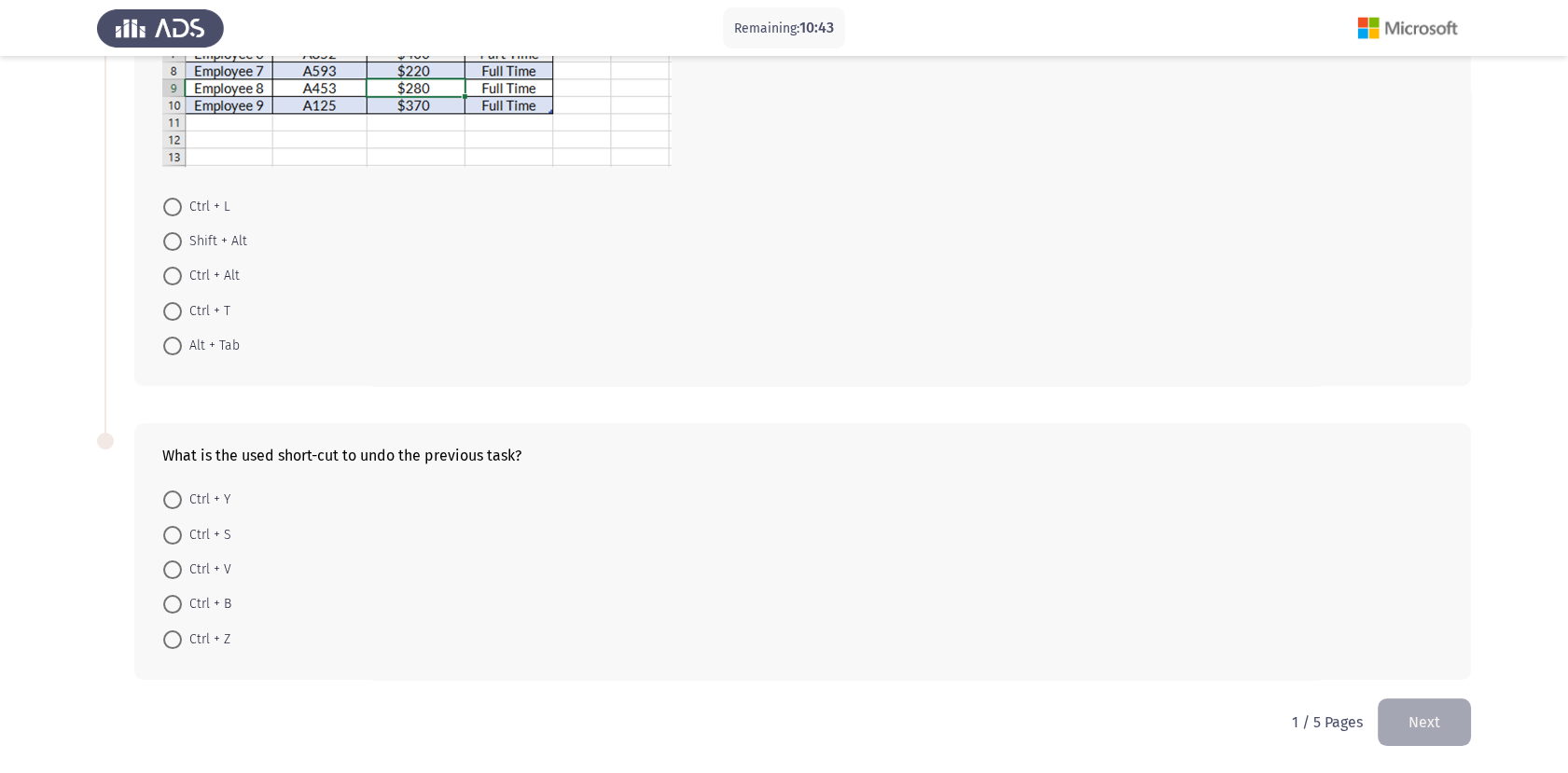 click at bounding box center (173, 640) 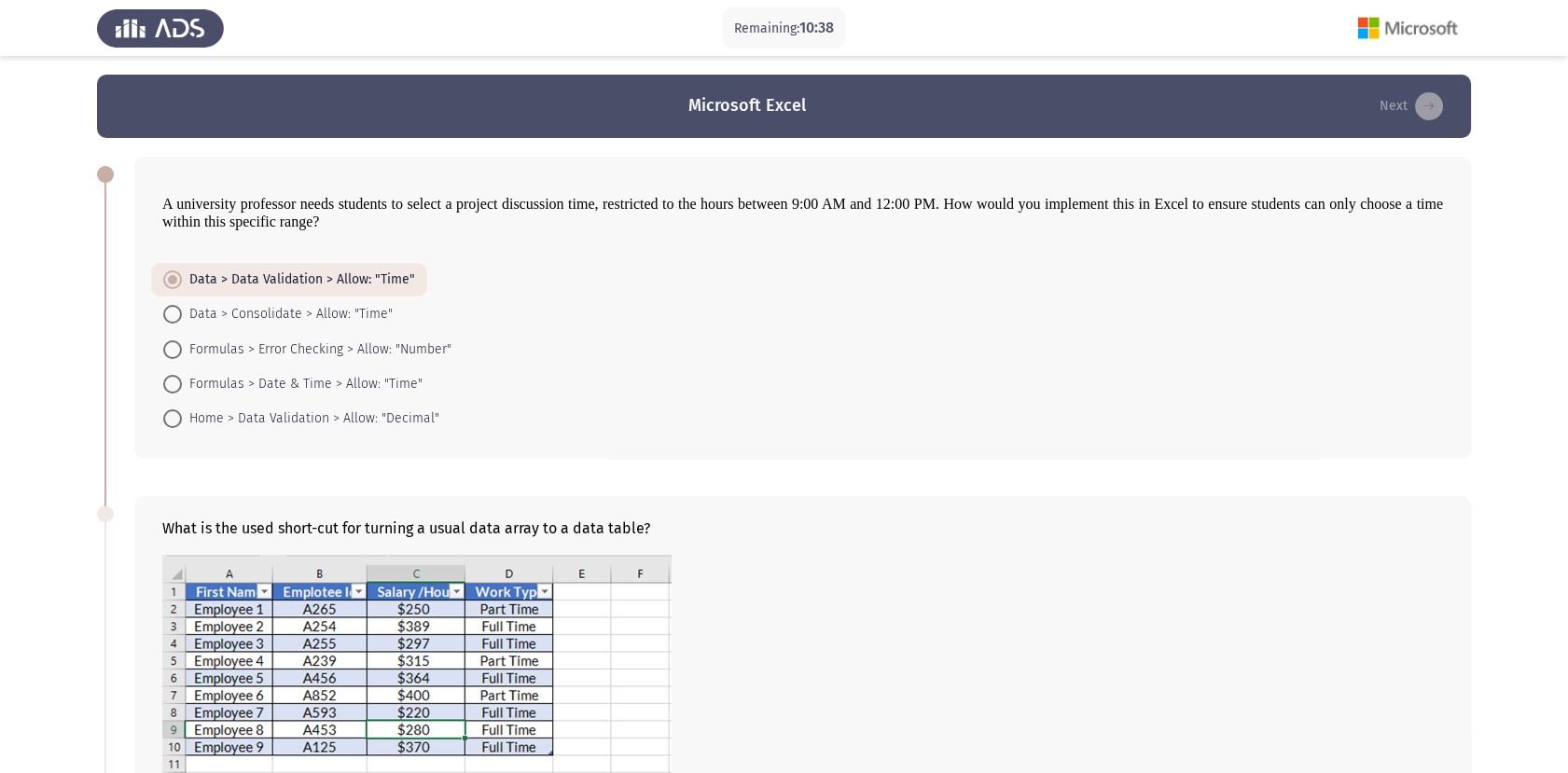 scroll, scrollTop: 414, scrollLeft: 0, axis: vertical 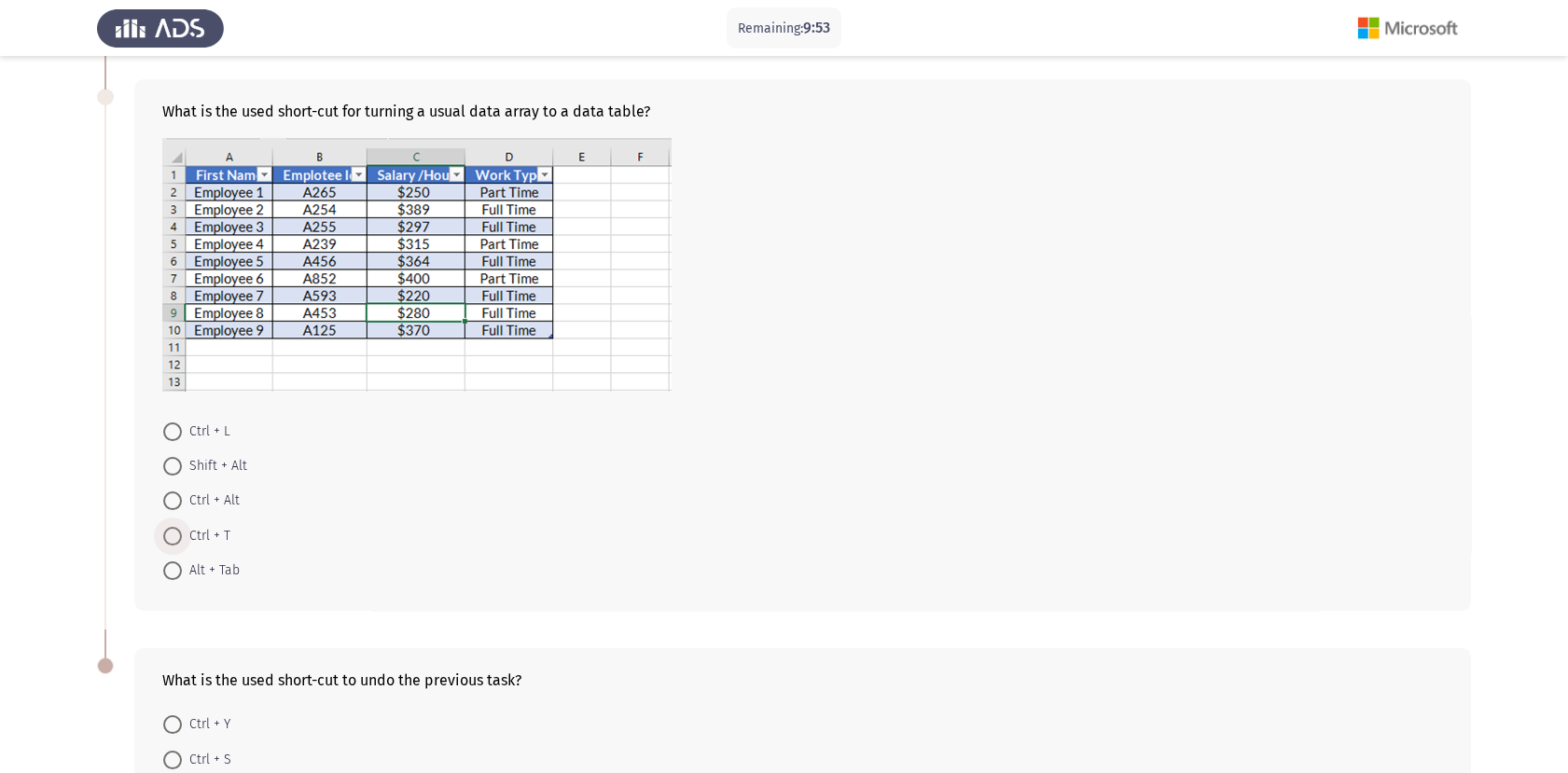 click at bounding box center (173, 536) 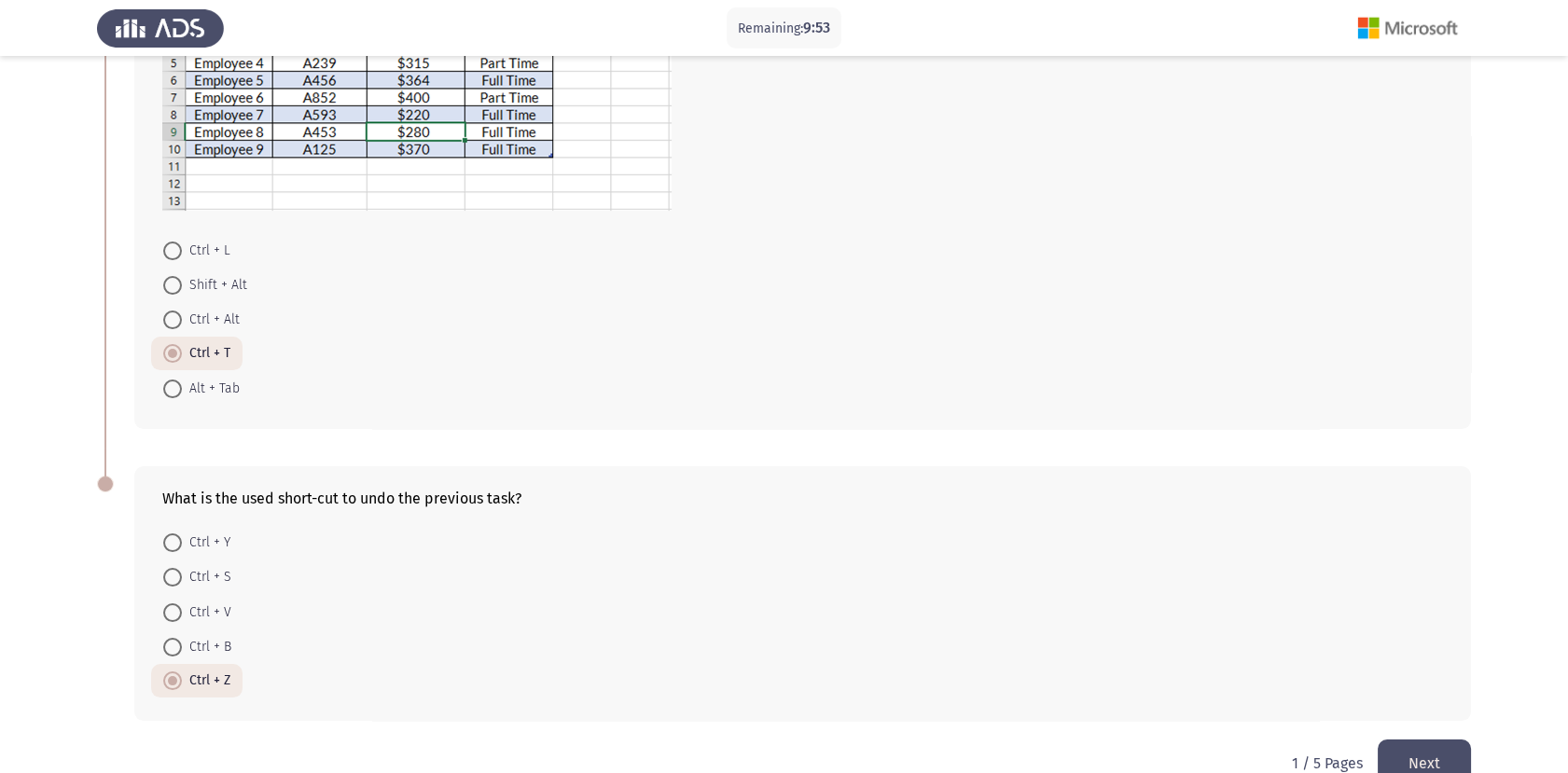 scroll, scrollTop: 642, scrollLeft: 0, axis: vertical 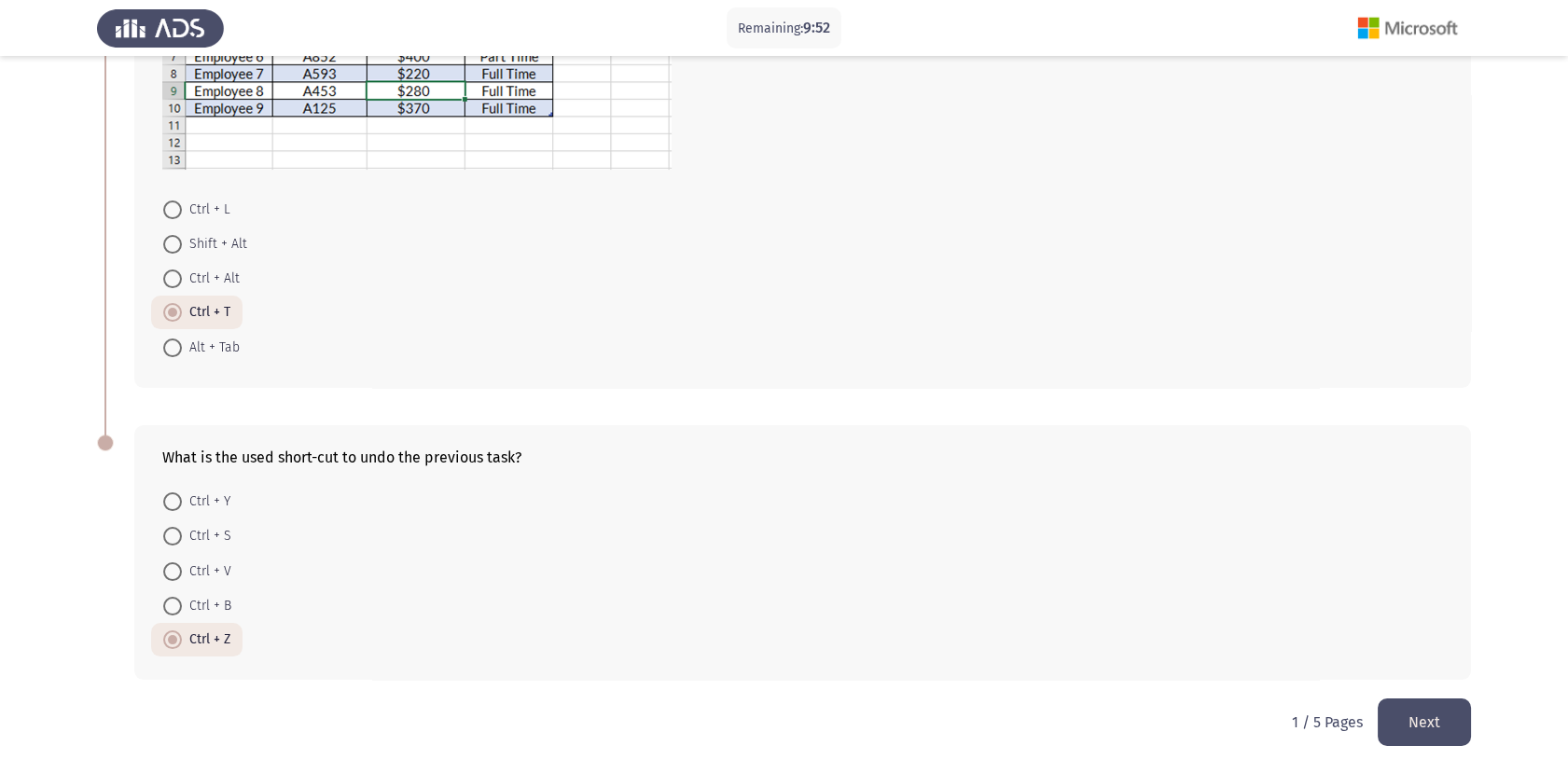 click on "Next" 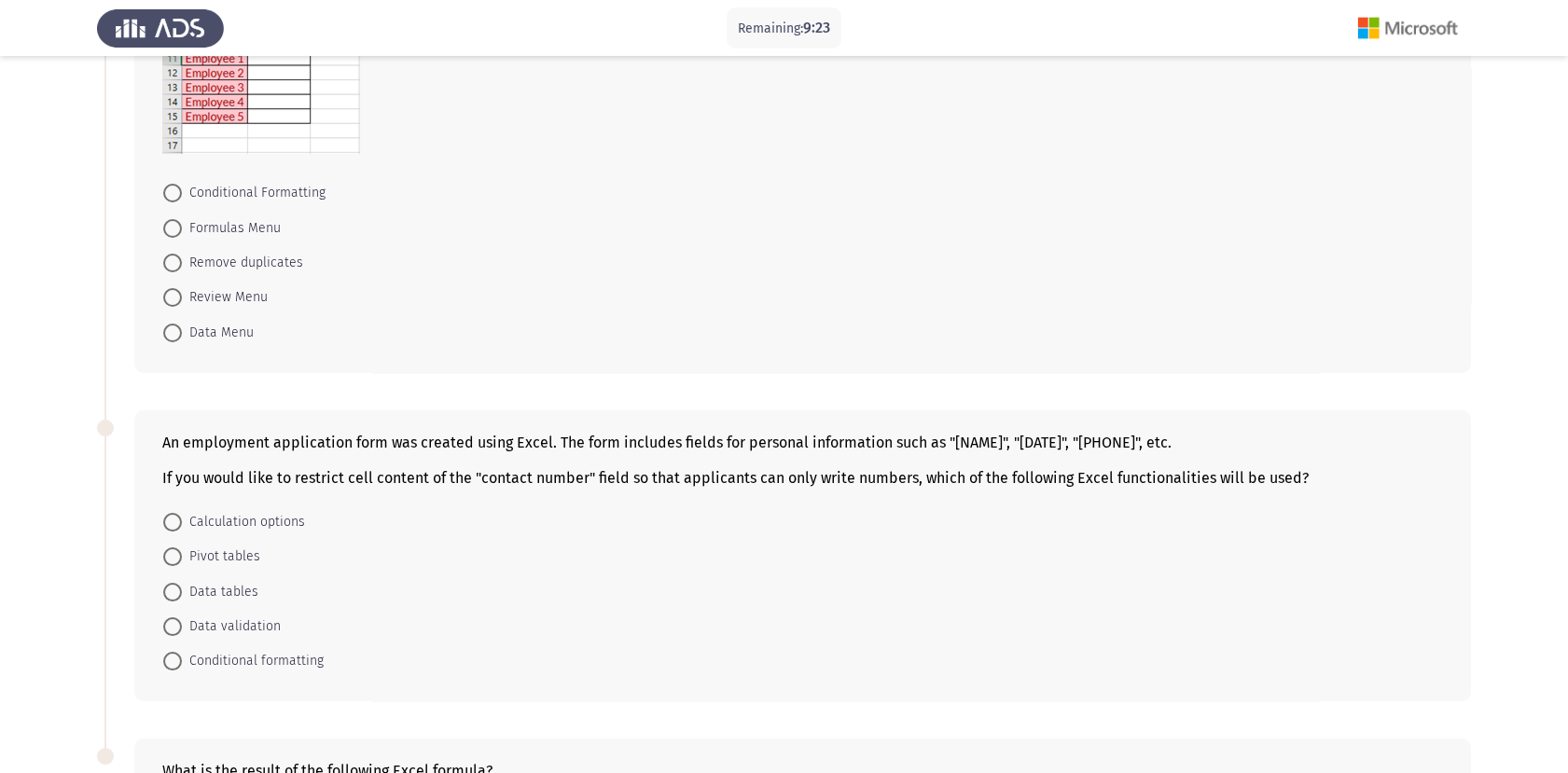 scroll, scrollTop: 267, scrollLeft: 0, axis: vertical 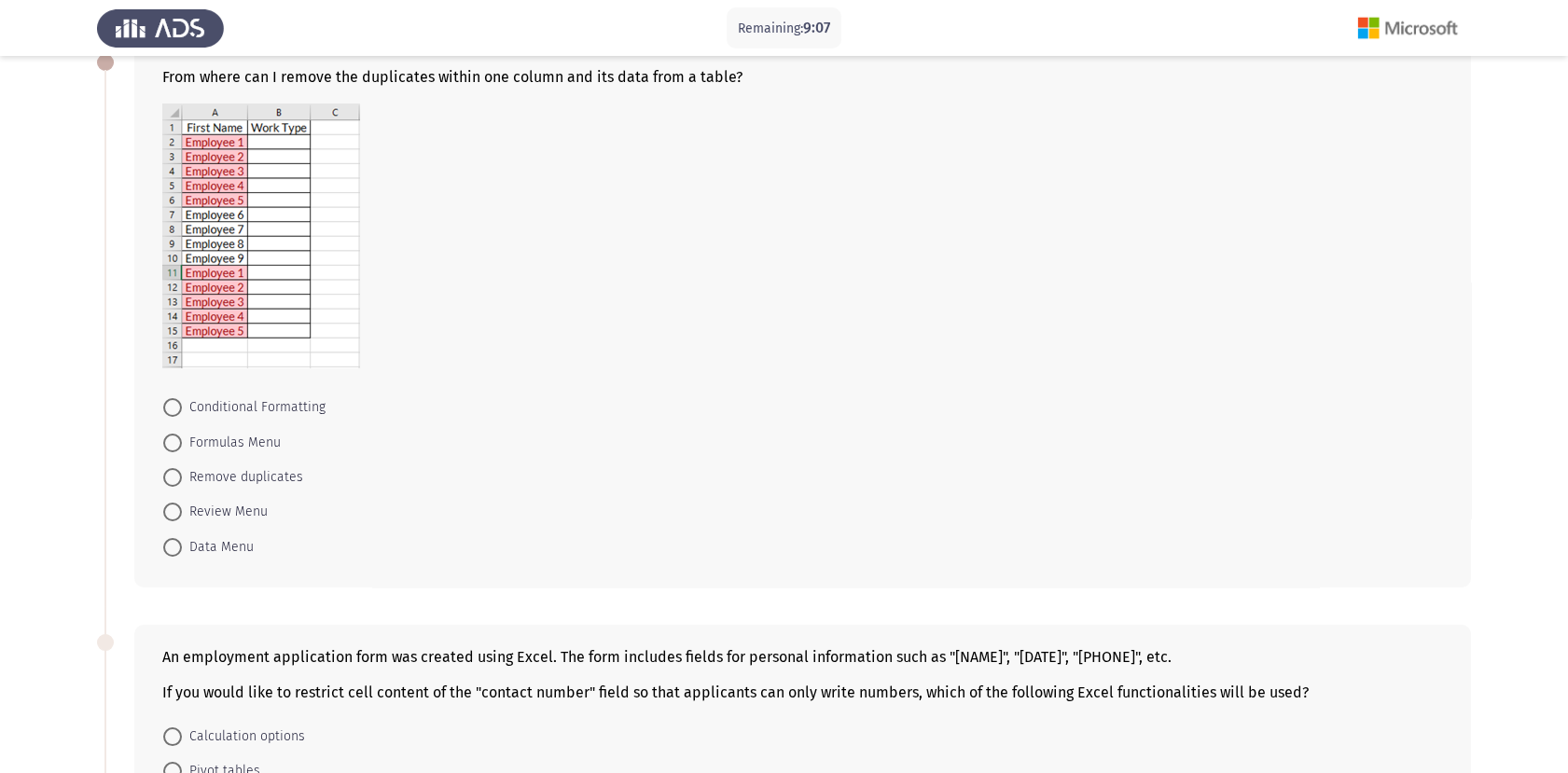 click on "Remove duplicates" at bounding box center [243, 477] 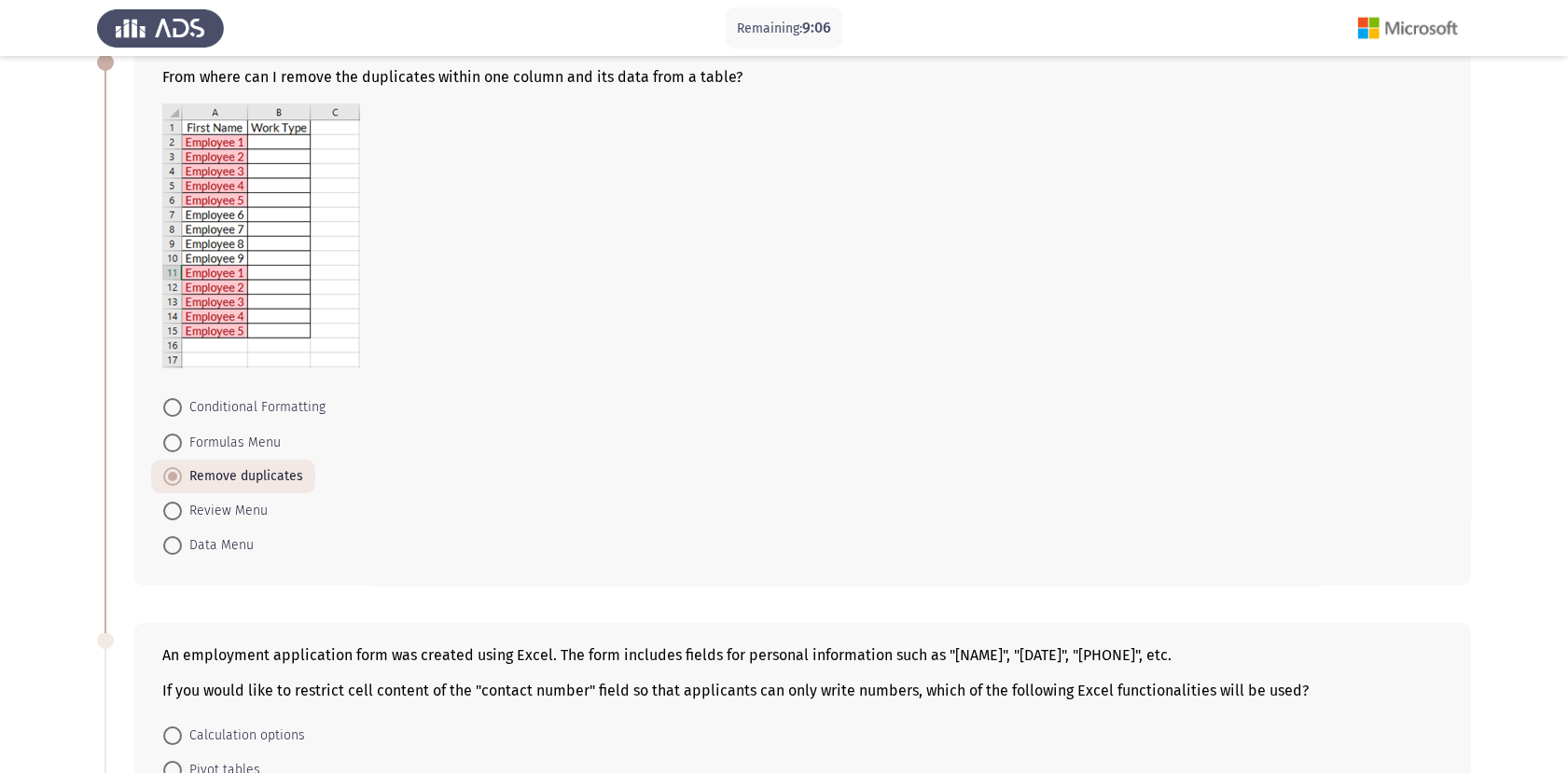 scroll, scrollTop: 527, scrollLeft: 0, axis: vertical 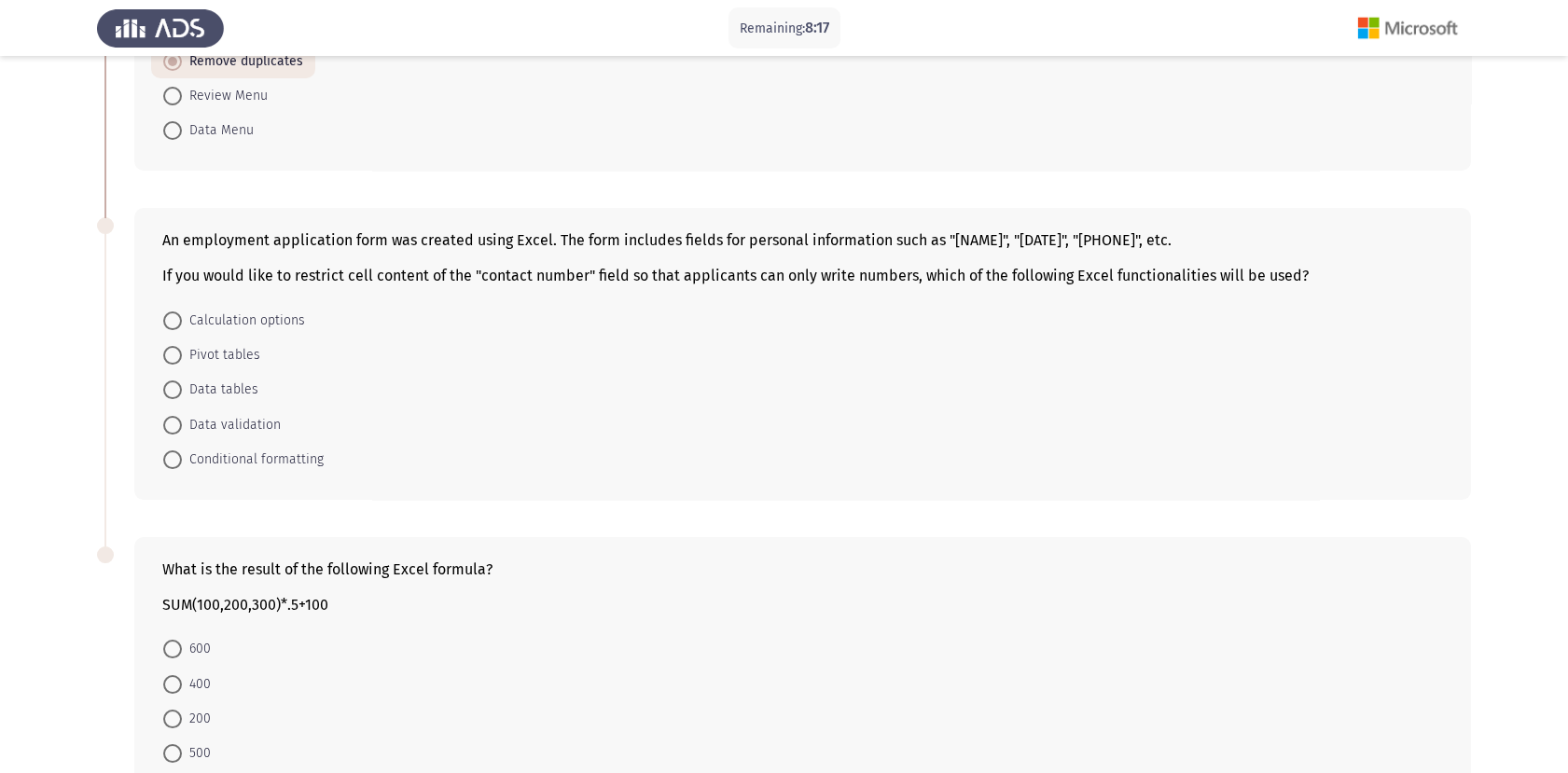 click at bounding box center [173, 425] 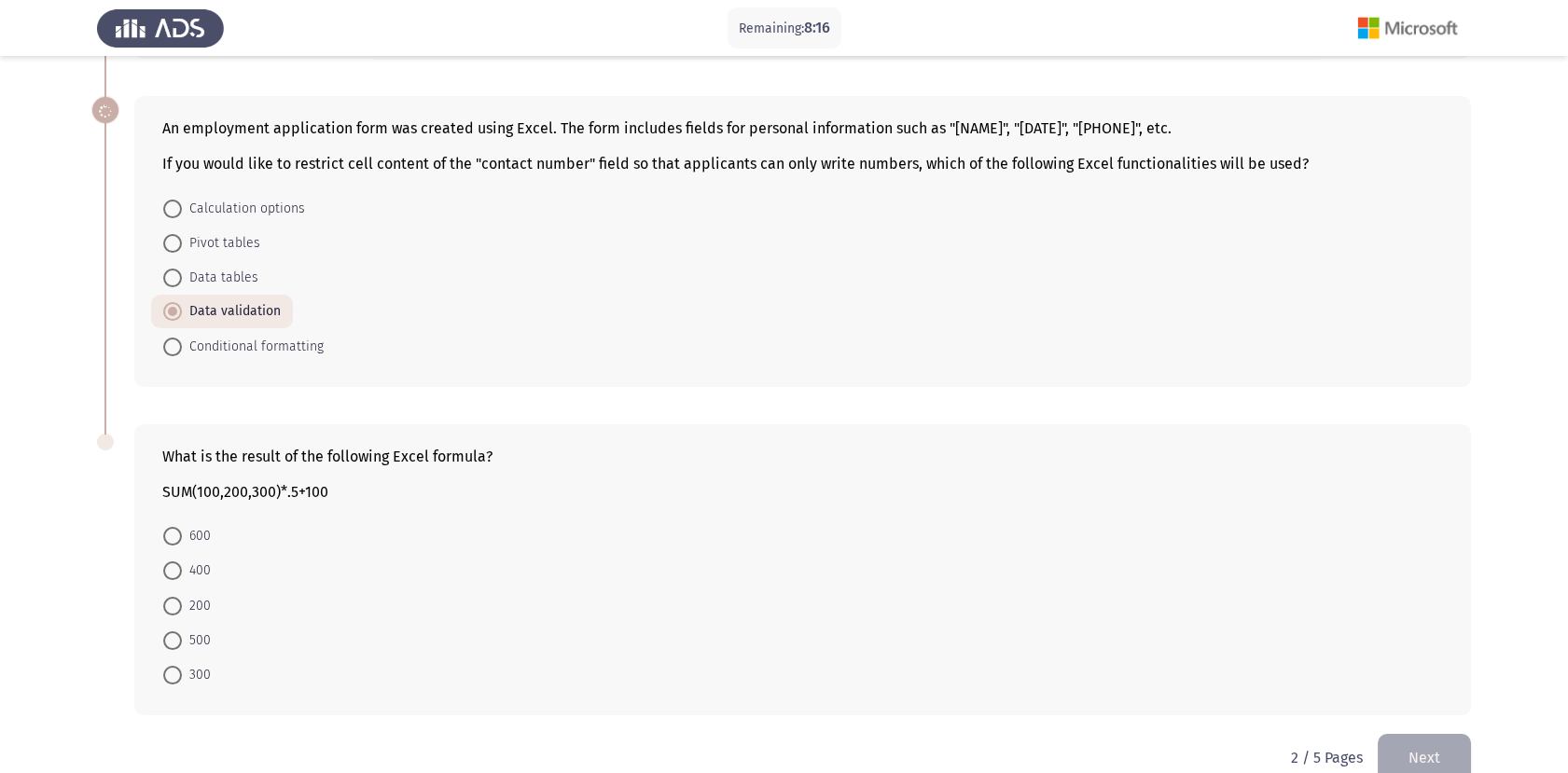scroll, scrollTop: 679, scrollLeft: 0, axis: vertical 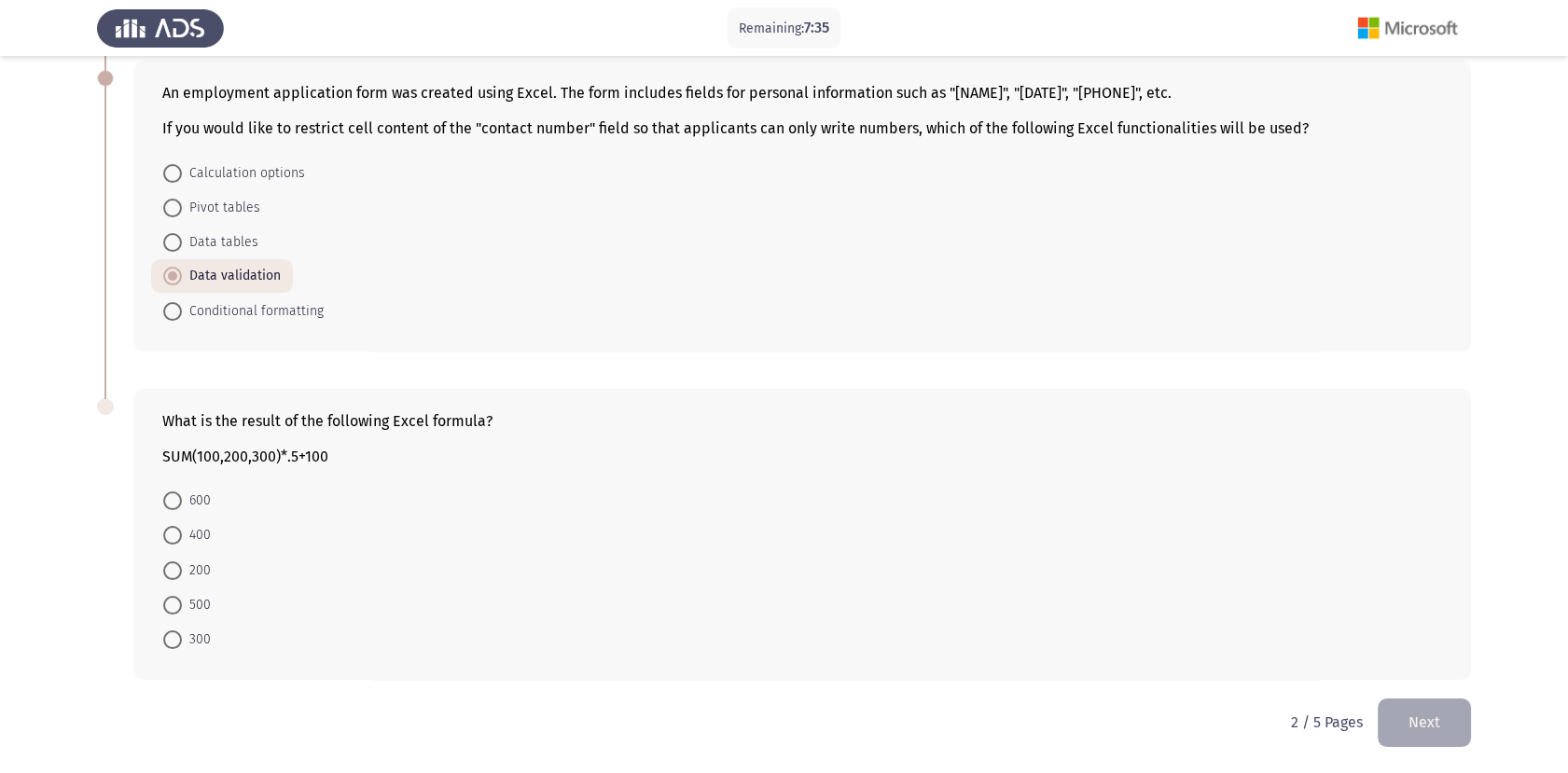 click at bounding box center (173, 535) 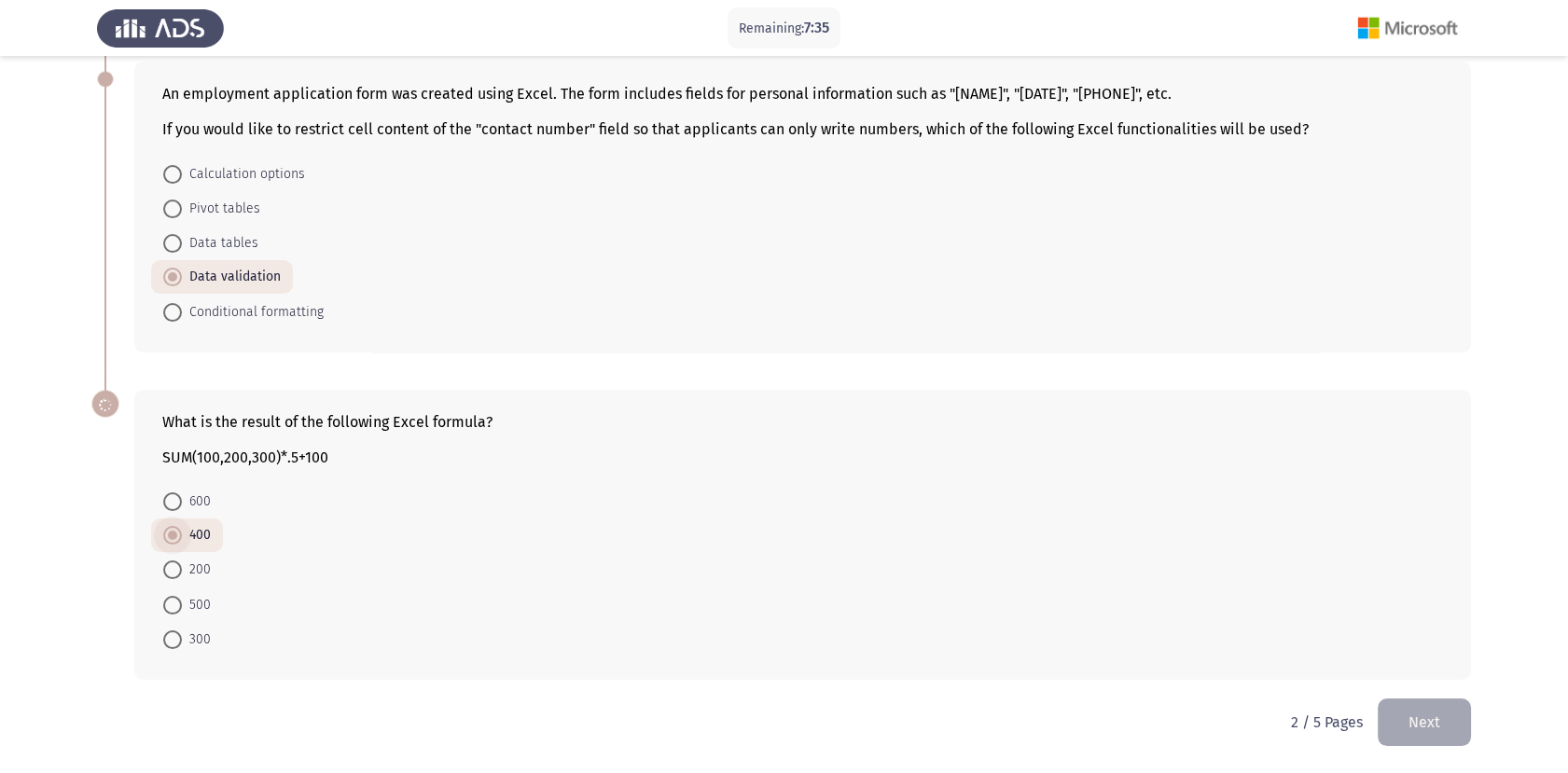 scroll, scrollTop: 678, scrollLeft: 0, axis: vertical 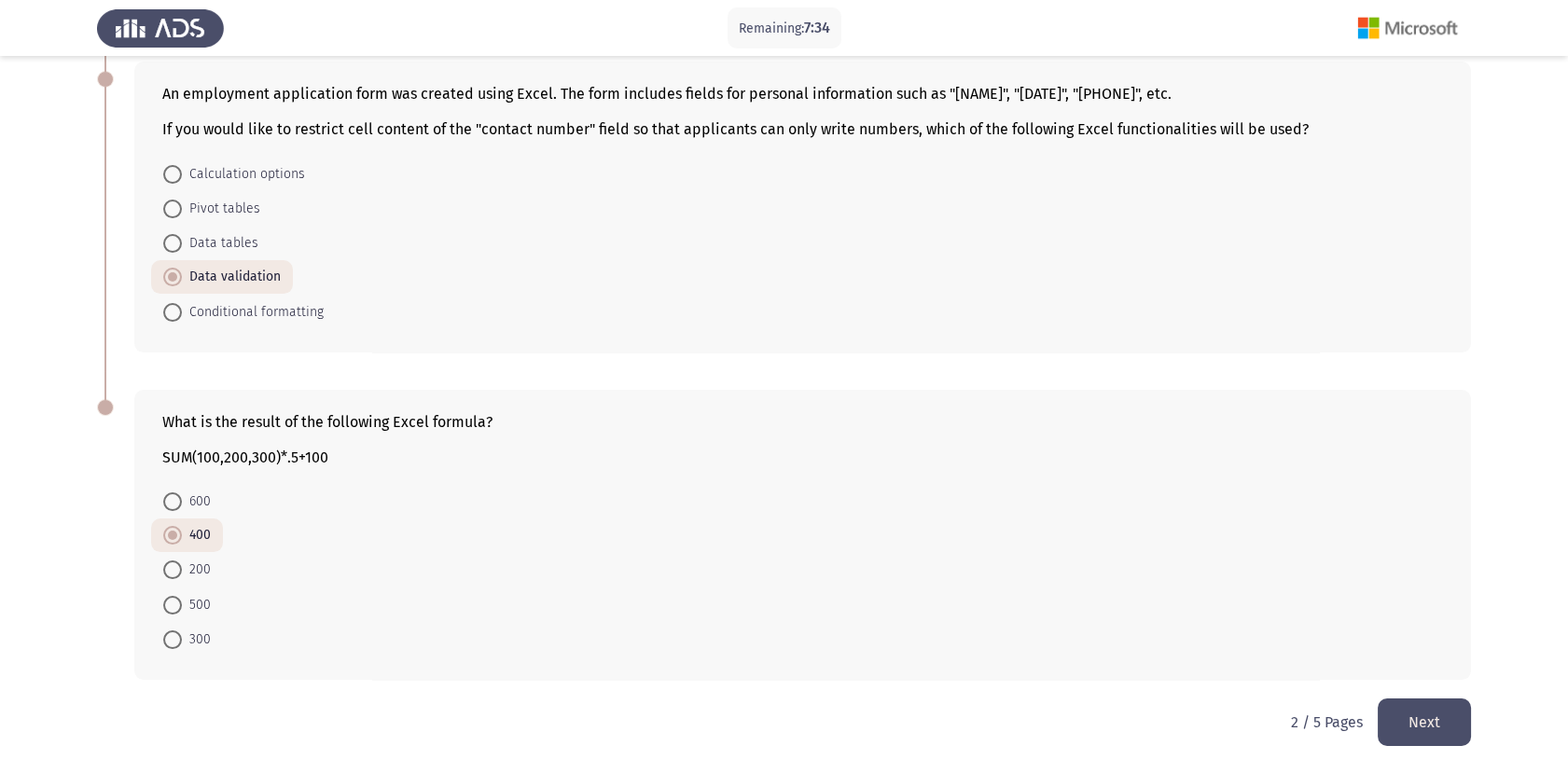 click on "Next" 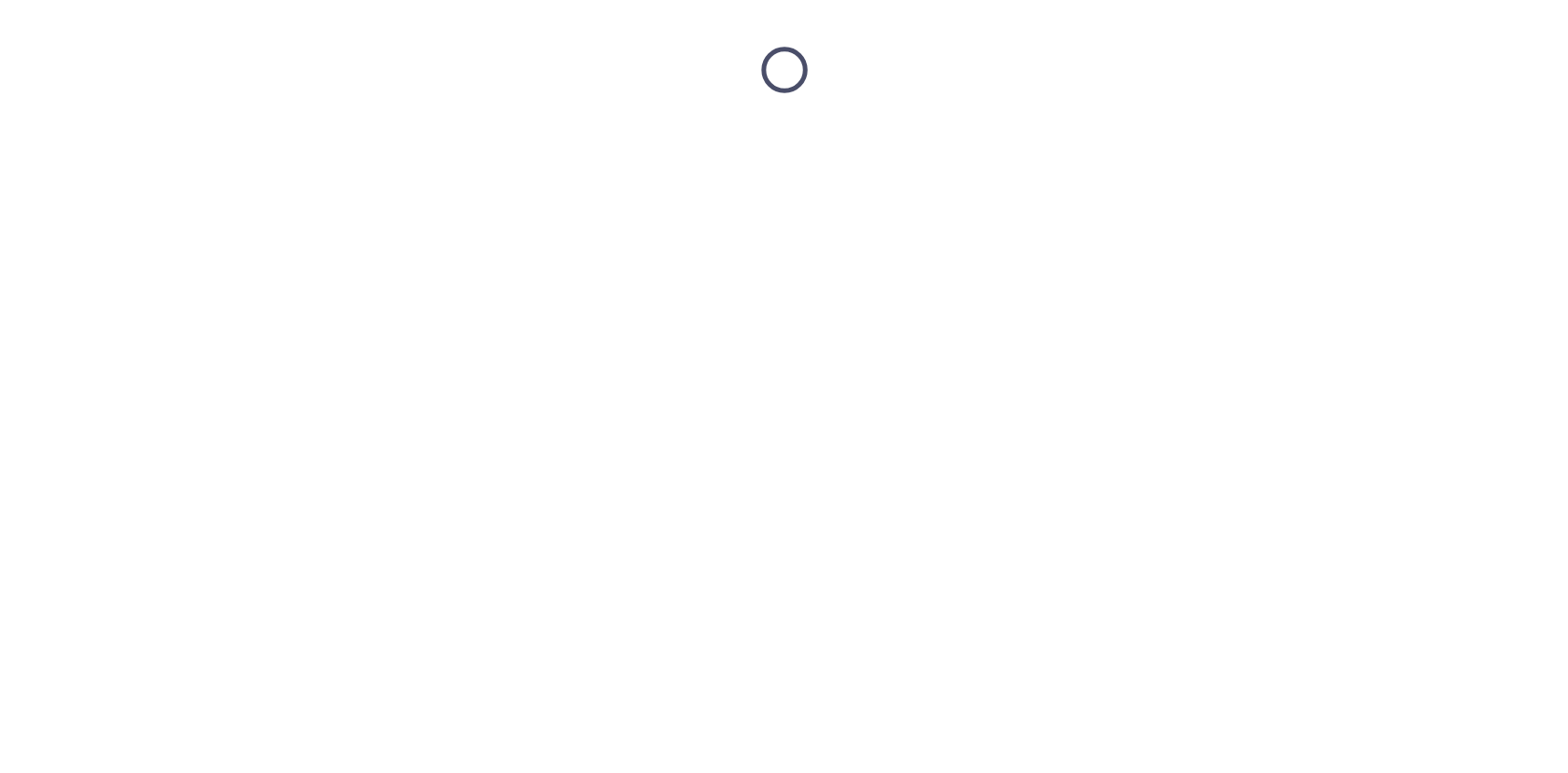 scroll, scrollTop: 0, scrollLeft: 0, axis: both 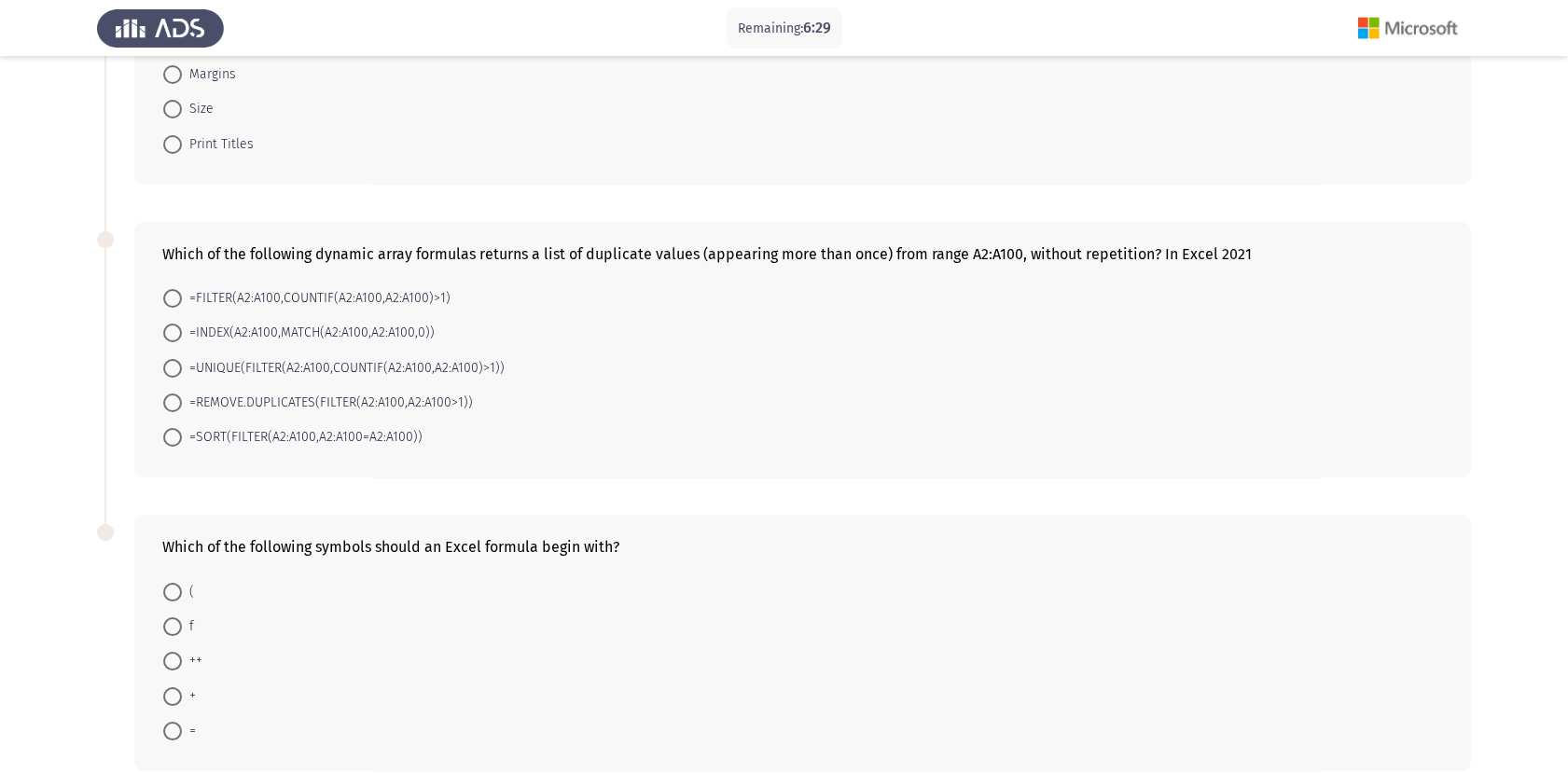 click at bounding box center [173, 368] 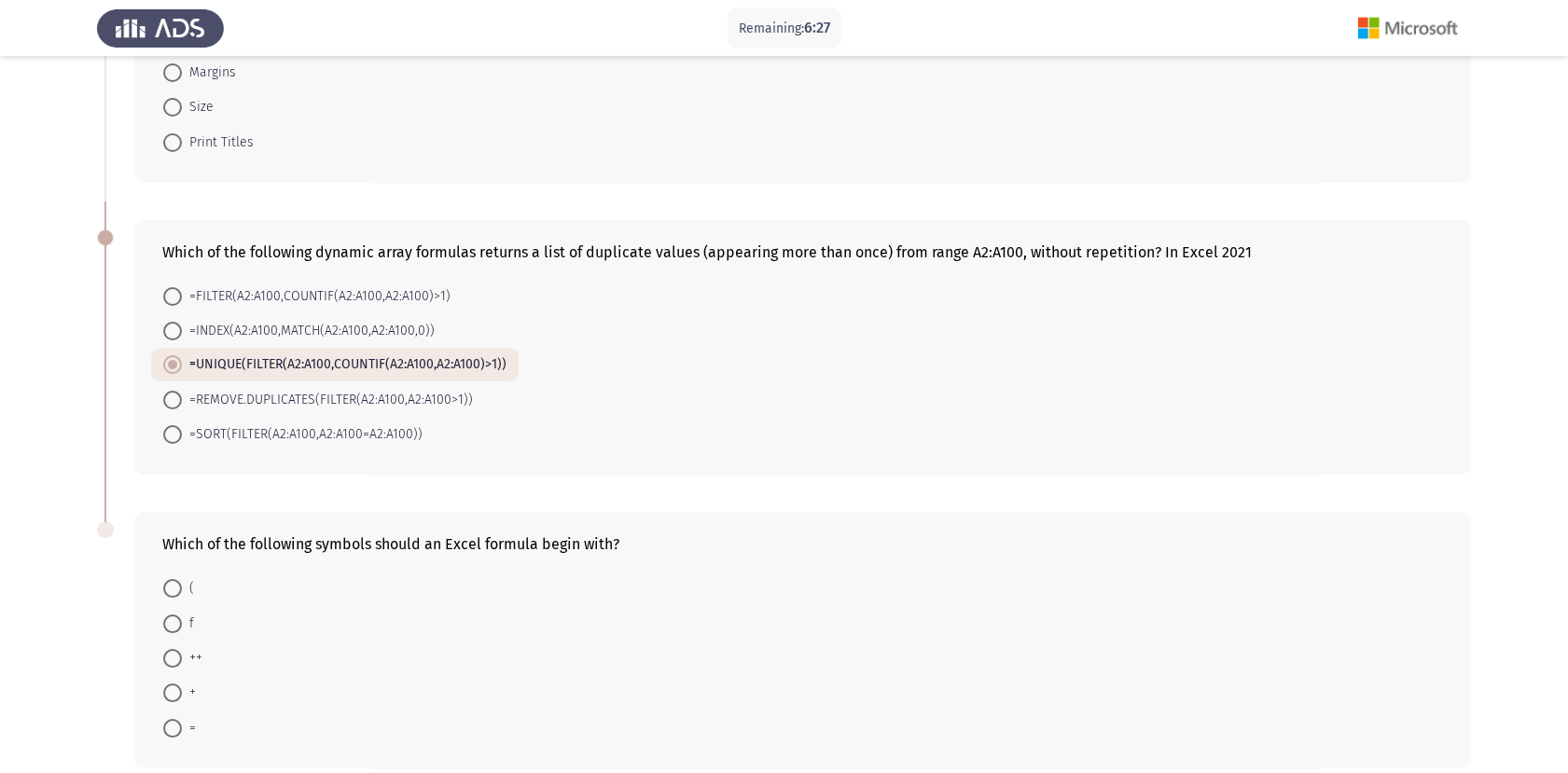 scroll, scrollTop: 320, scrollLeft: 0, axis: vertical 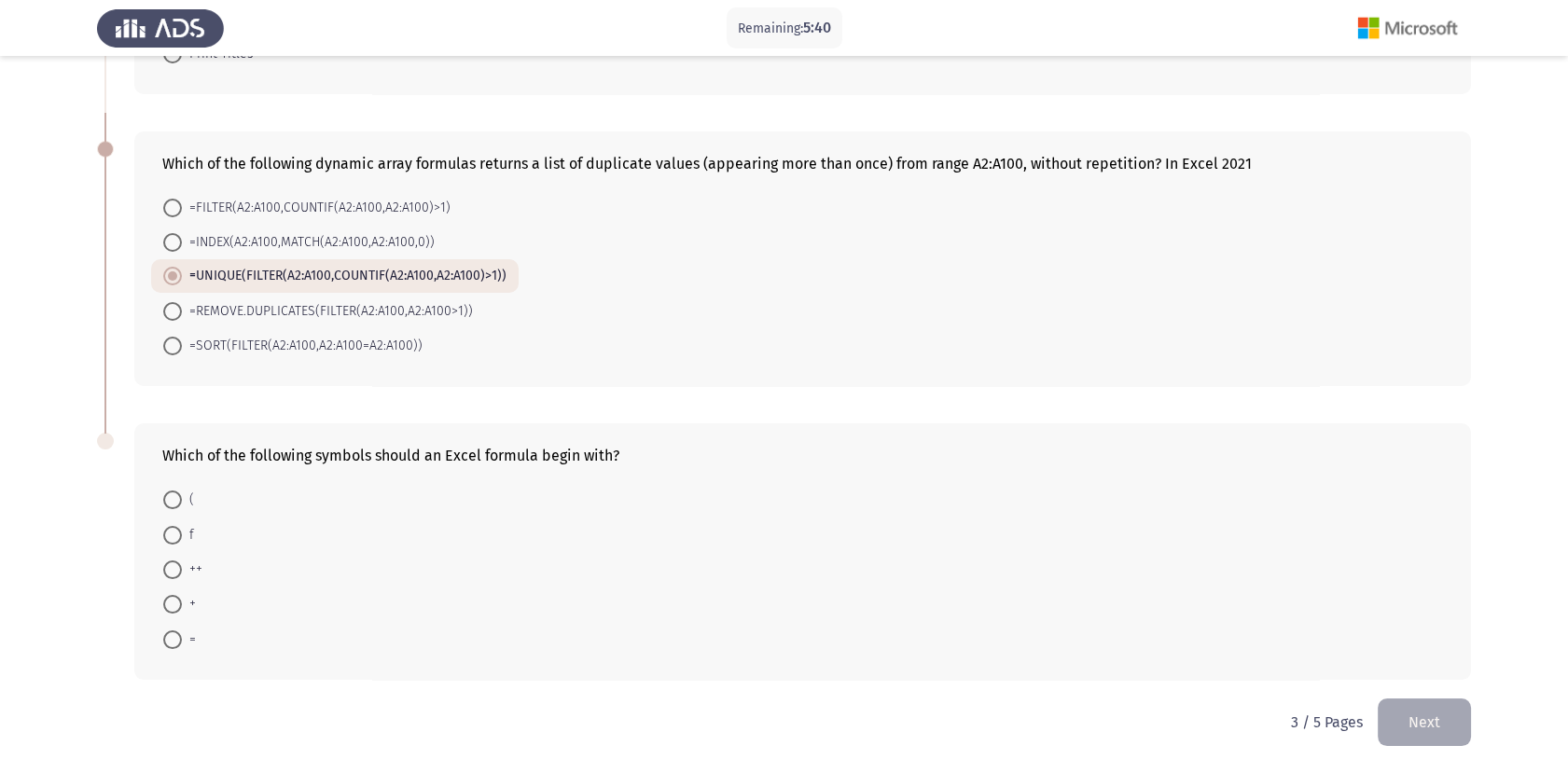 click at bounding box center (173, 640) 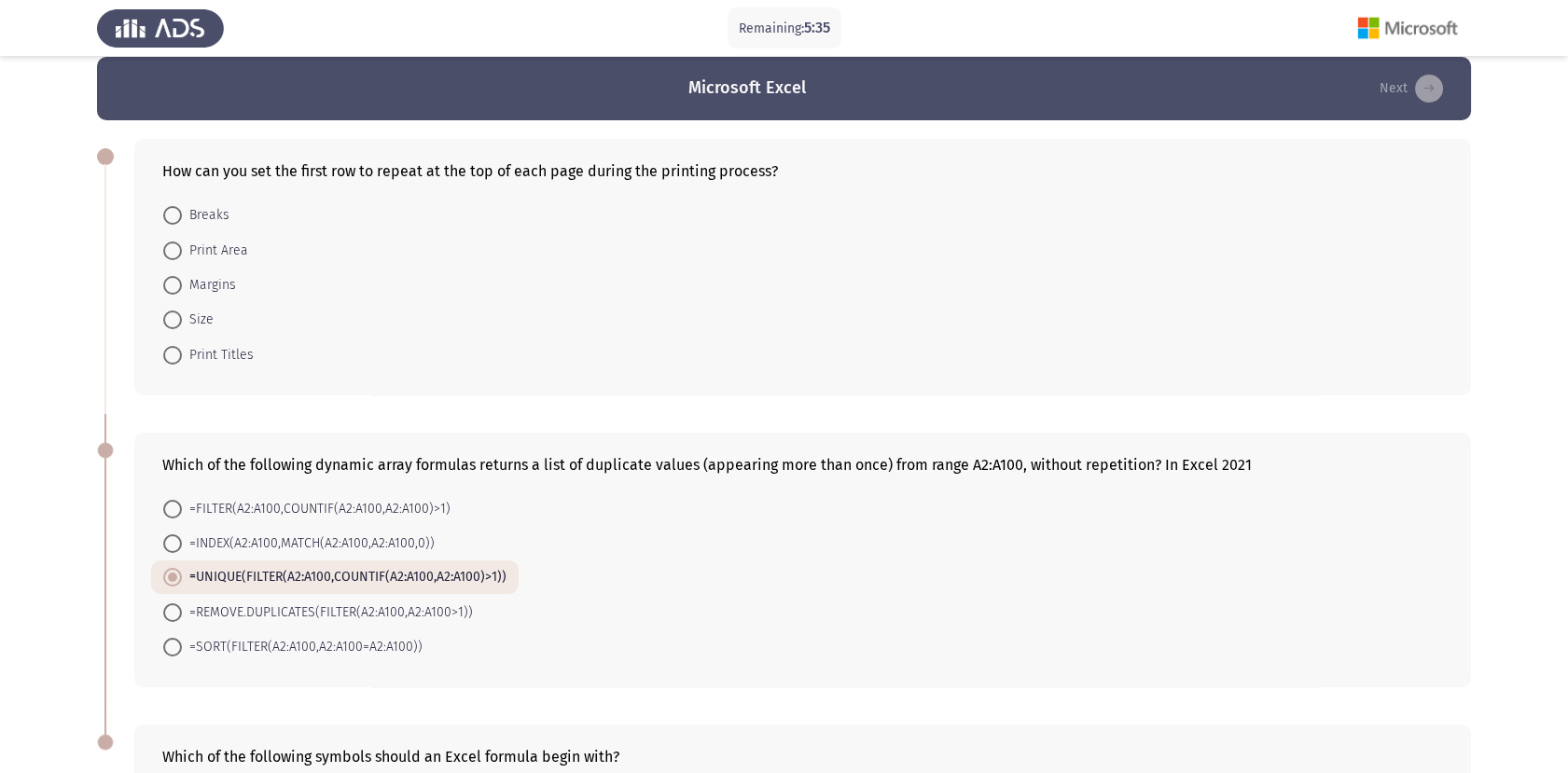 scroll, scrollTop: 0, scrollLeft: 0, axis: both 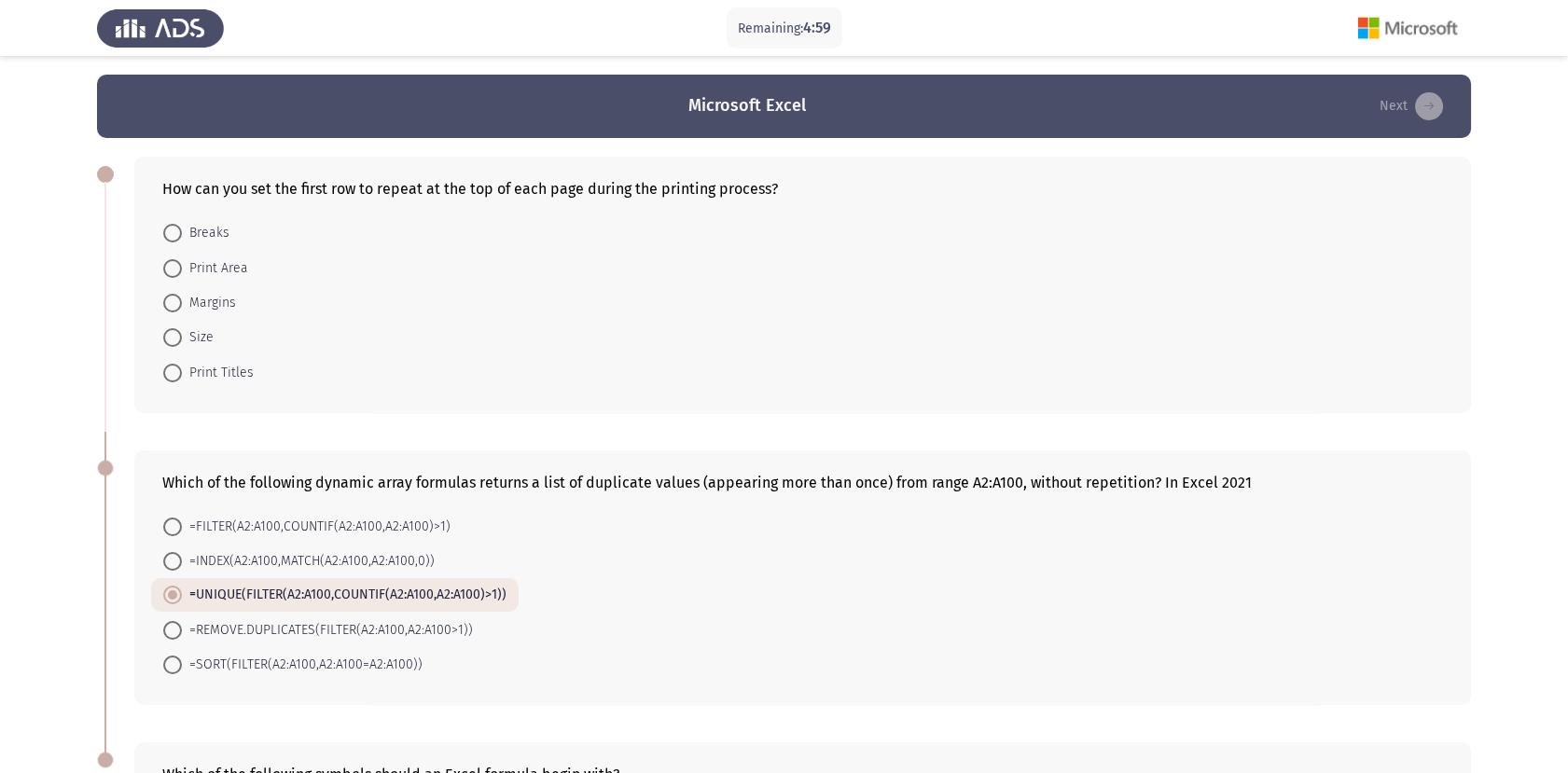 click on "Print Titles" at bounding box center (217, 373) 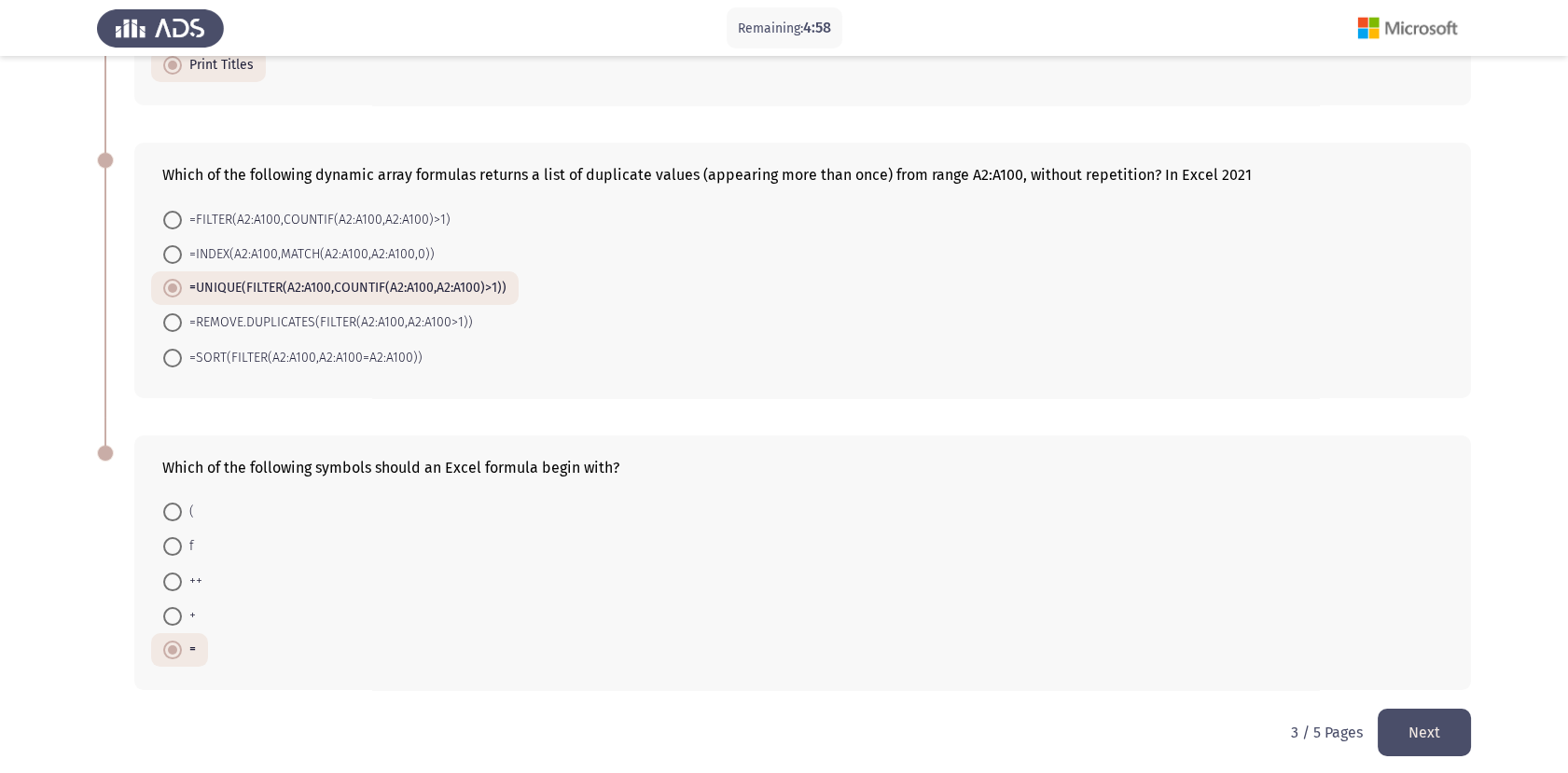 scroll, scrollTop: 317, scrollLeft: 0, axis: vertical 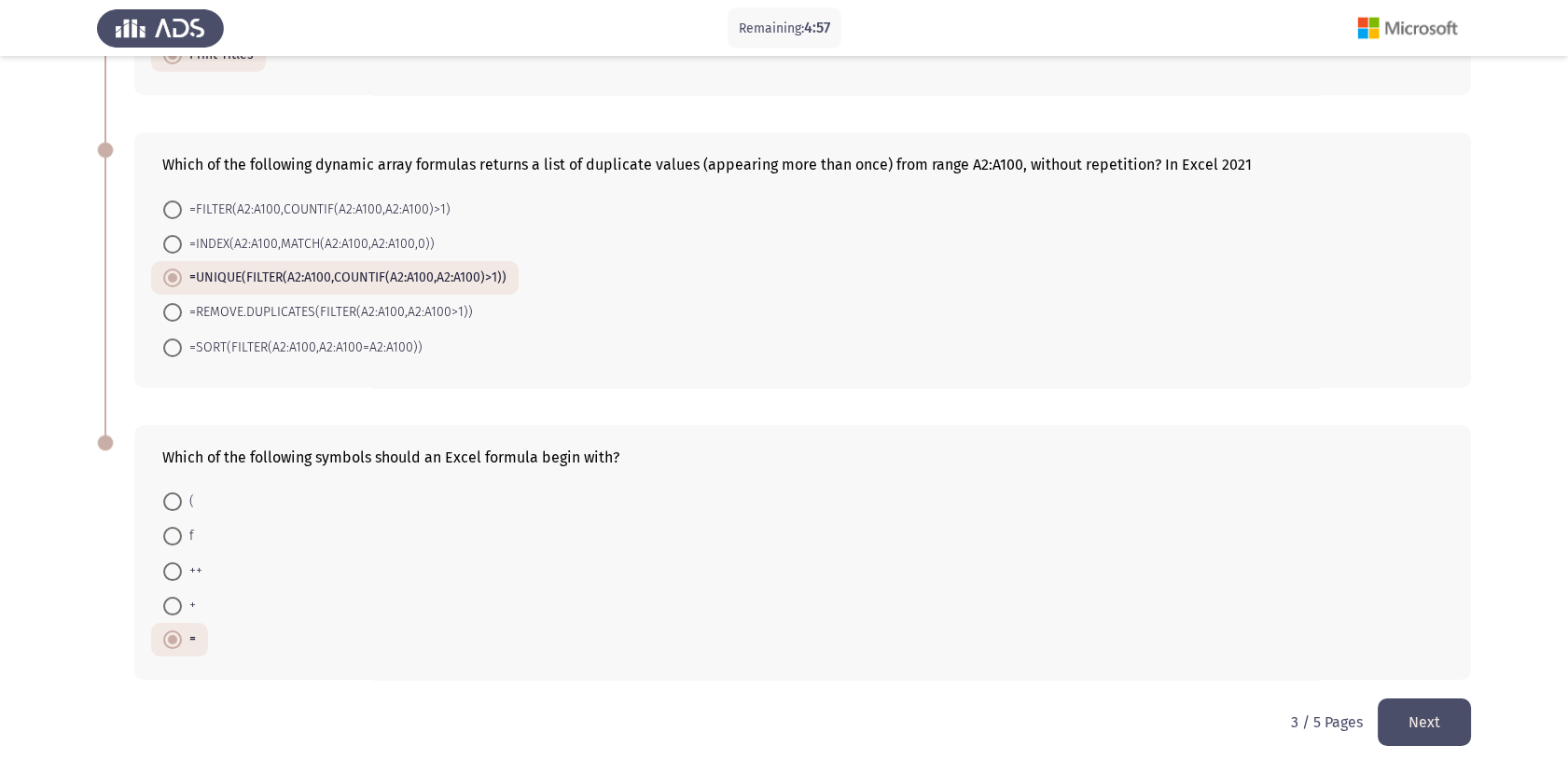 click on "Next" 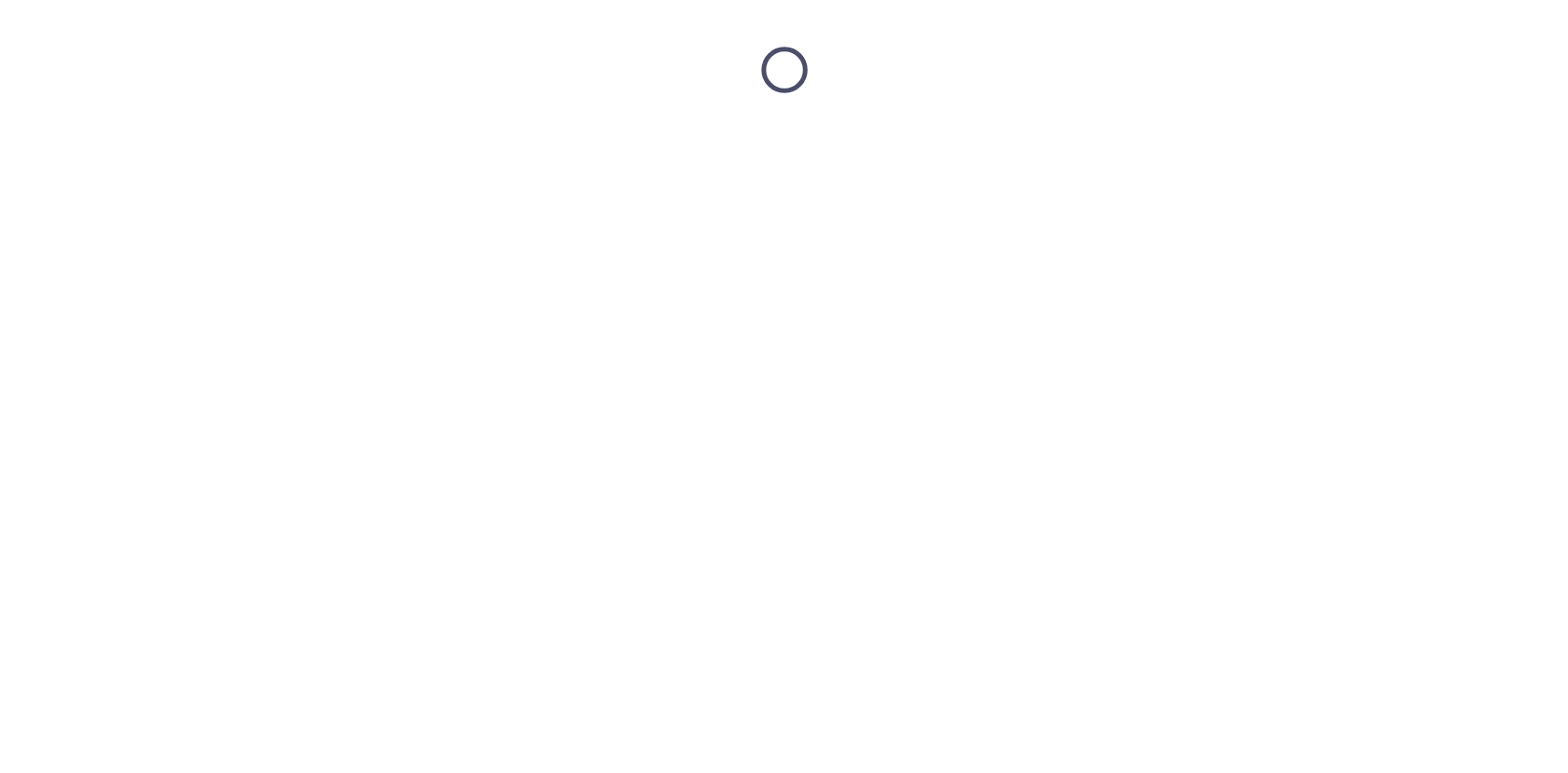 scroll, scrollTop: 0, scrollLeft: 0, axis: both 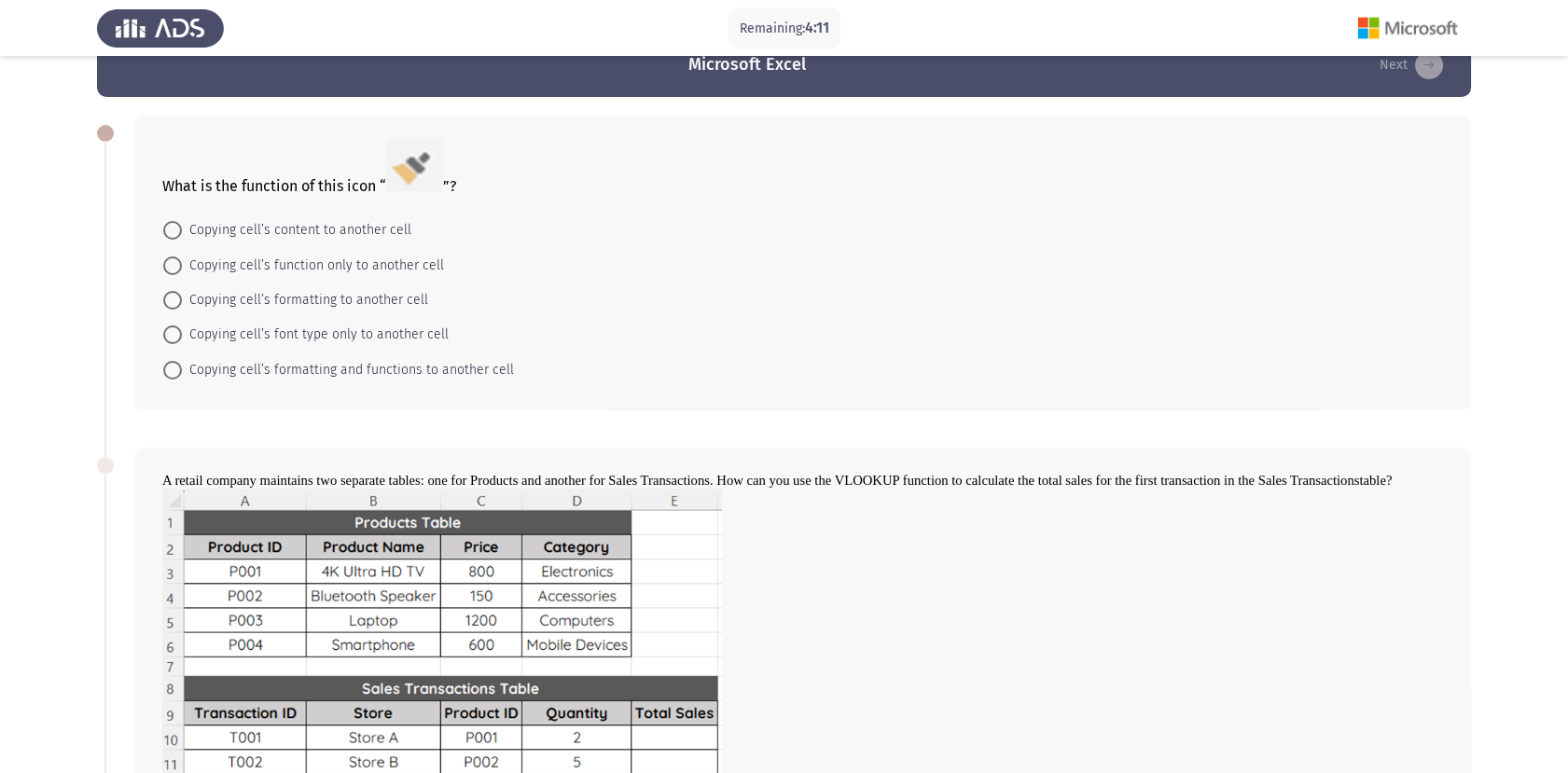 click on "Copying cell’s formatting to another cell" at bounding box center [305, 300] 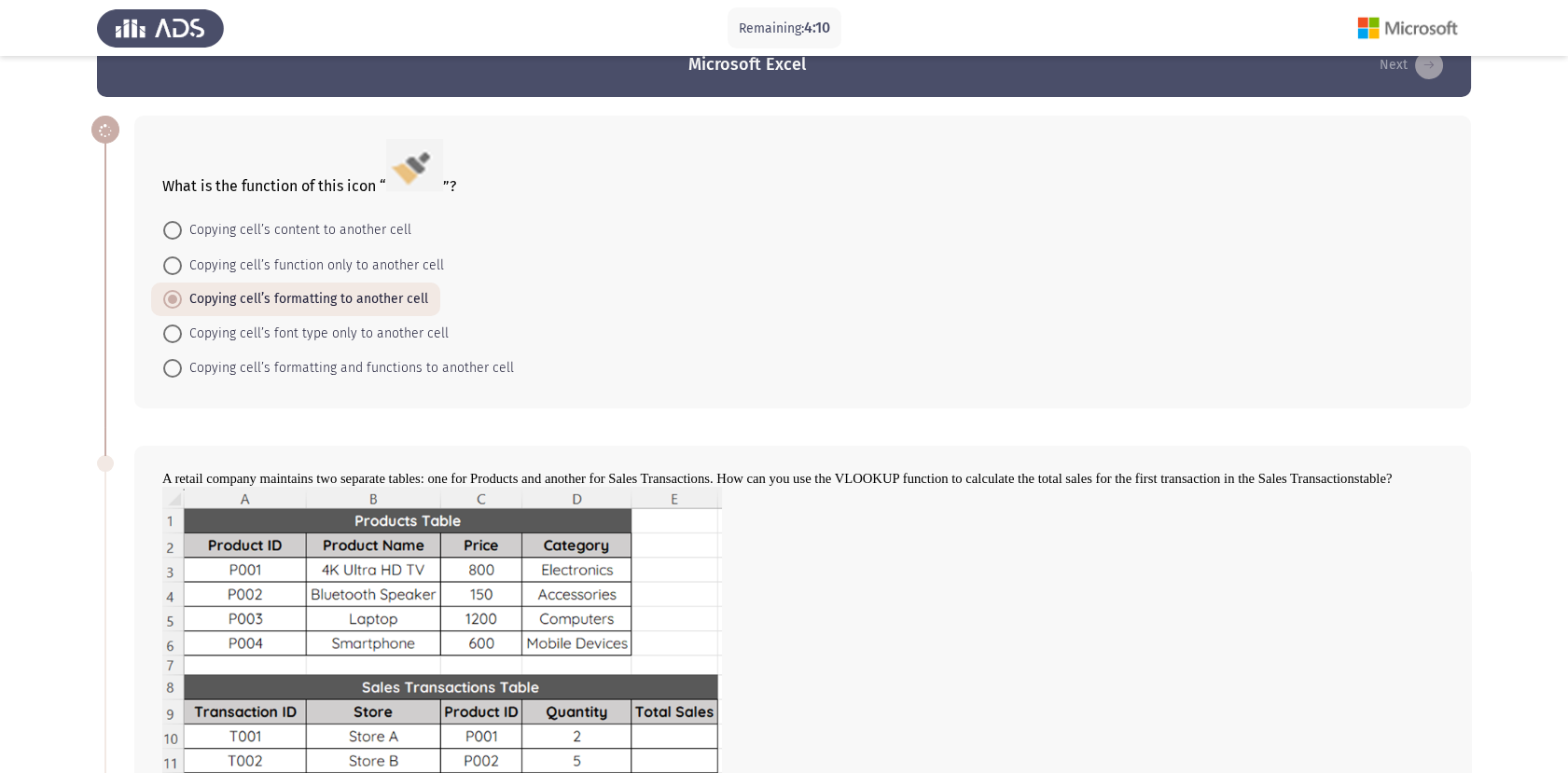 scroll, scrollTop: 455, scrollLeft: 0, axis: vertical 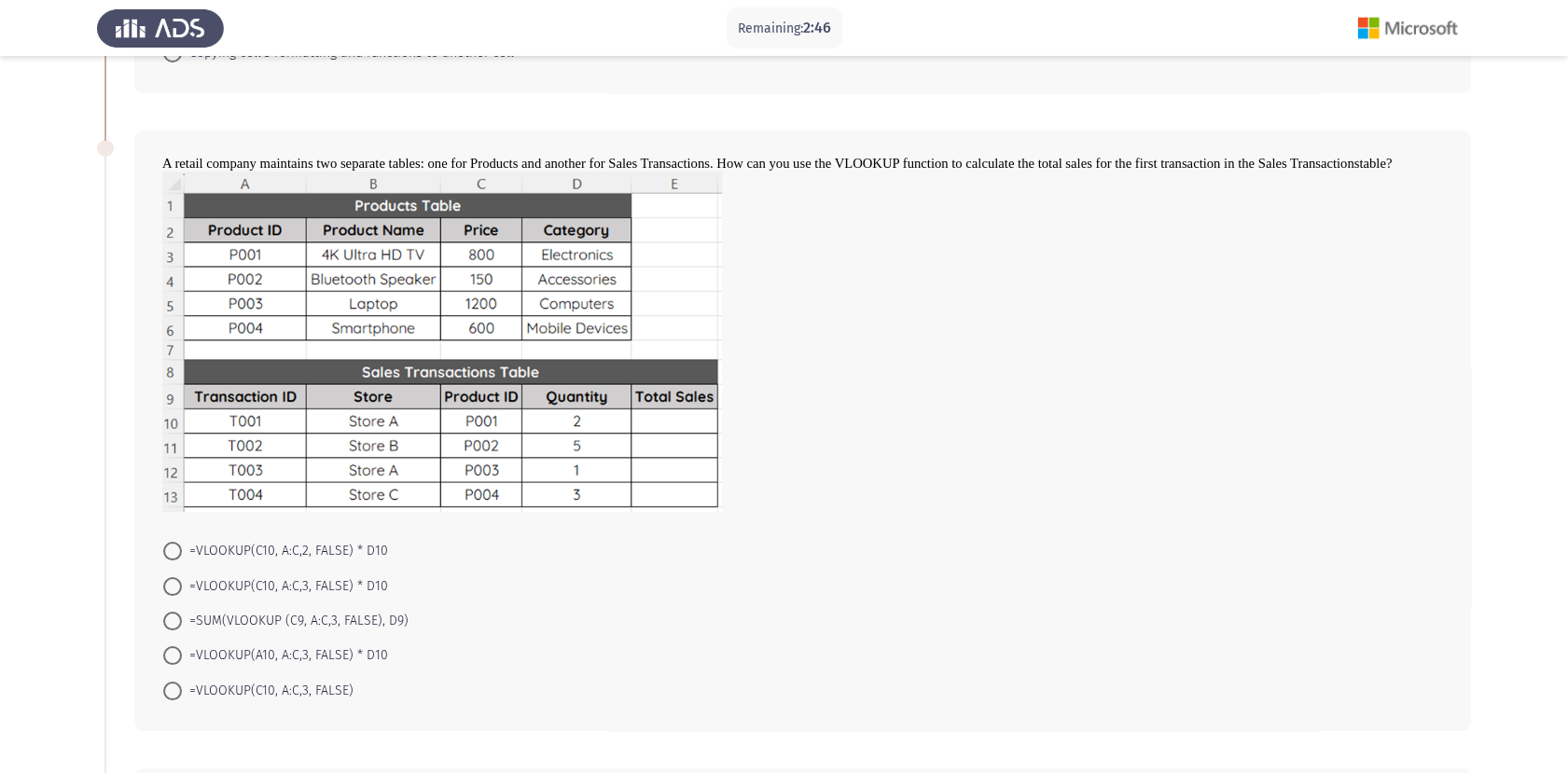 click at bounding box center [173, 587] 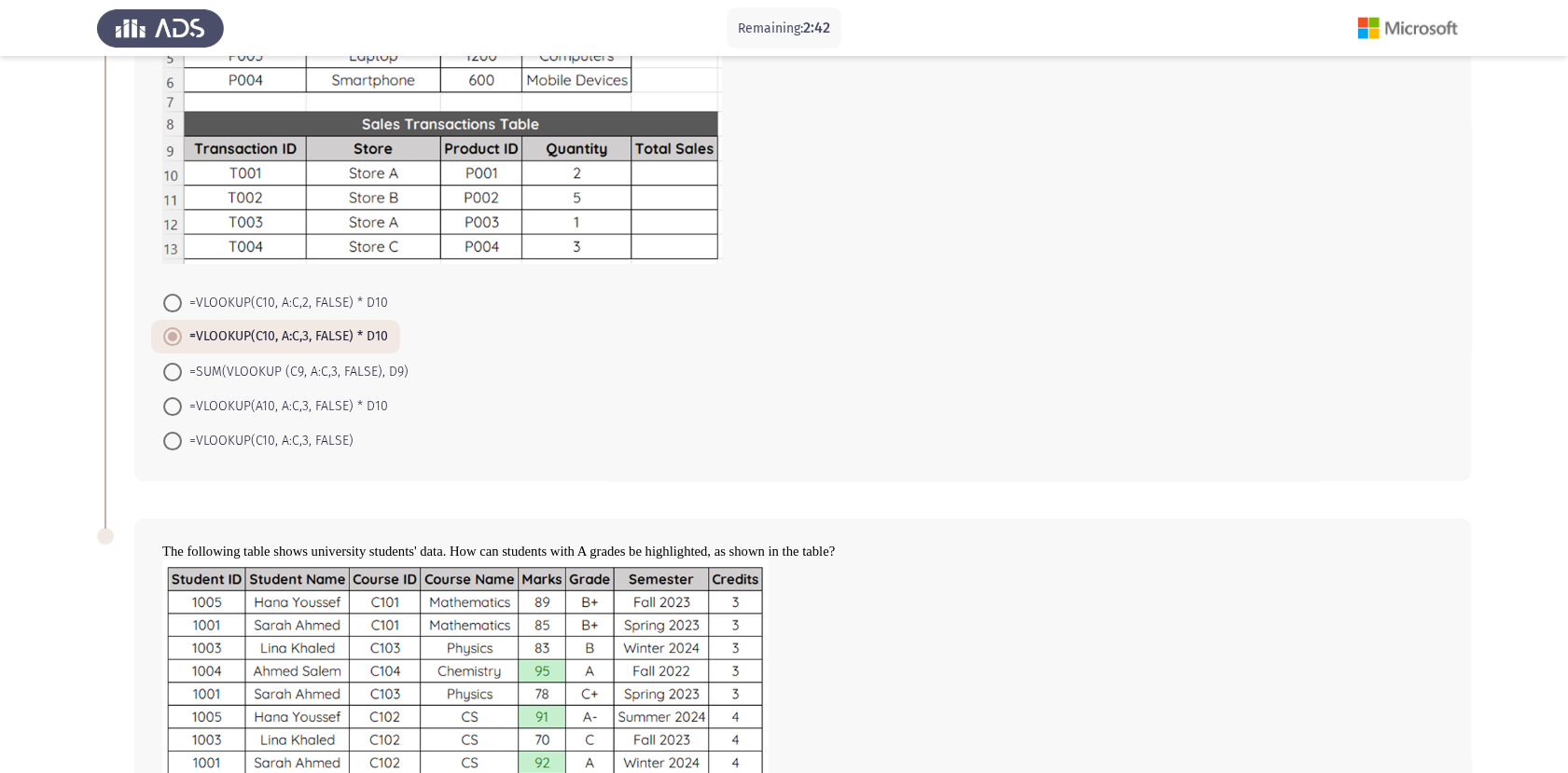 scroll, scrollTop: 1019, scrollLeft: 0, axis: vertical 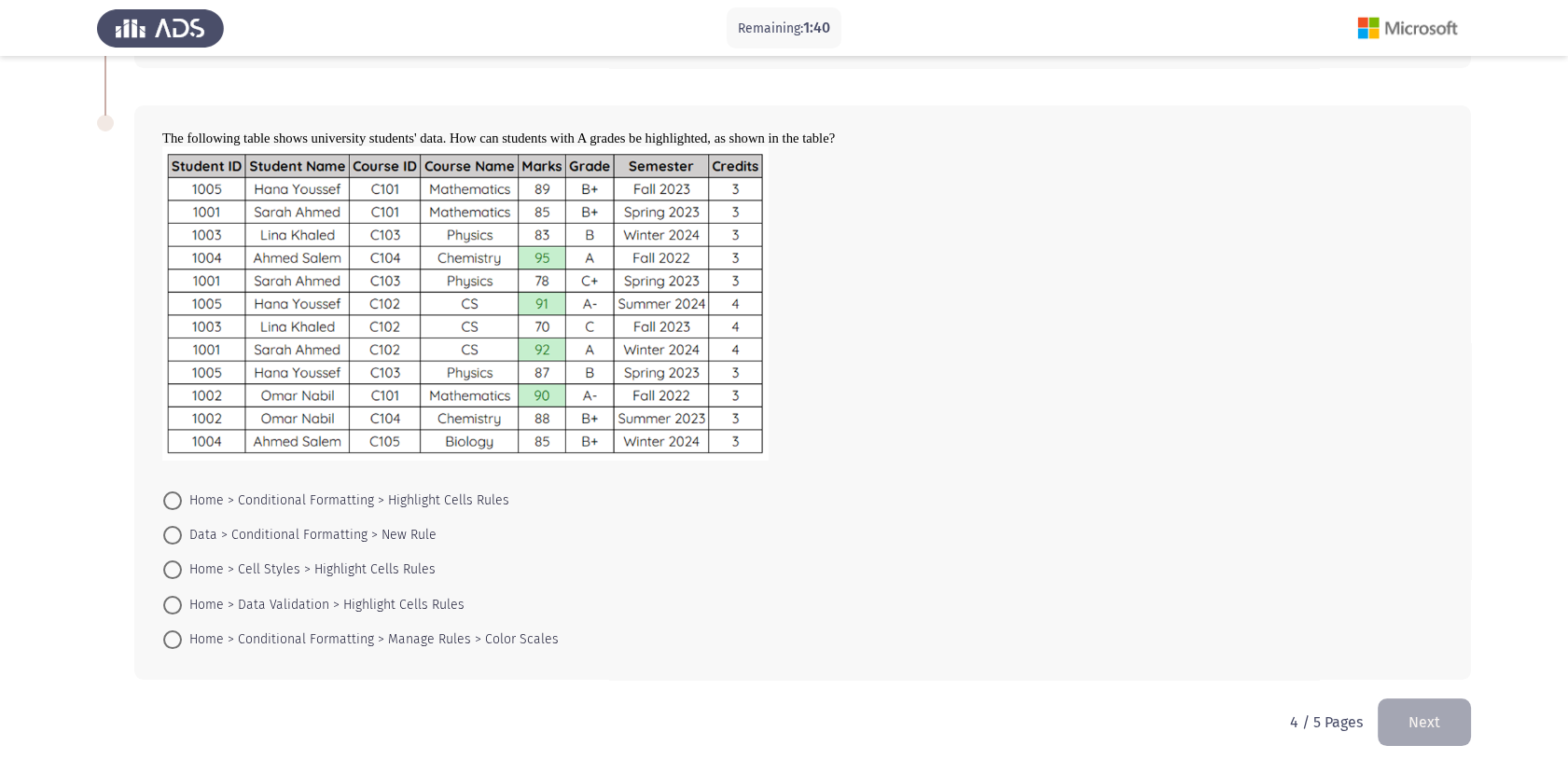 click at bounding box center (173, 535) 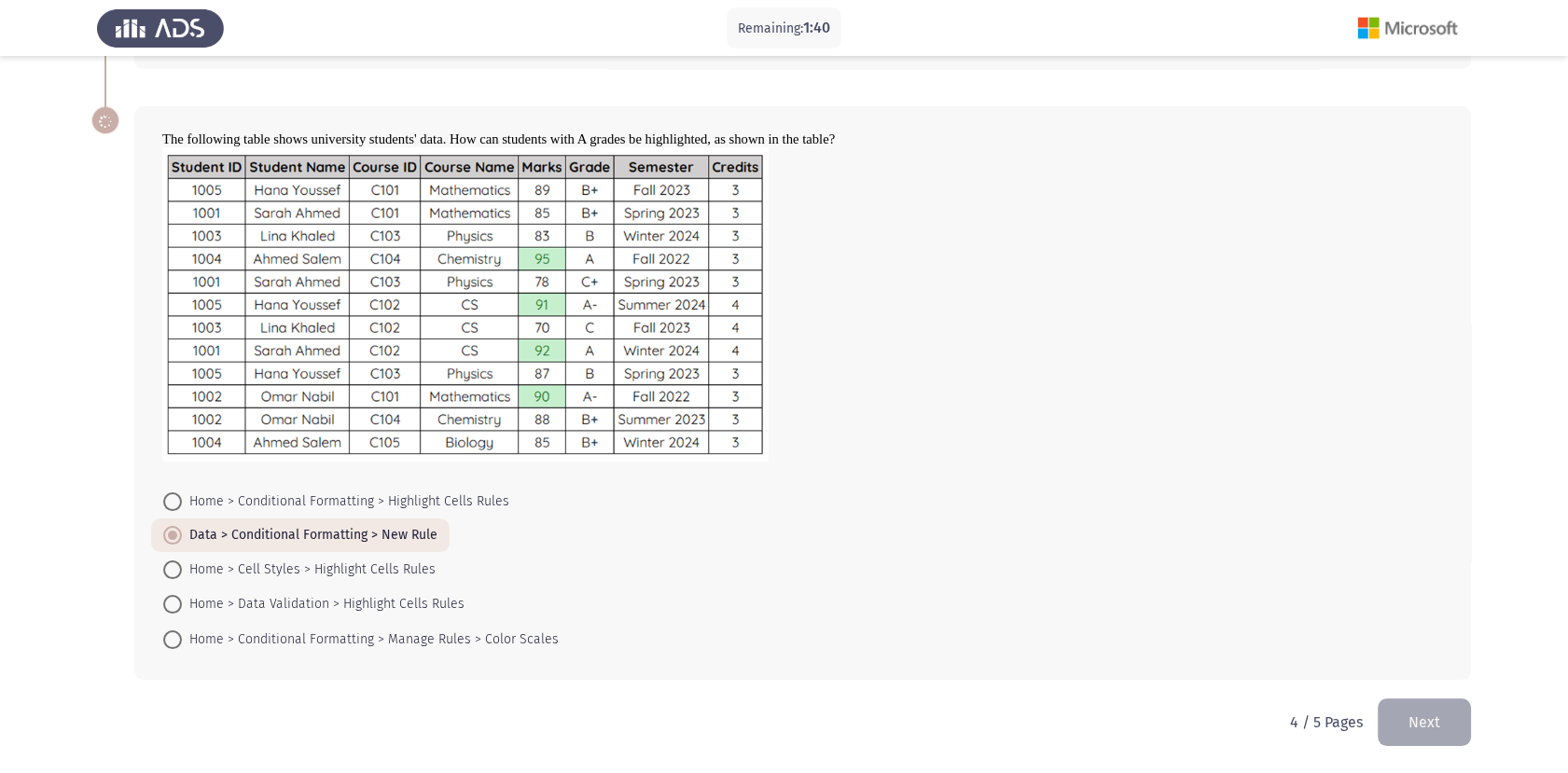 scroll, scrollTop: 1018, scrollLeft: 0, axis: vertical 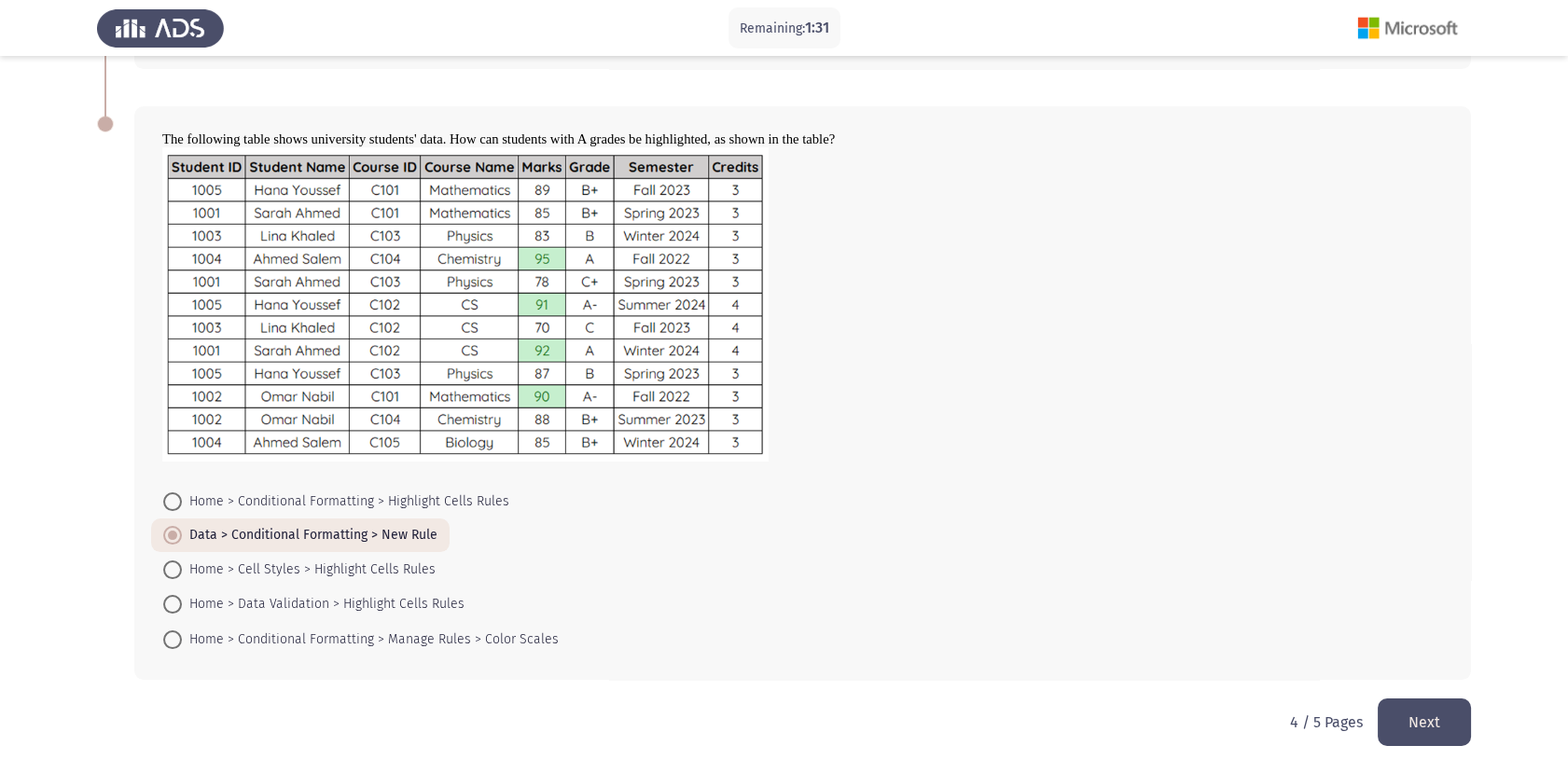 click on "Next" 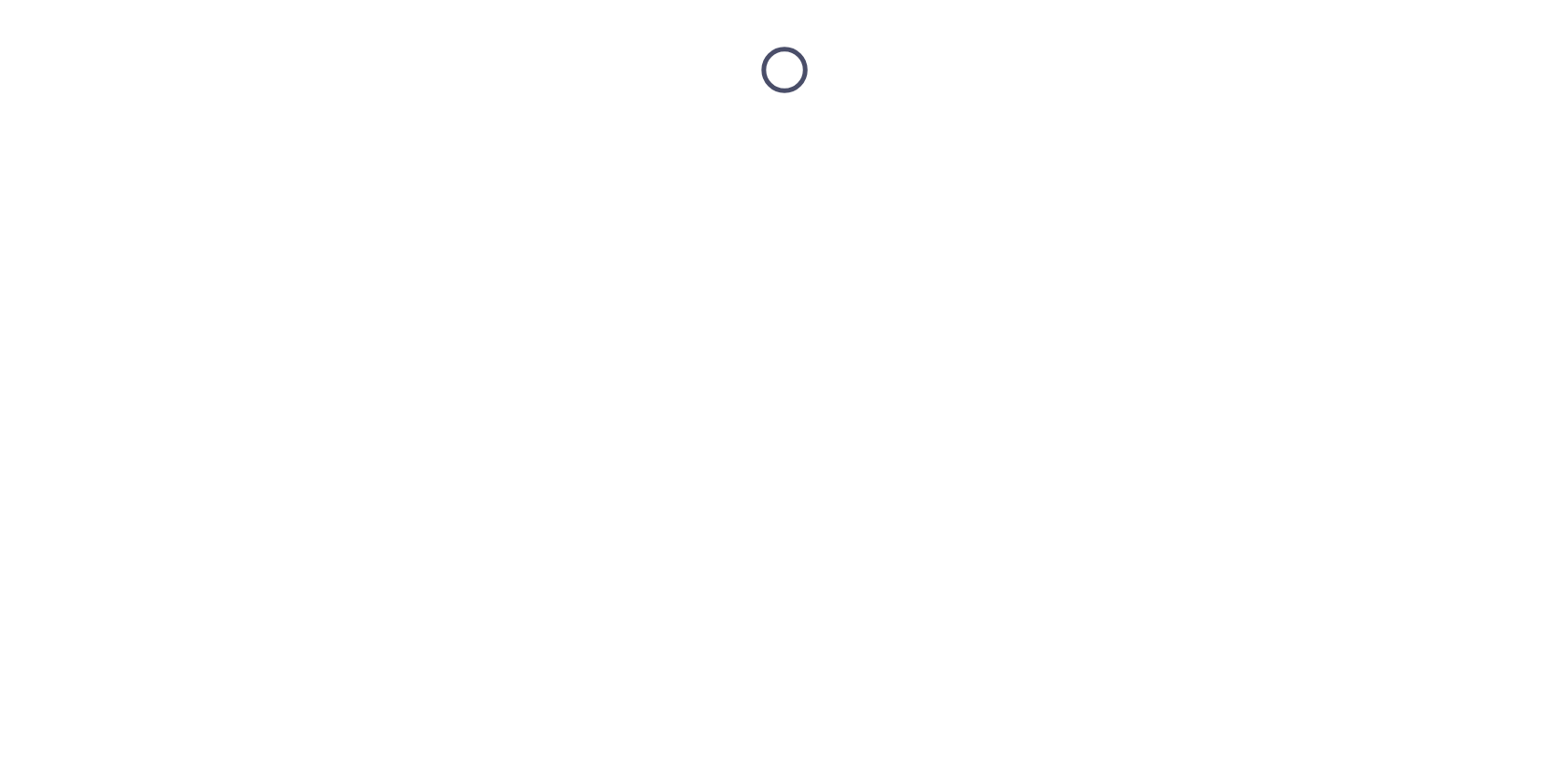 scroll, scrollTop: 0, scrollLeft: 0, axis: both 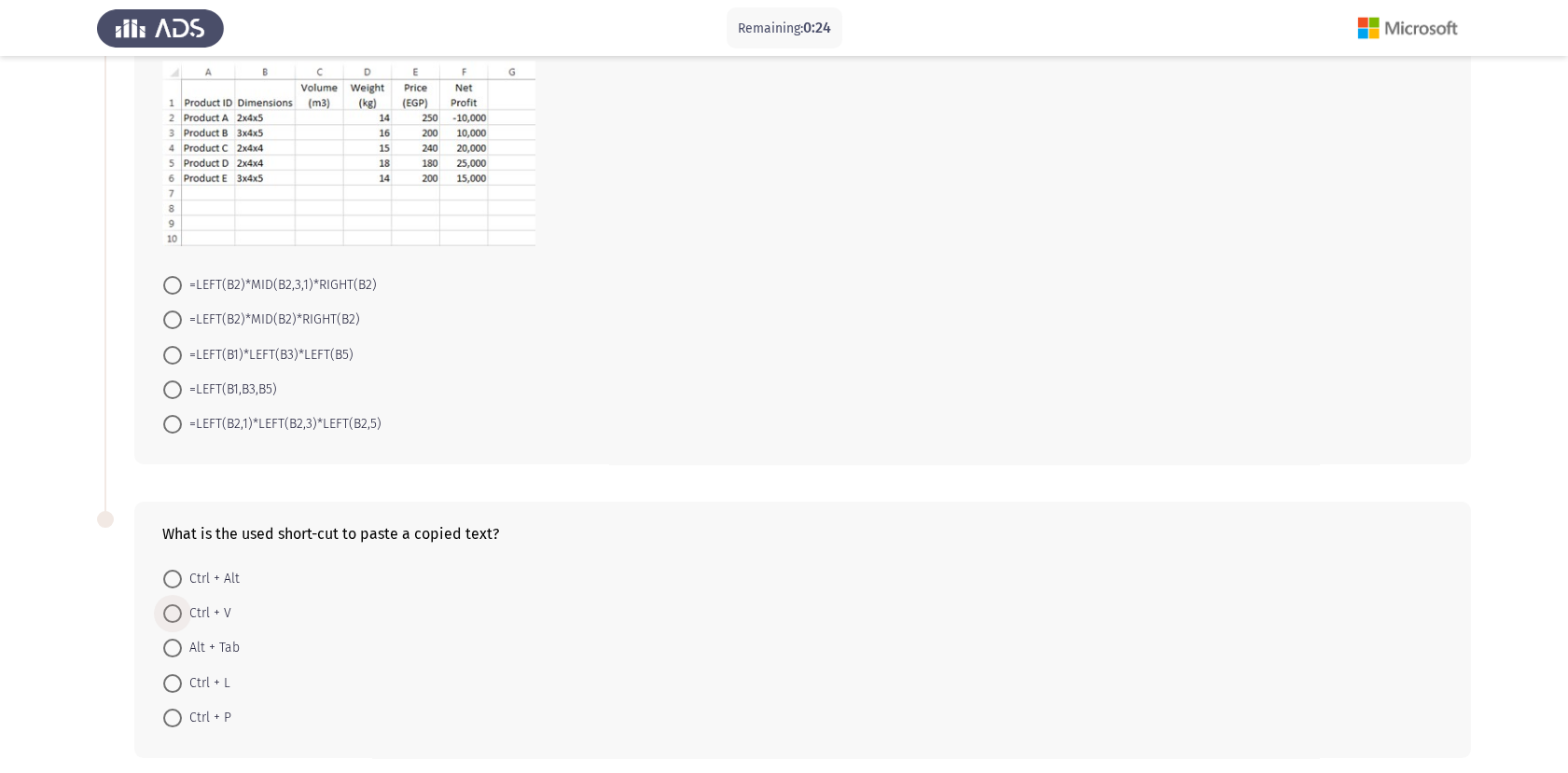 click at bounding box center [173, 614] 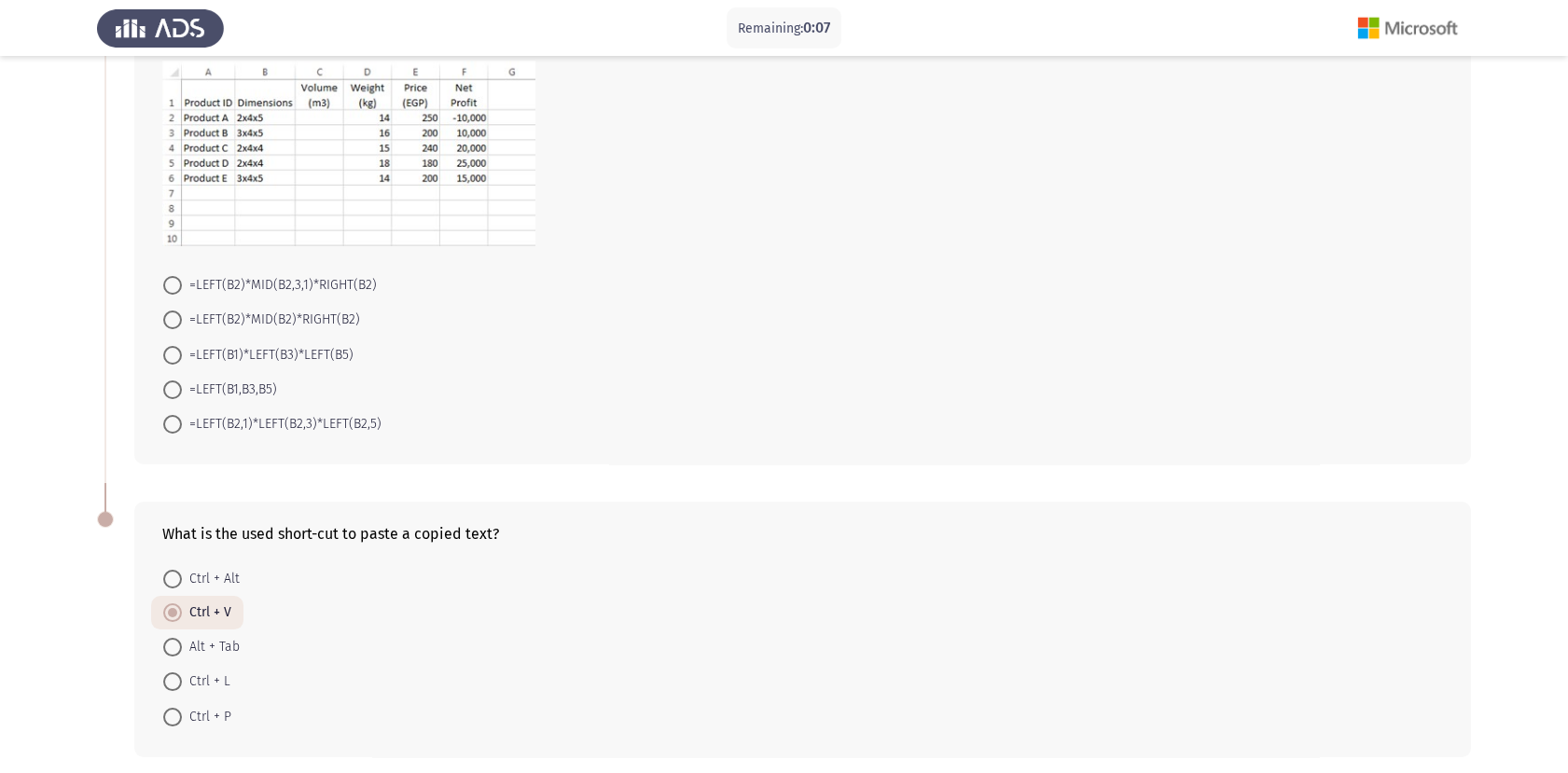 click at bounding box center (173, 285) 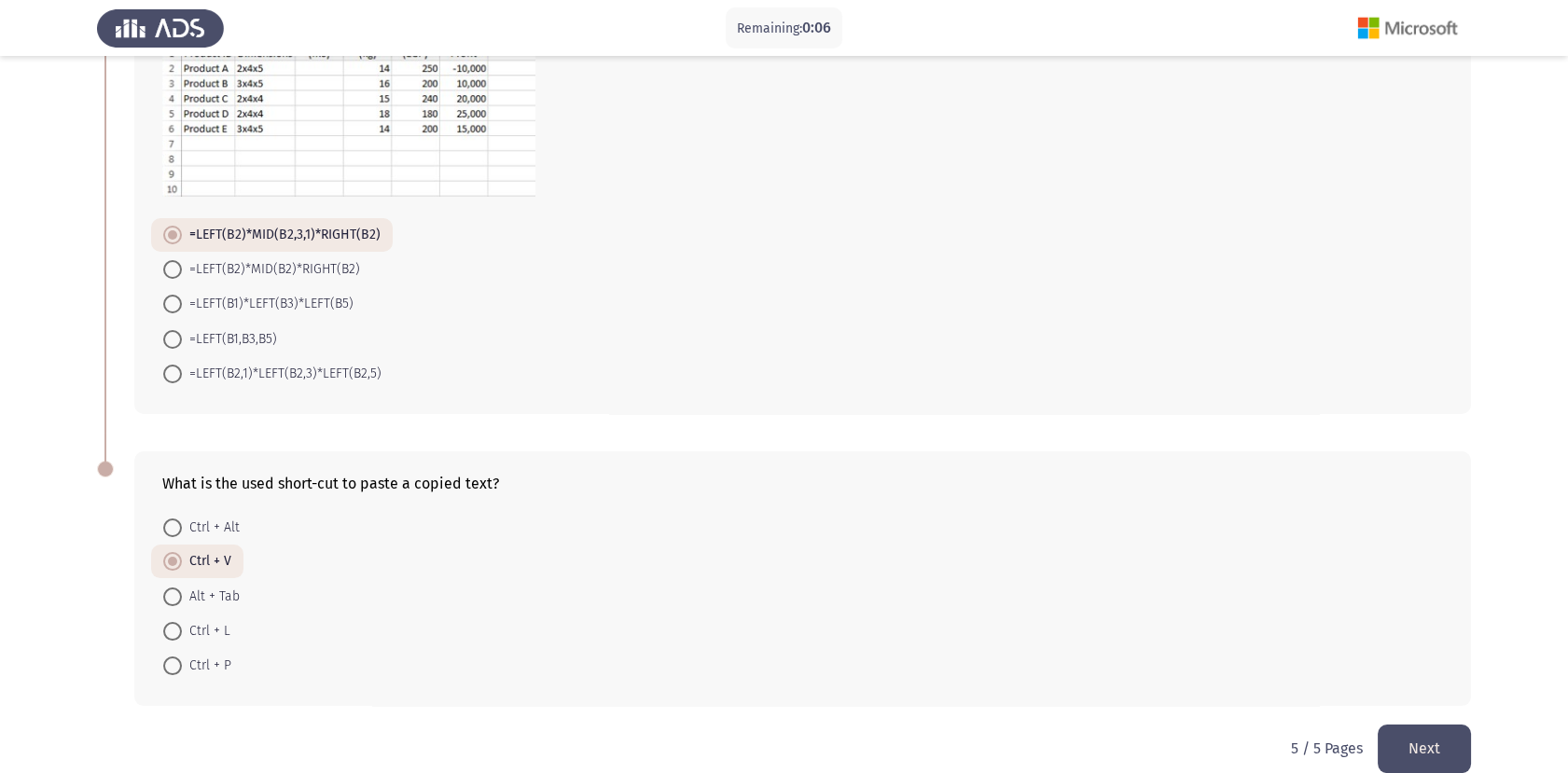 scroll, scrollTop: 231, scrollLeft: 0, axis: vertical 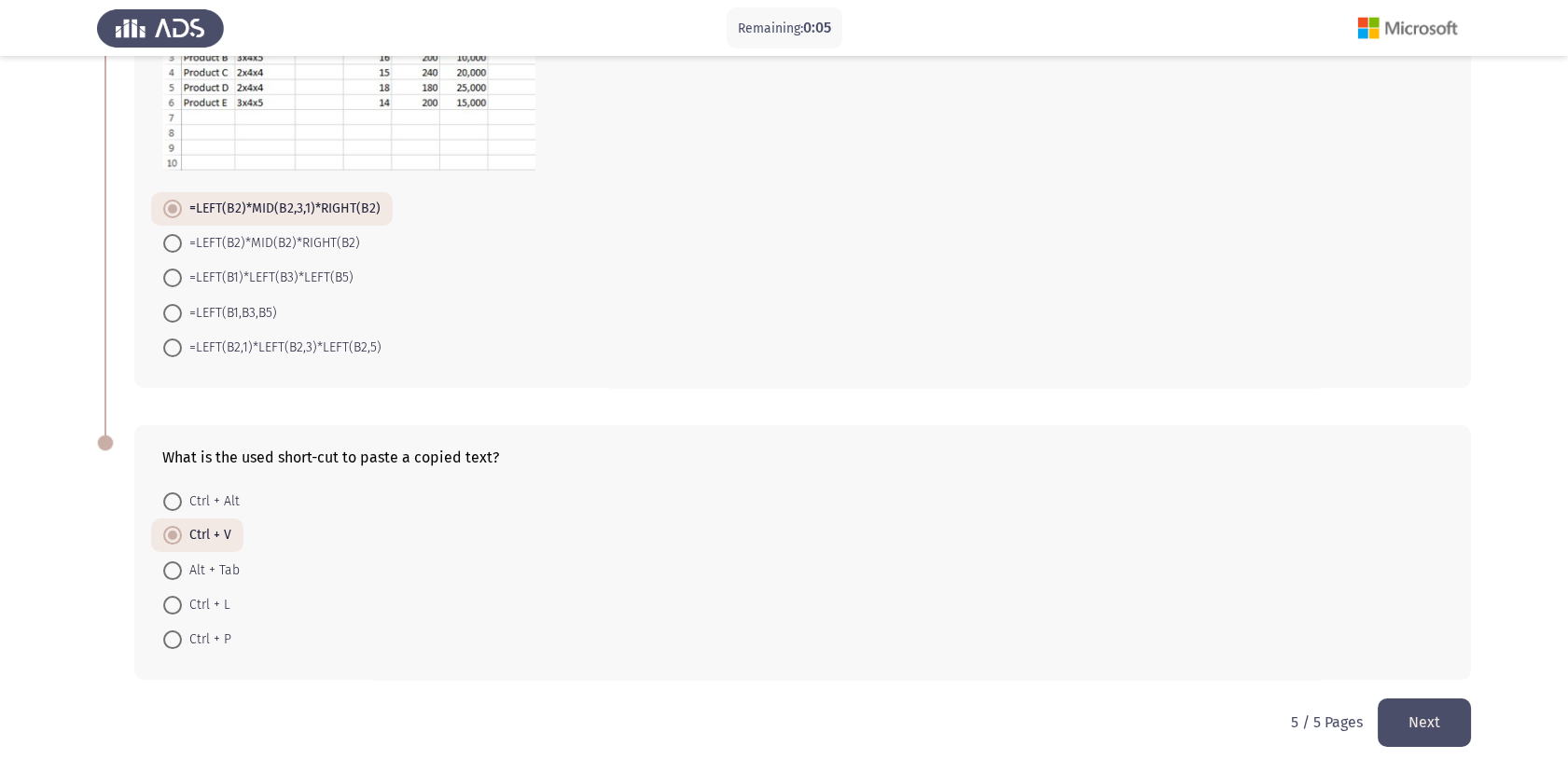 click on "Next" 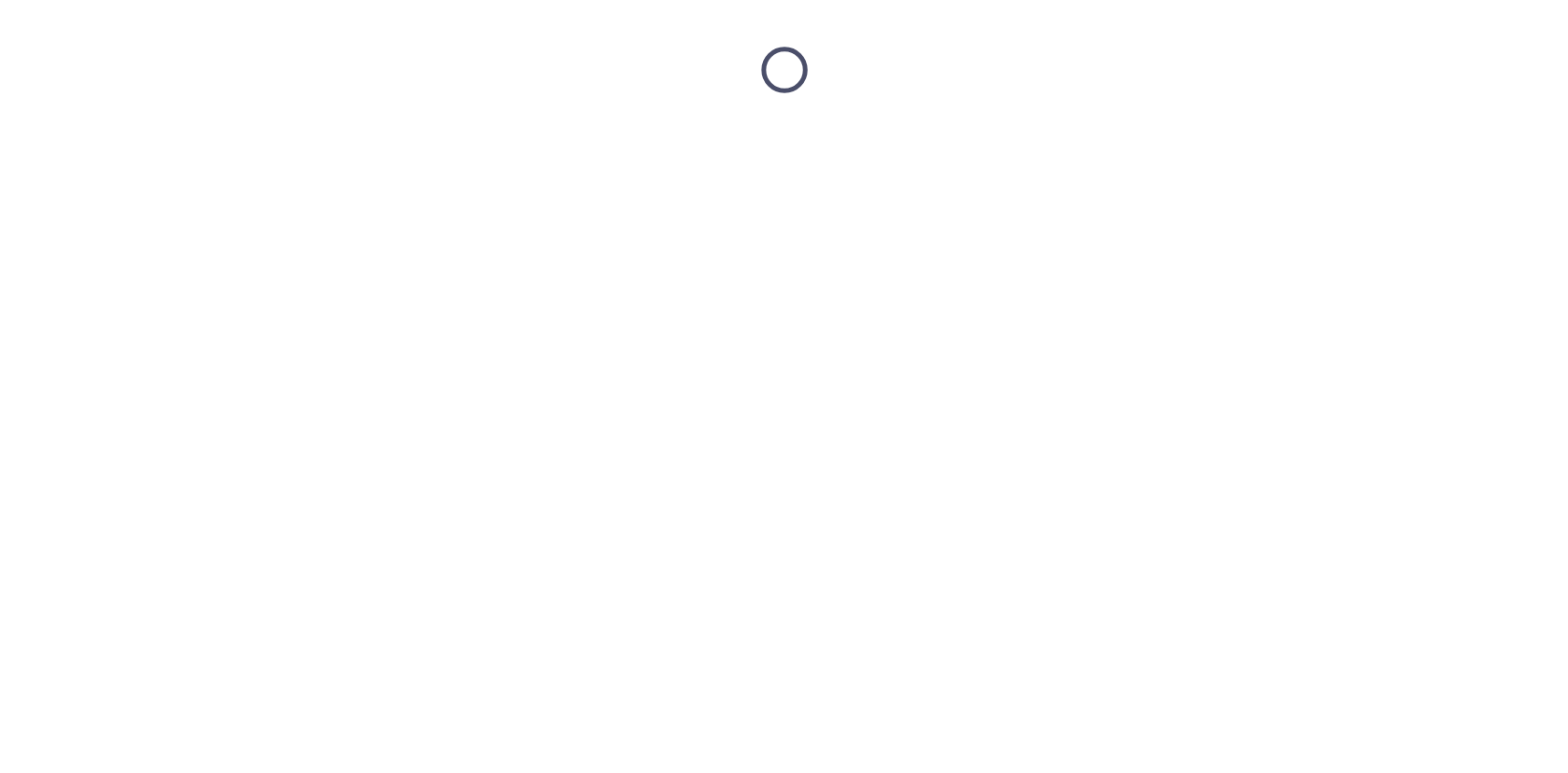 scroll, scrollTop: 0, scrollLeft: 0, axis: both 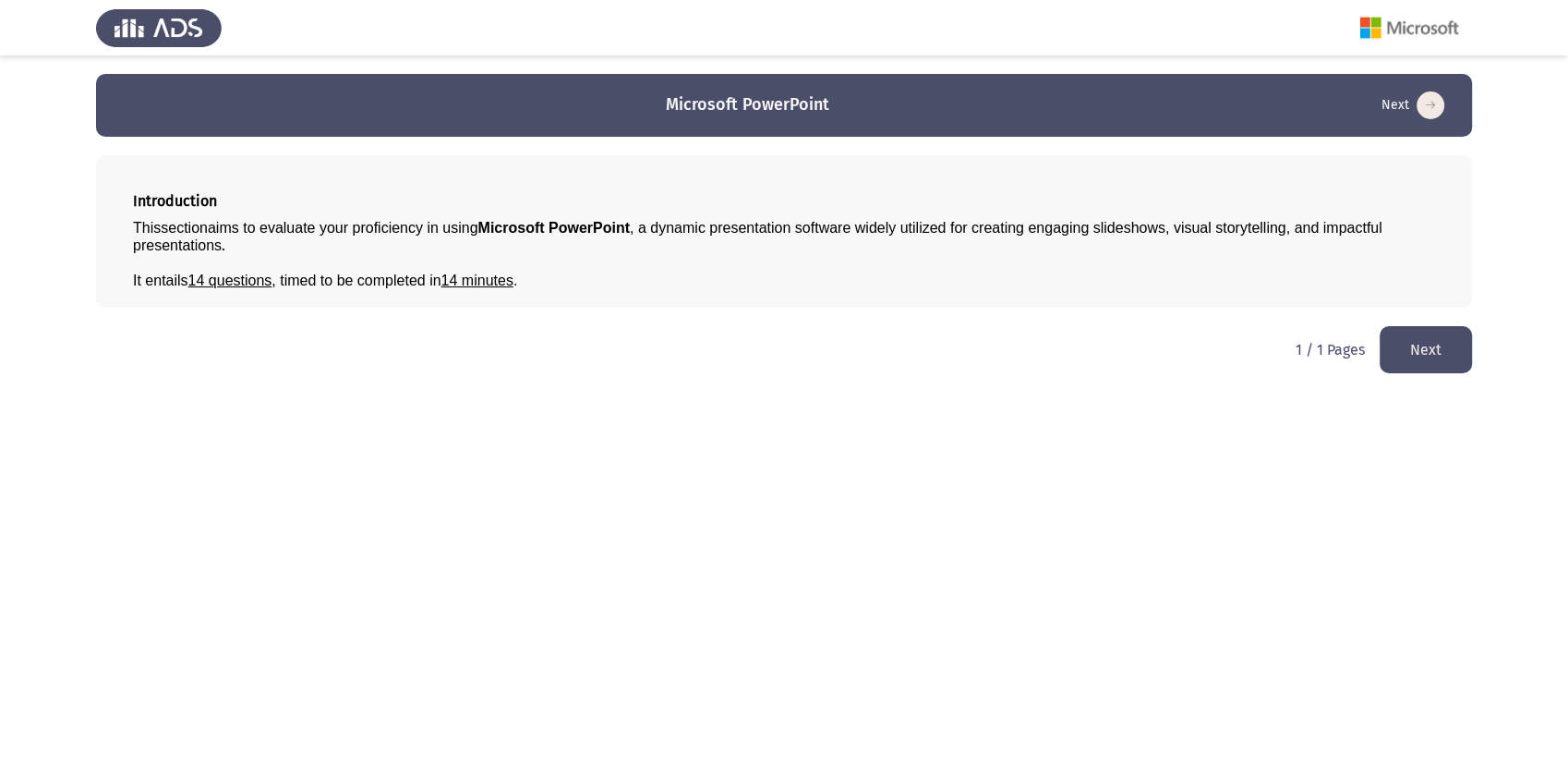 click on "Next" 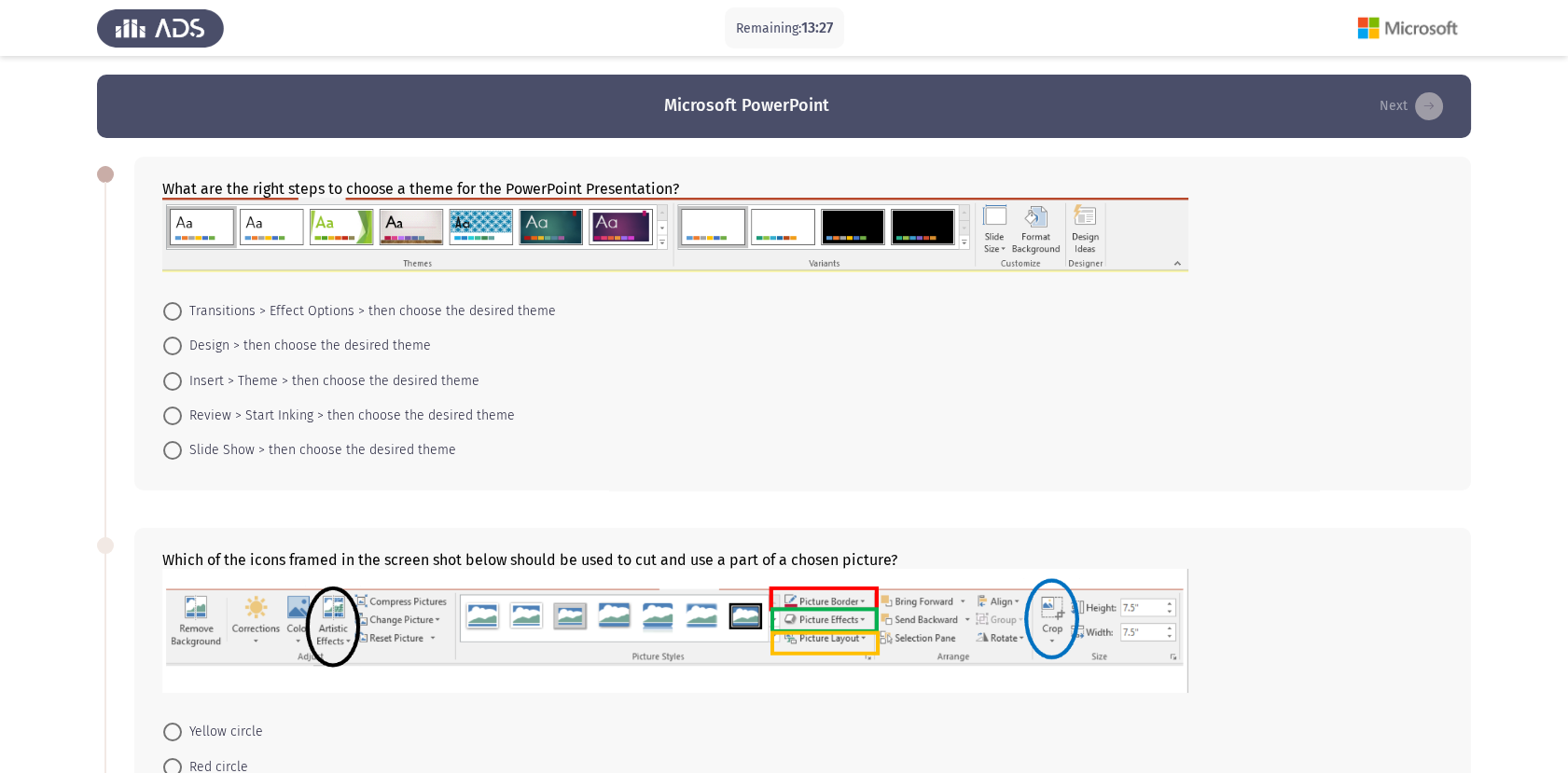 scroll, scrollTop: 2, scrollLeft: 0, axis: vertical 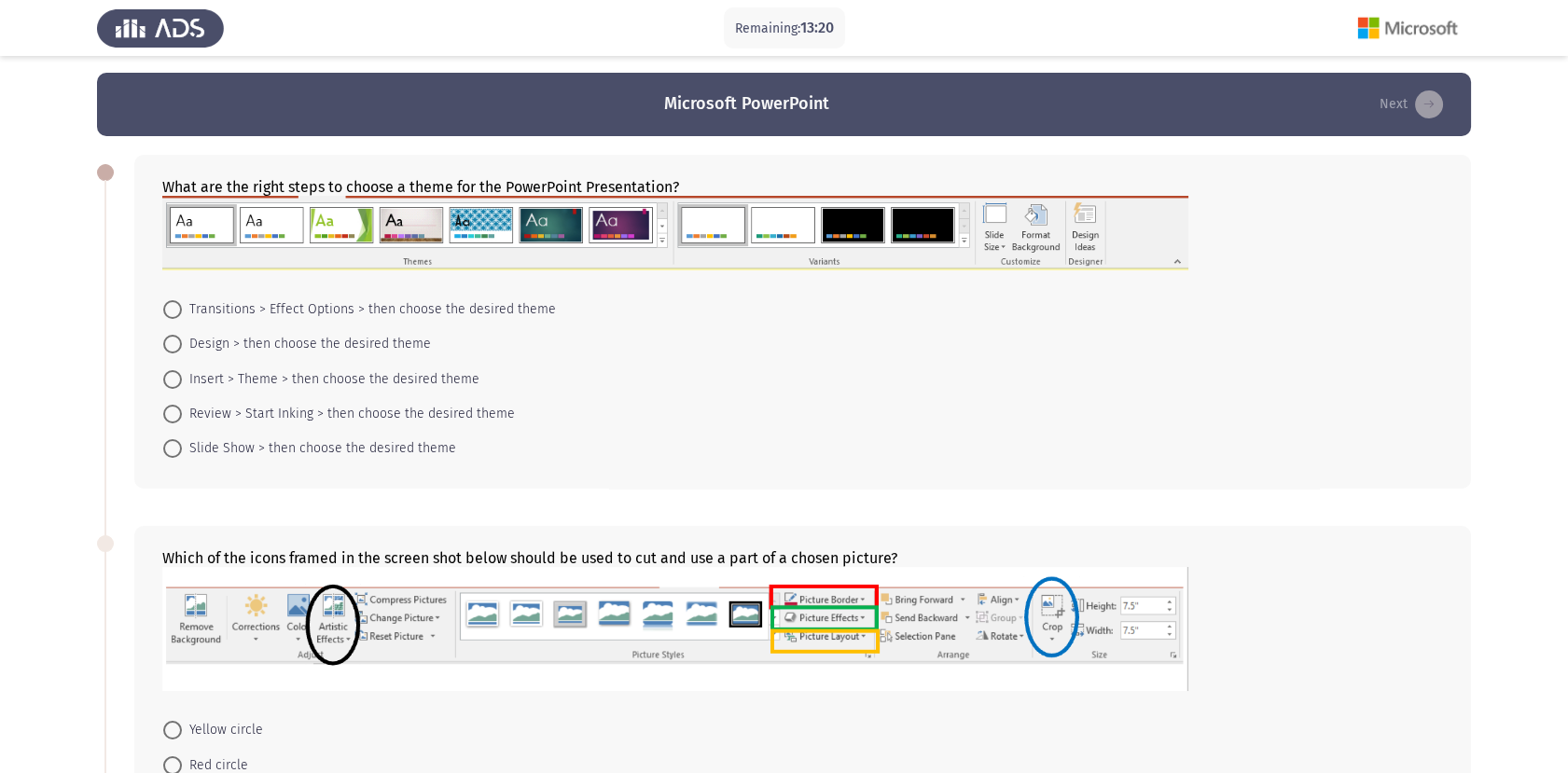 click at bounding box center (173, 344) 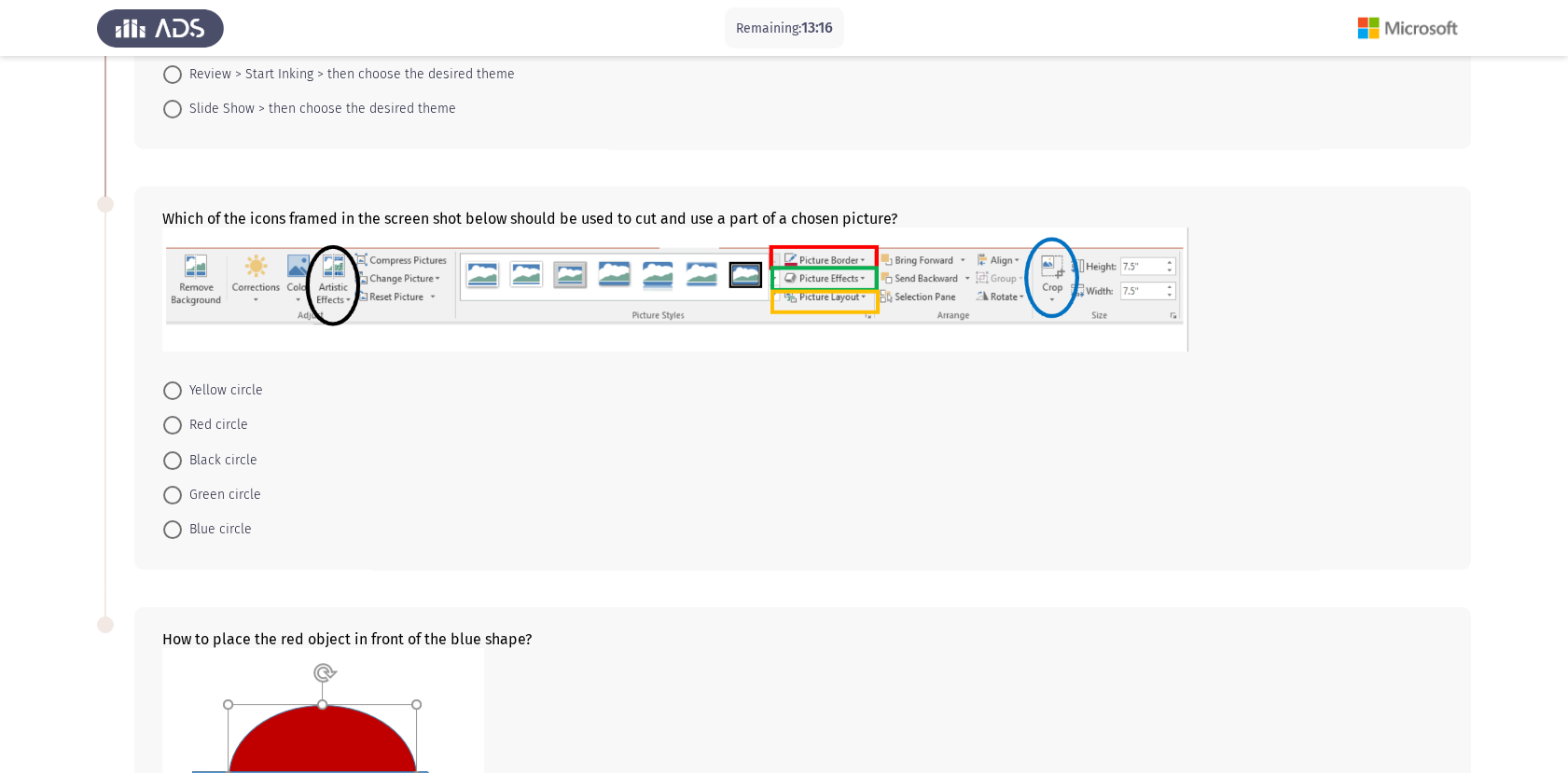 scroll, scrollTop: 356, scrollLeft: 0, axis: vertical 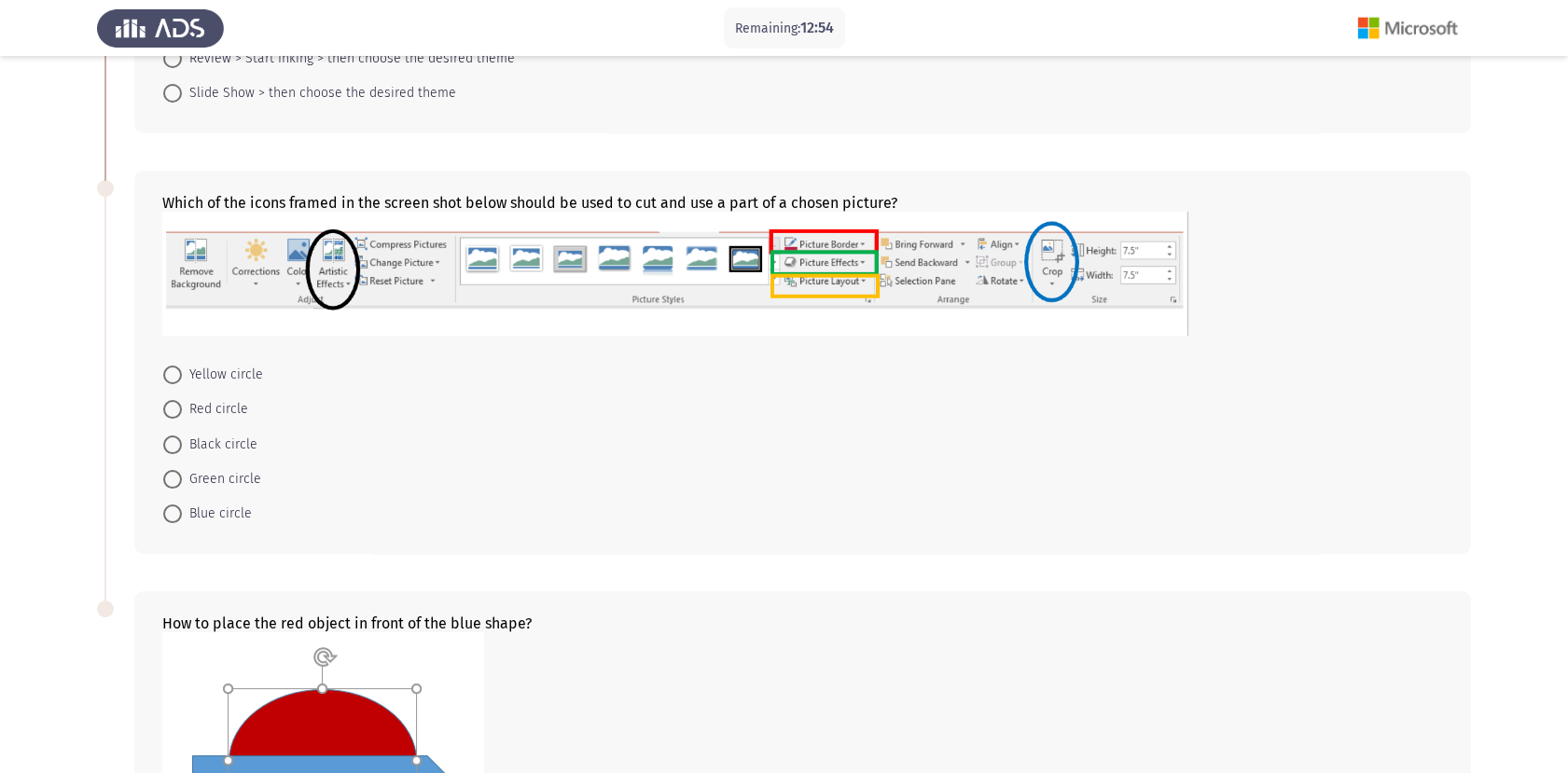 click at bounding box center (173, 514) 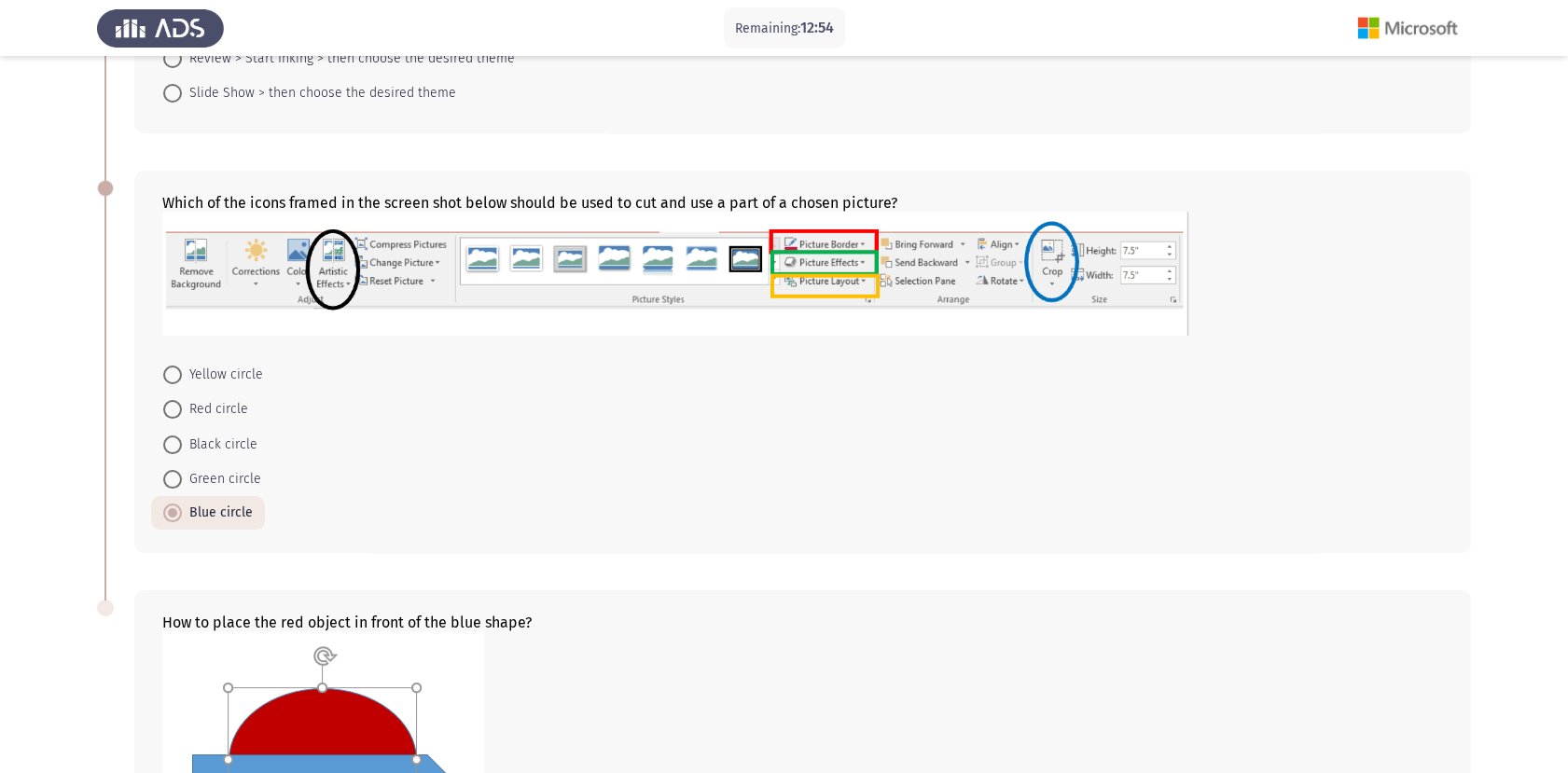 scroll, scrollTop: 770, scrollLeft: 0, axis: vertical 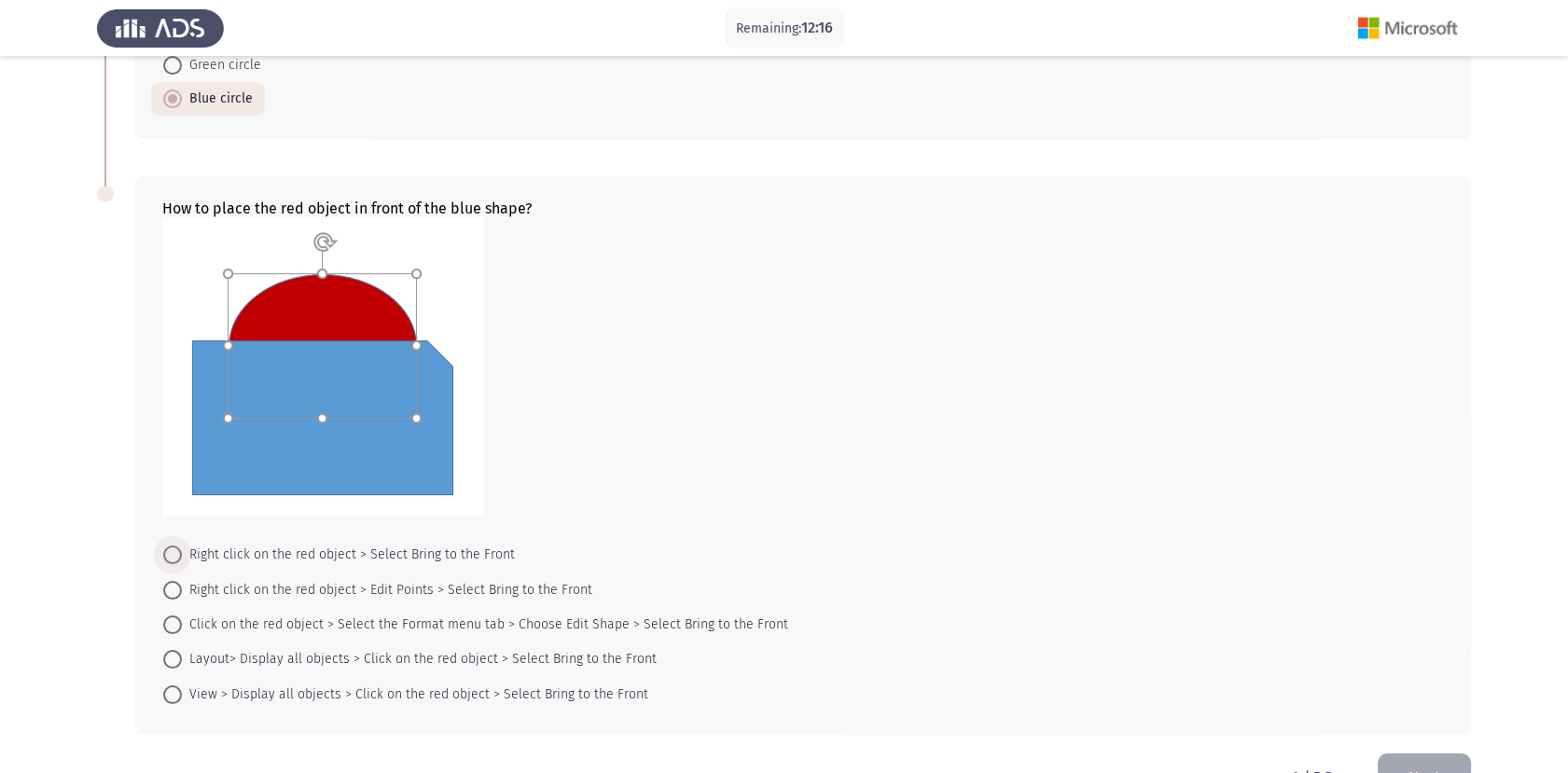 click on "Right click on the red object > Select Bring to the Front" at bounding box center (348, 555) 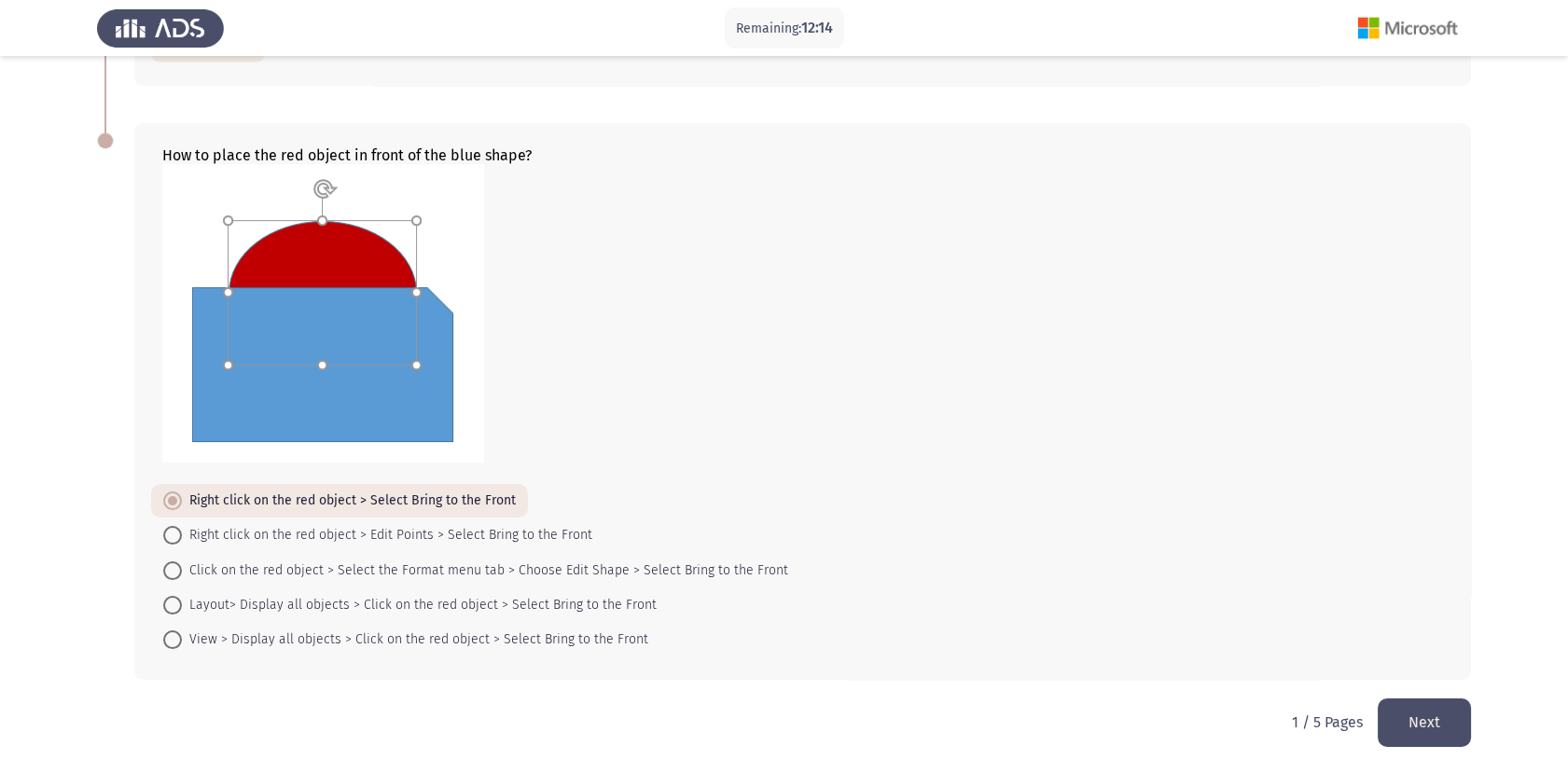scroll, scrollTop: 826, scrollLeft: 0, axis: vertical 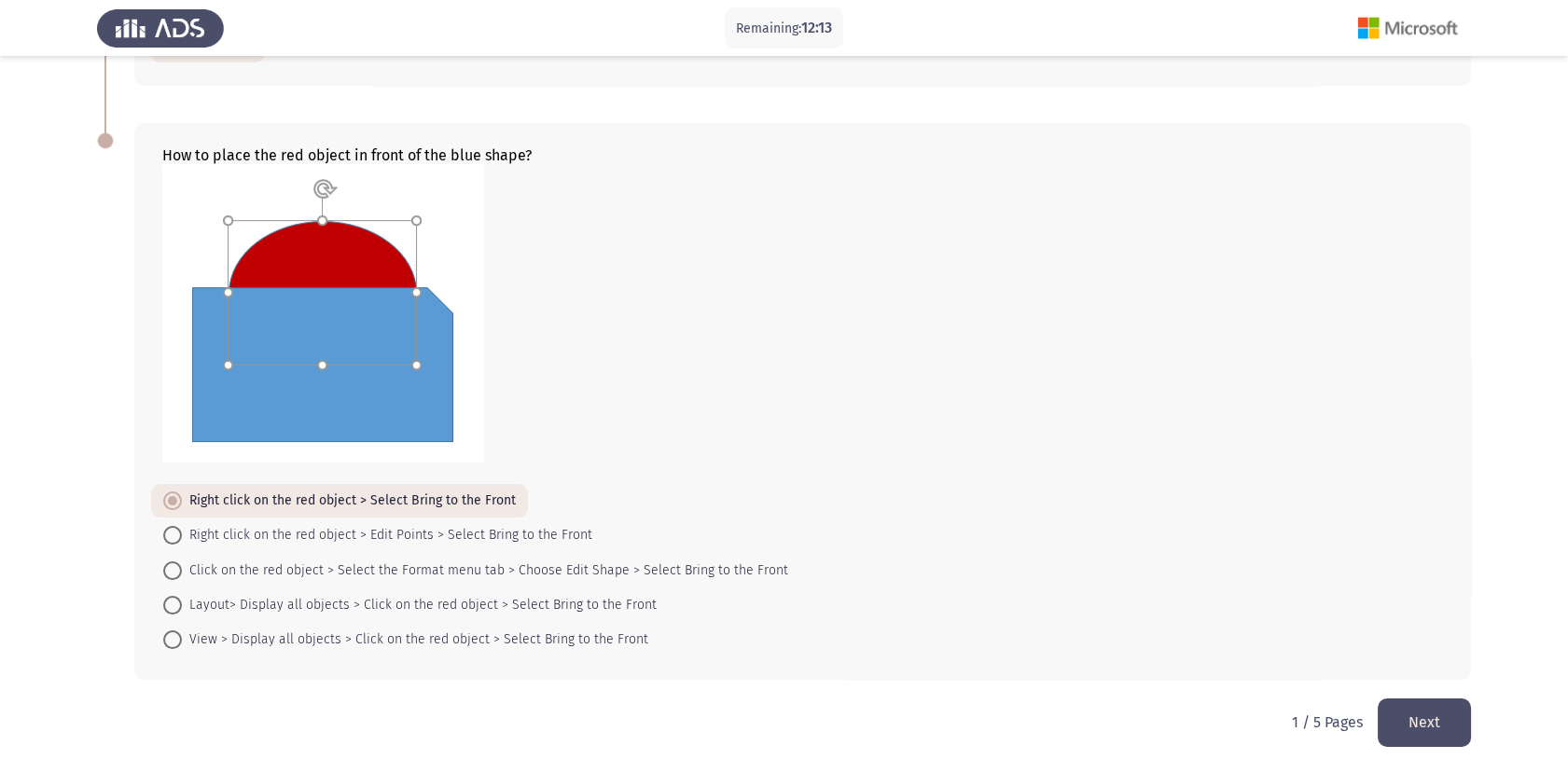 click on "Next" 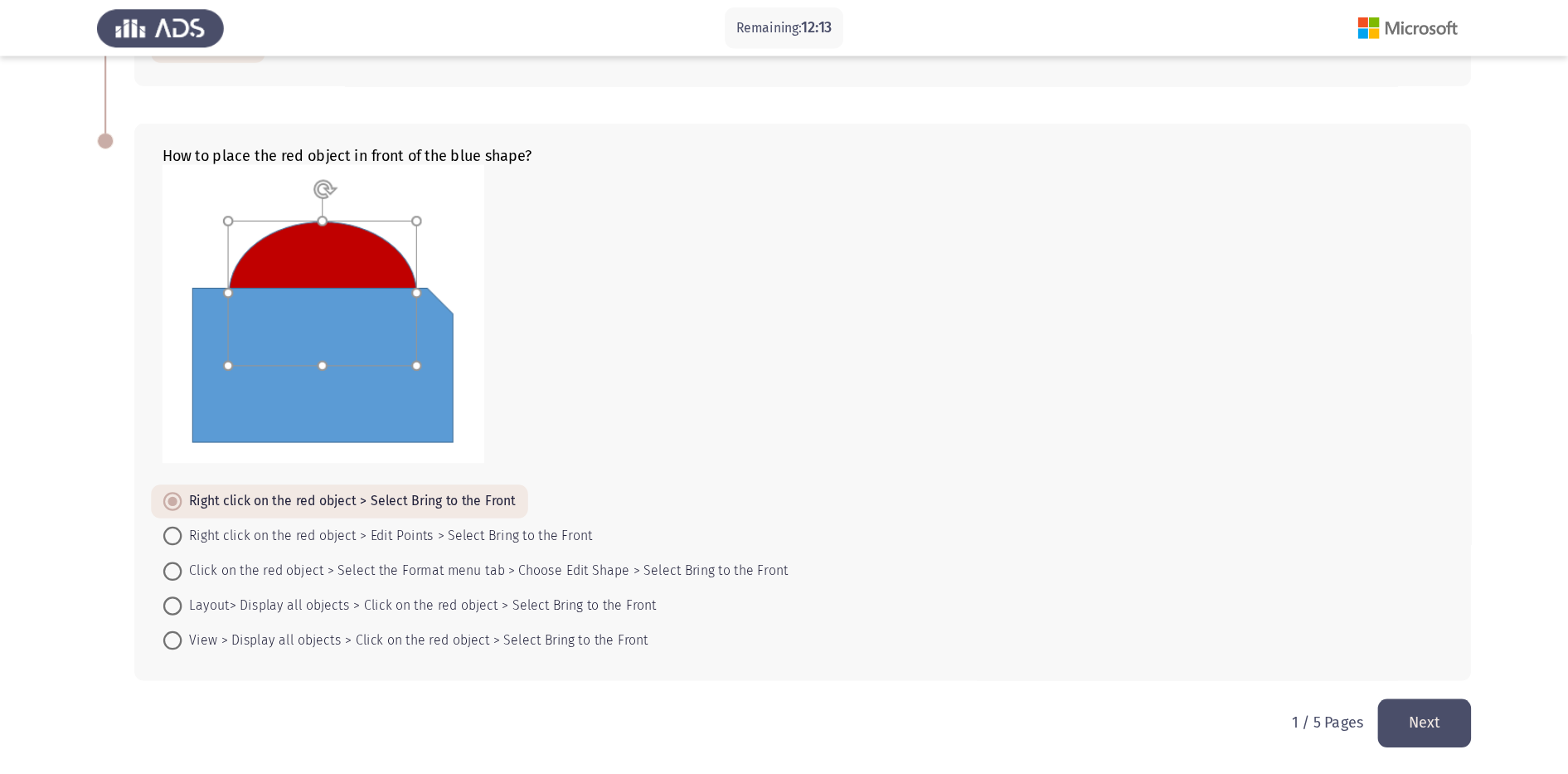 scroll, scrollTop: 0, scrollLeft: 0, axis: both 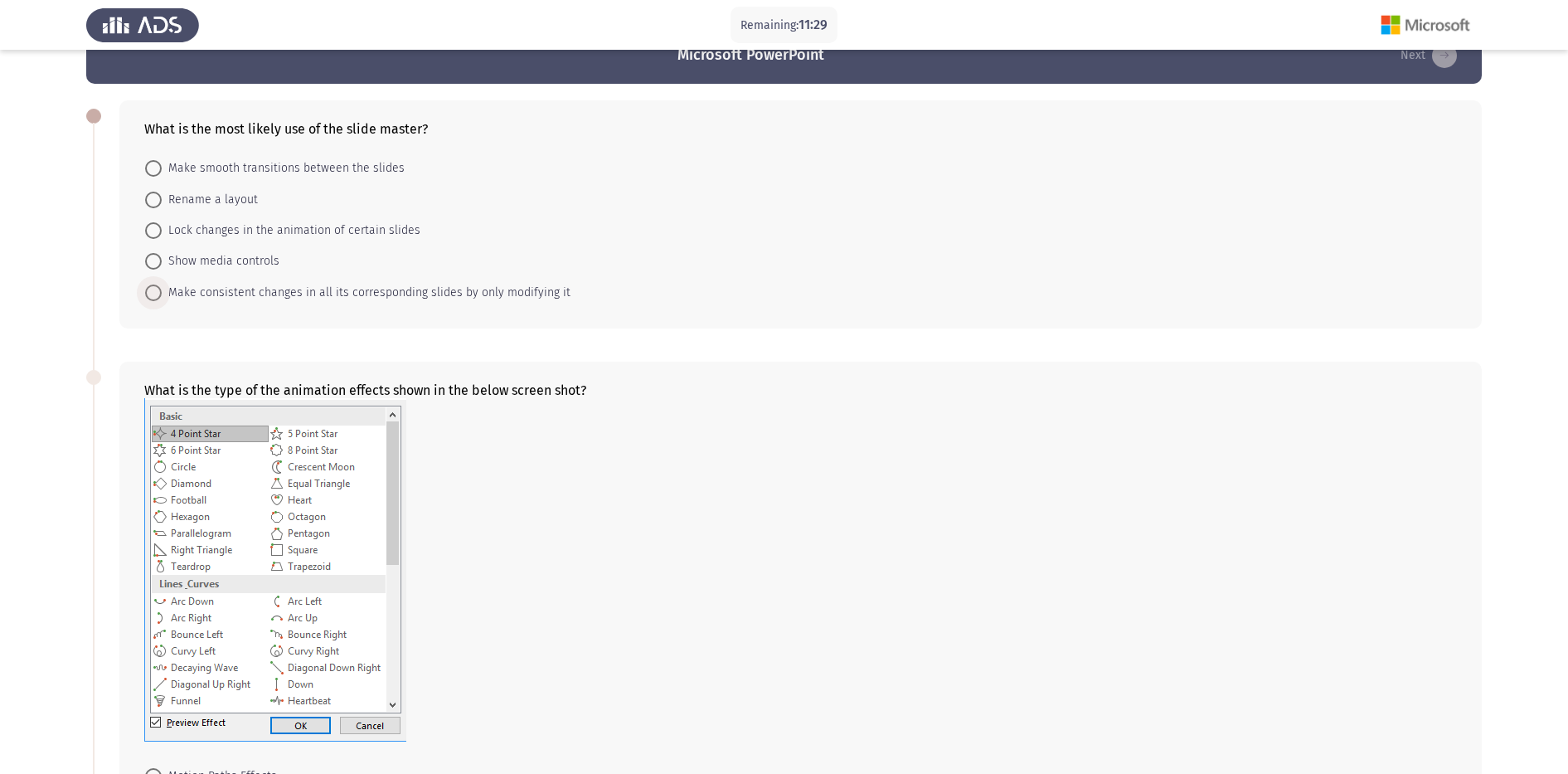 click at bounding box center (153, 293) 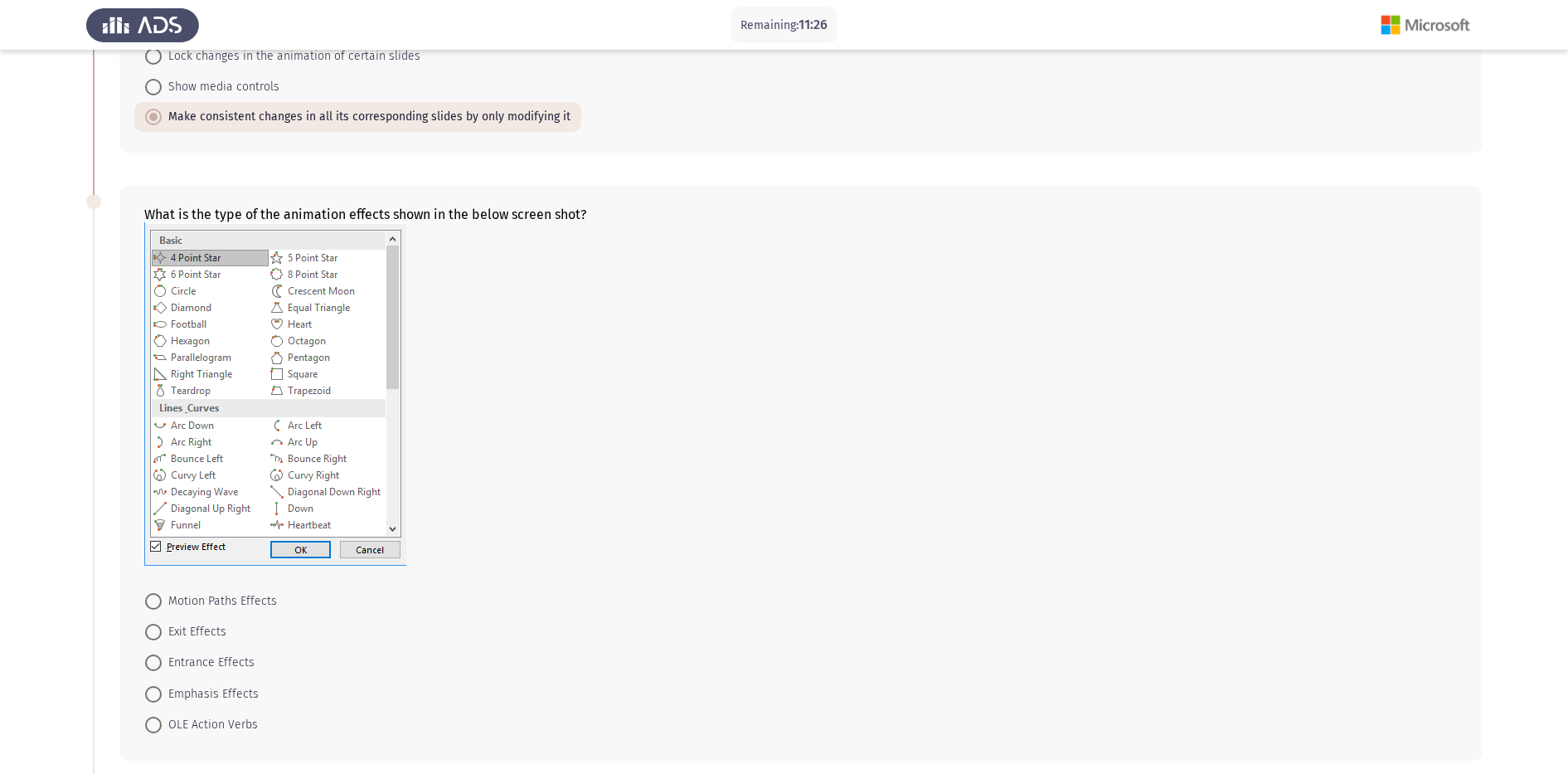scroll, scrollTop: 217, scrollLeft: 0, axis: vertical 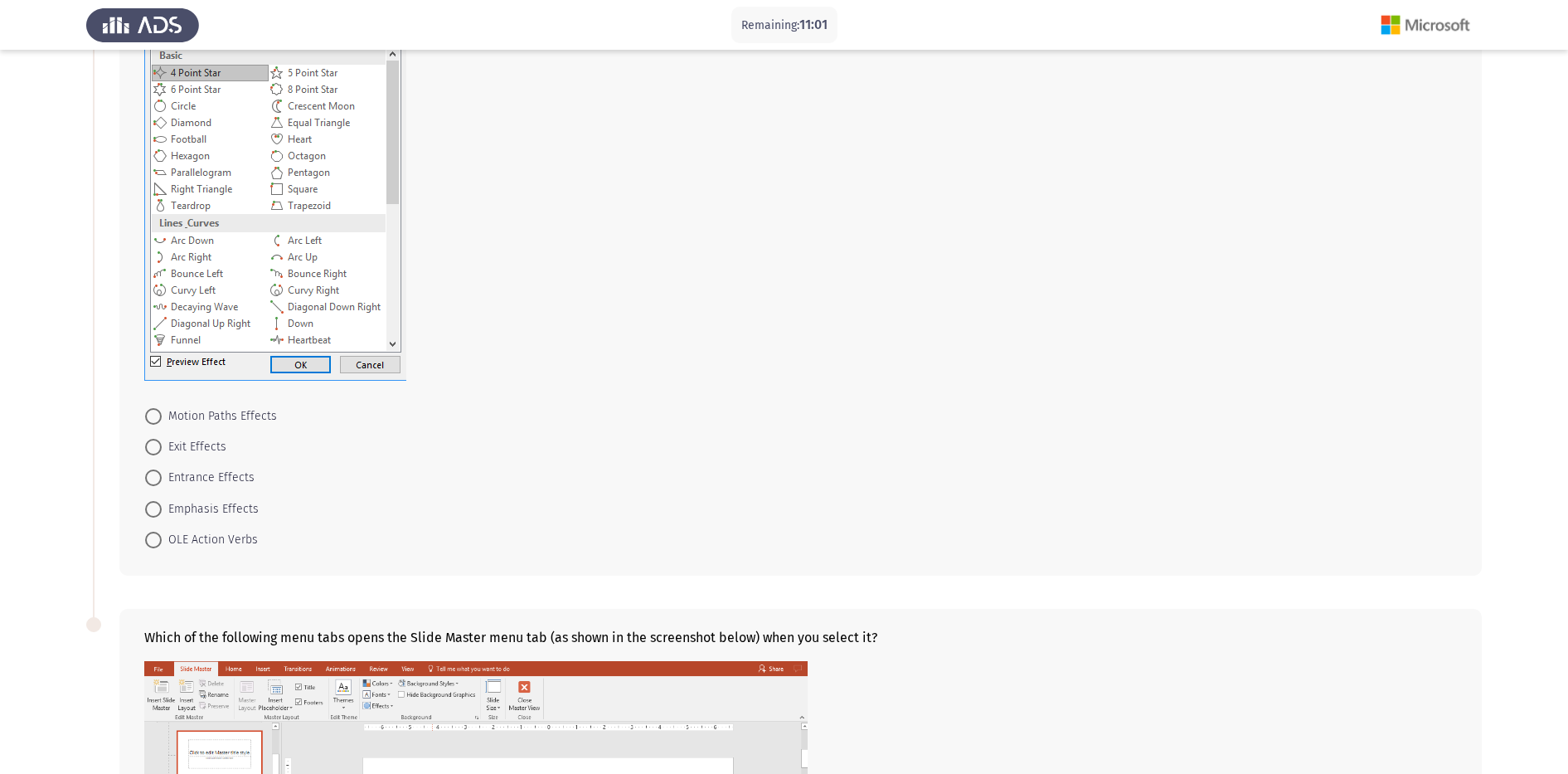click on "Motion Paths Effects" at bounding box center [219, 416] 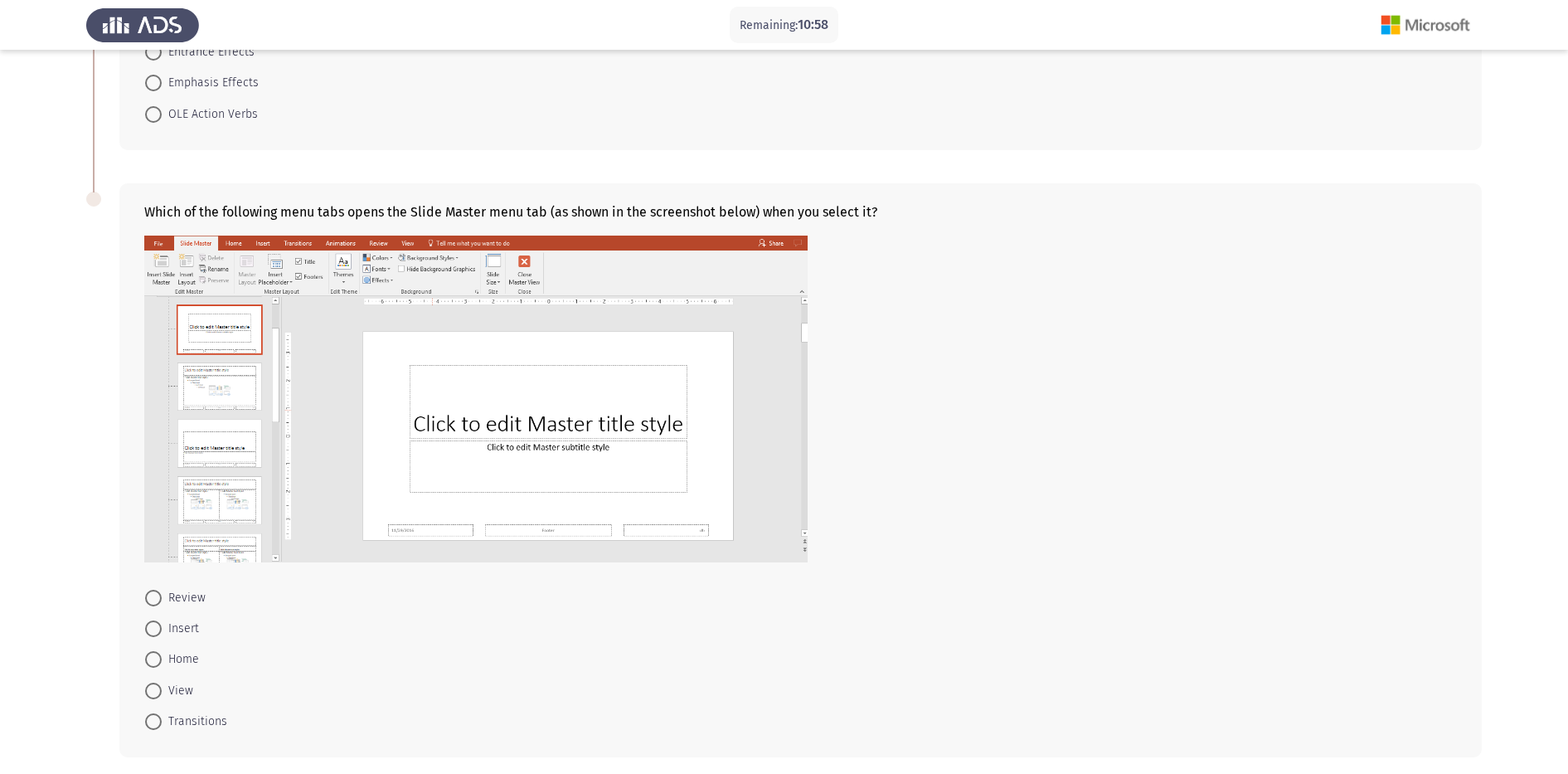 scroll, scrollTop: 839, scrollLeft: 0, axis: vertical 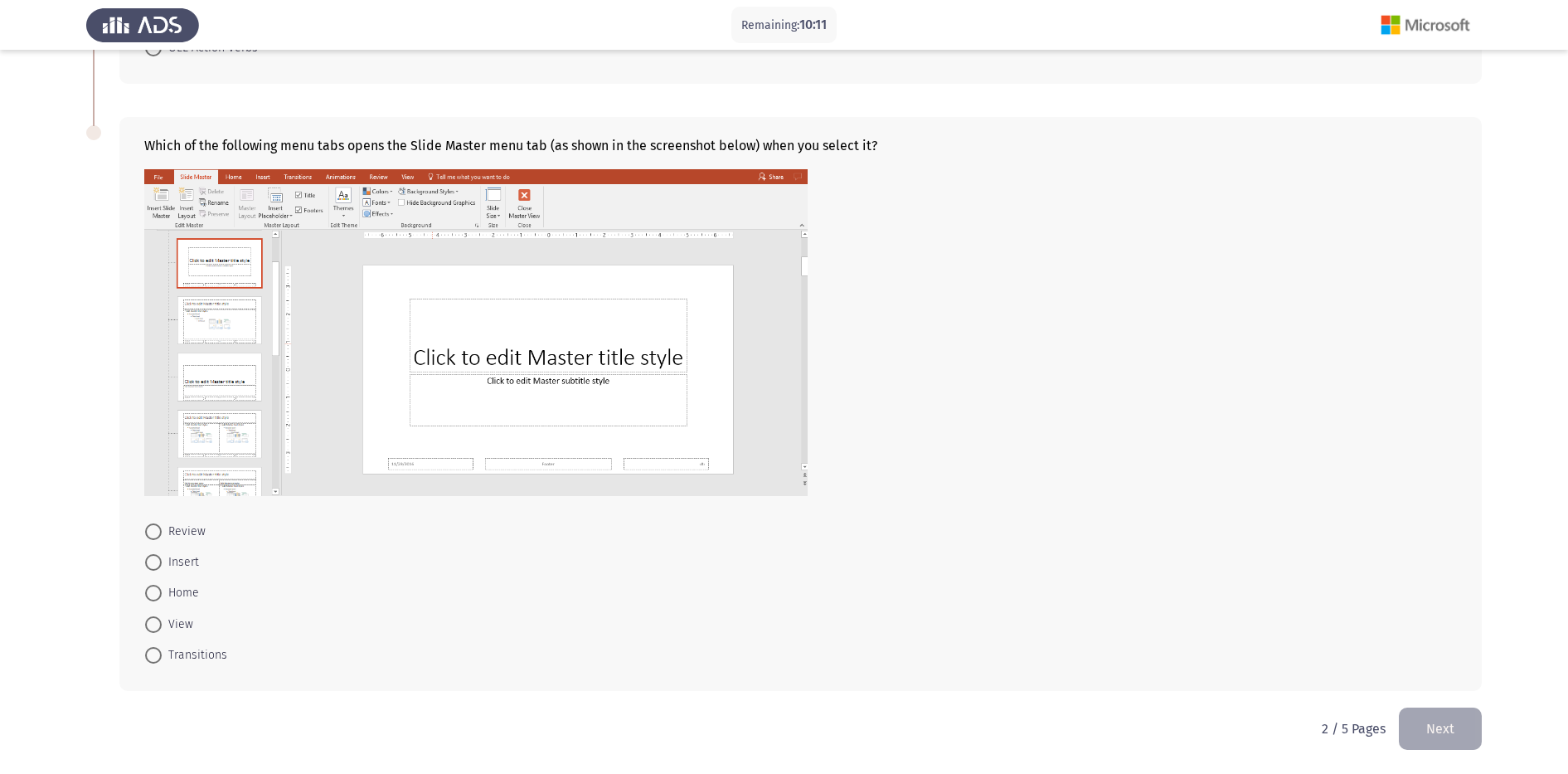 click at bounding box center [153, 625] 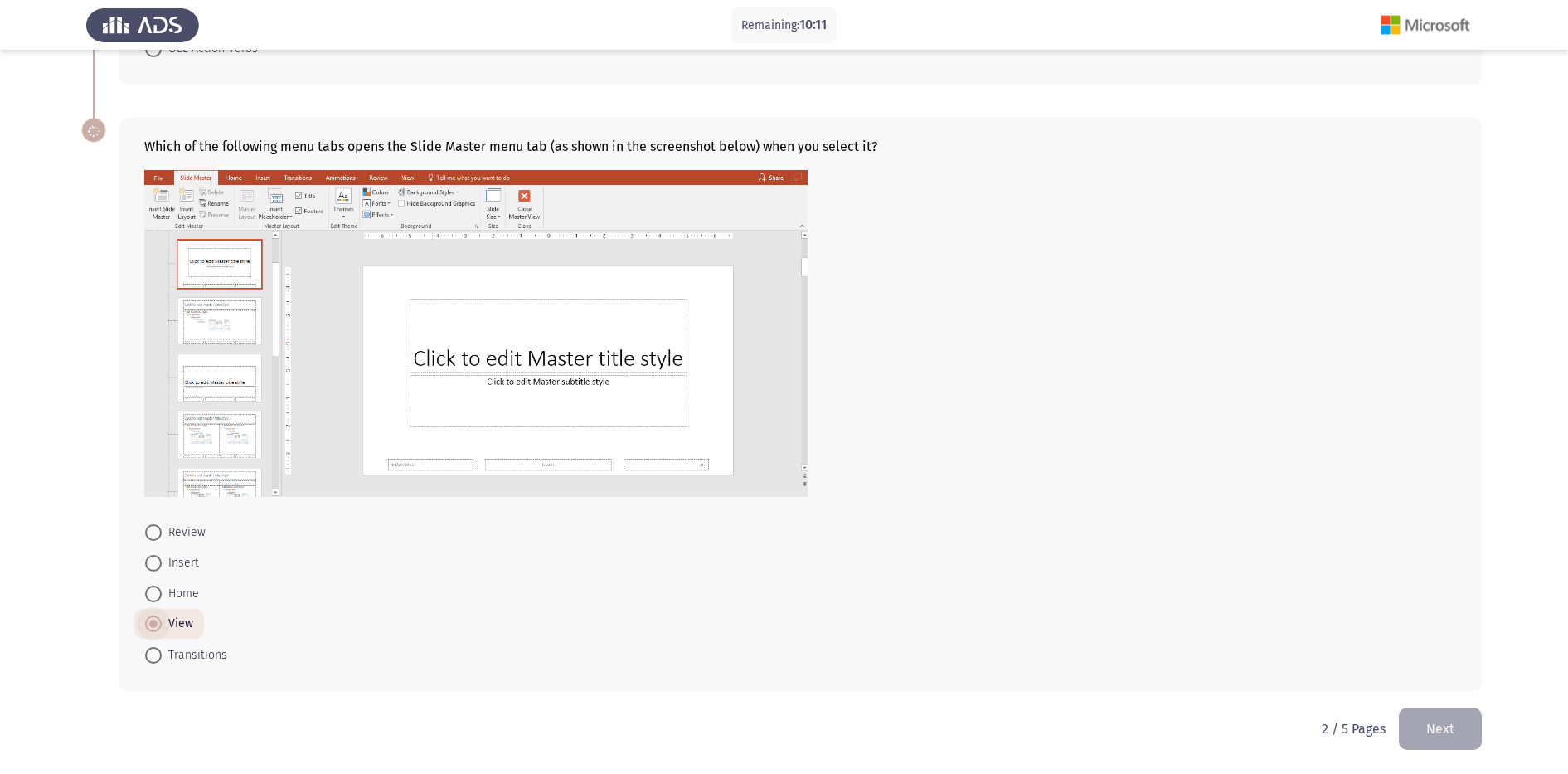 scroll, scrollTop: 888, scrollLeft: 0, axis: vertical 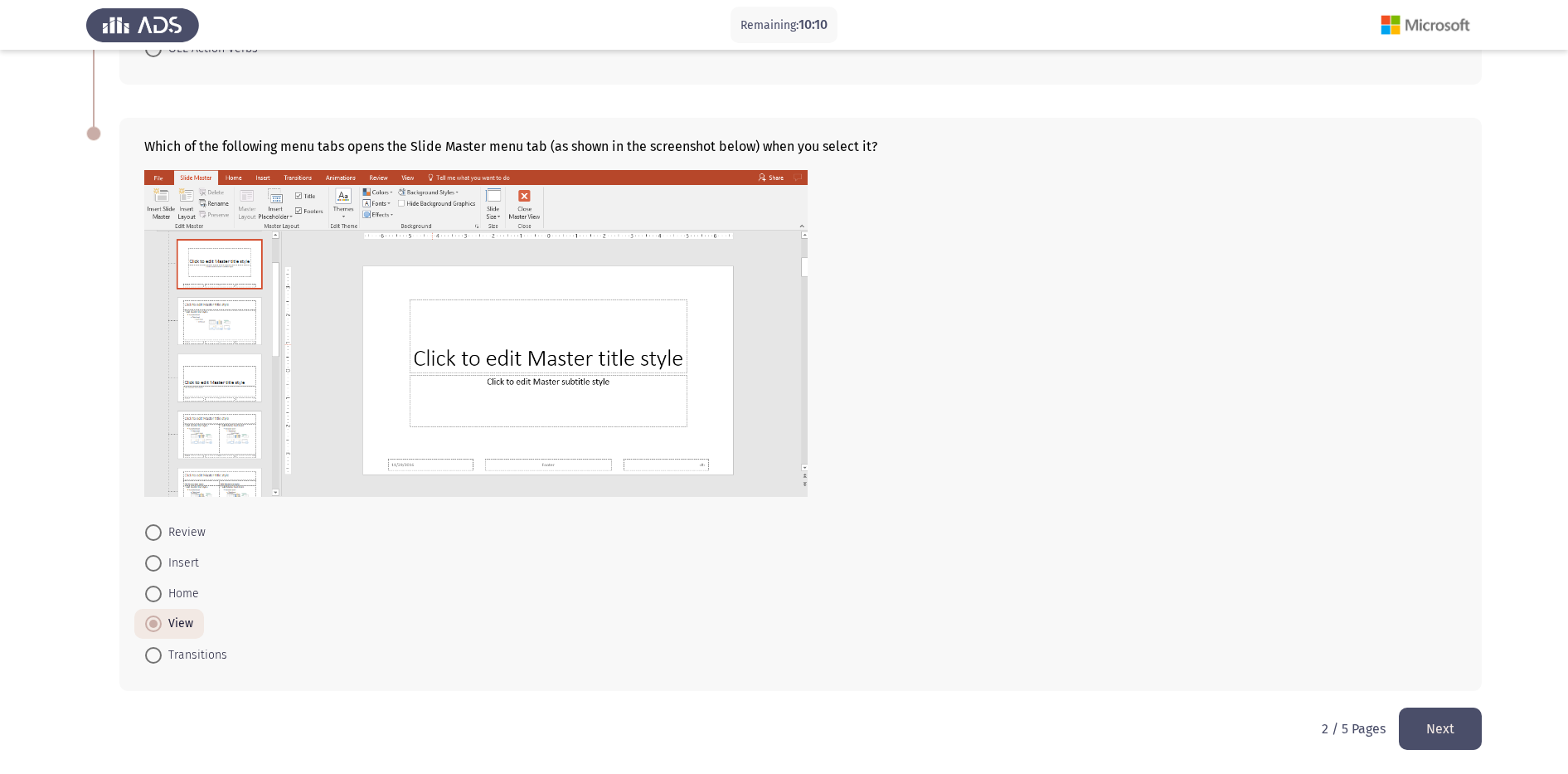 click on "Next" 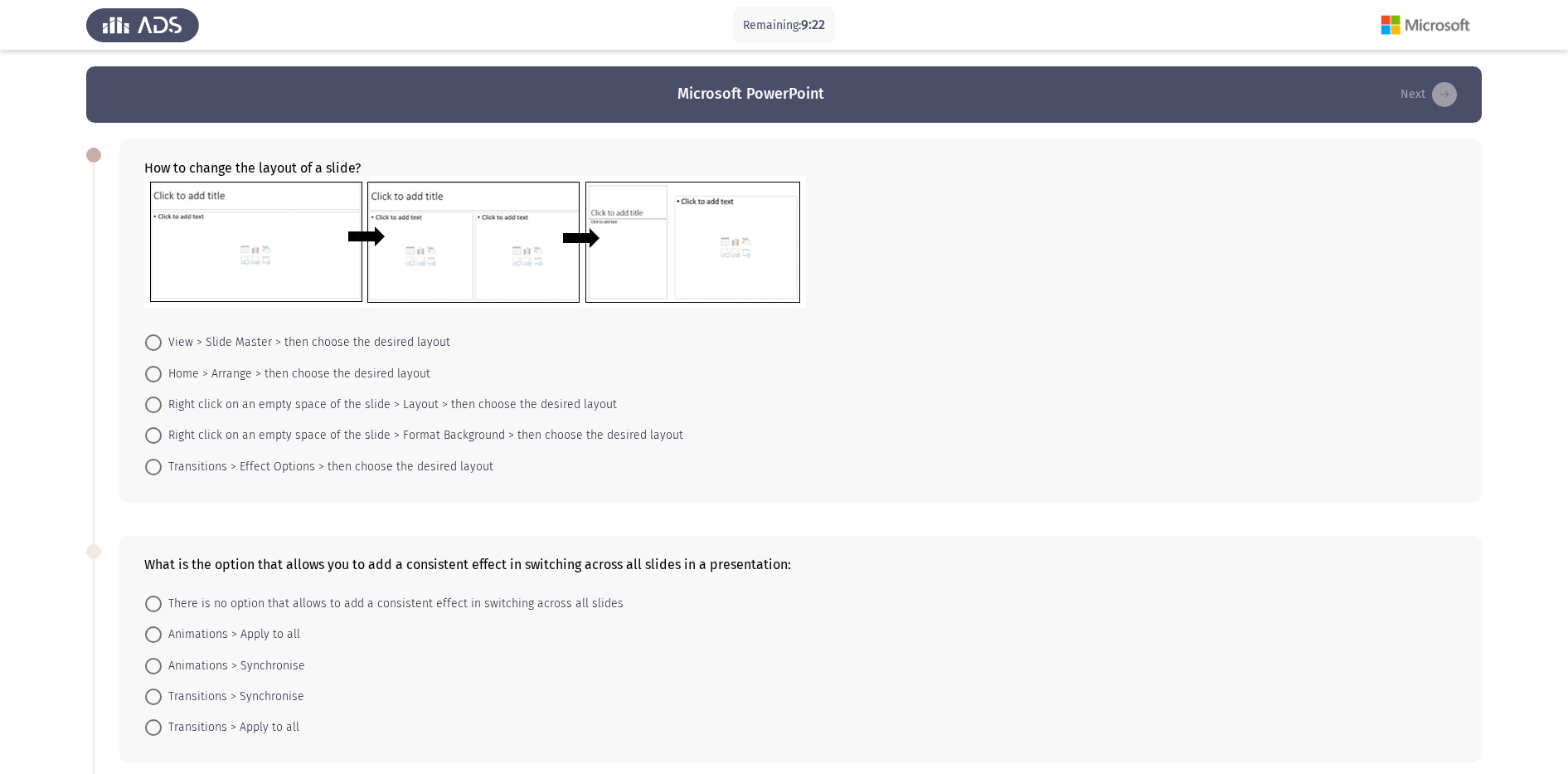 click on "Right click on an empty space of the slide > Layout > then choose the desired layout" at bounding box center (389, 405) 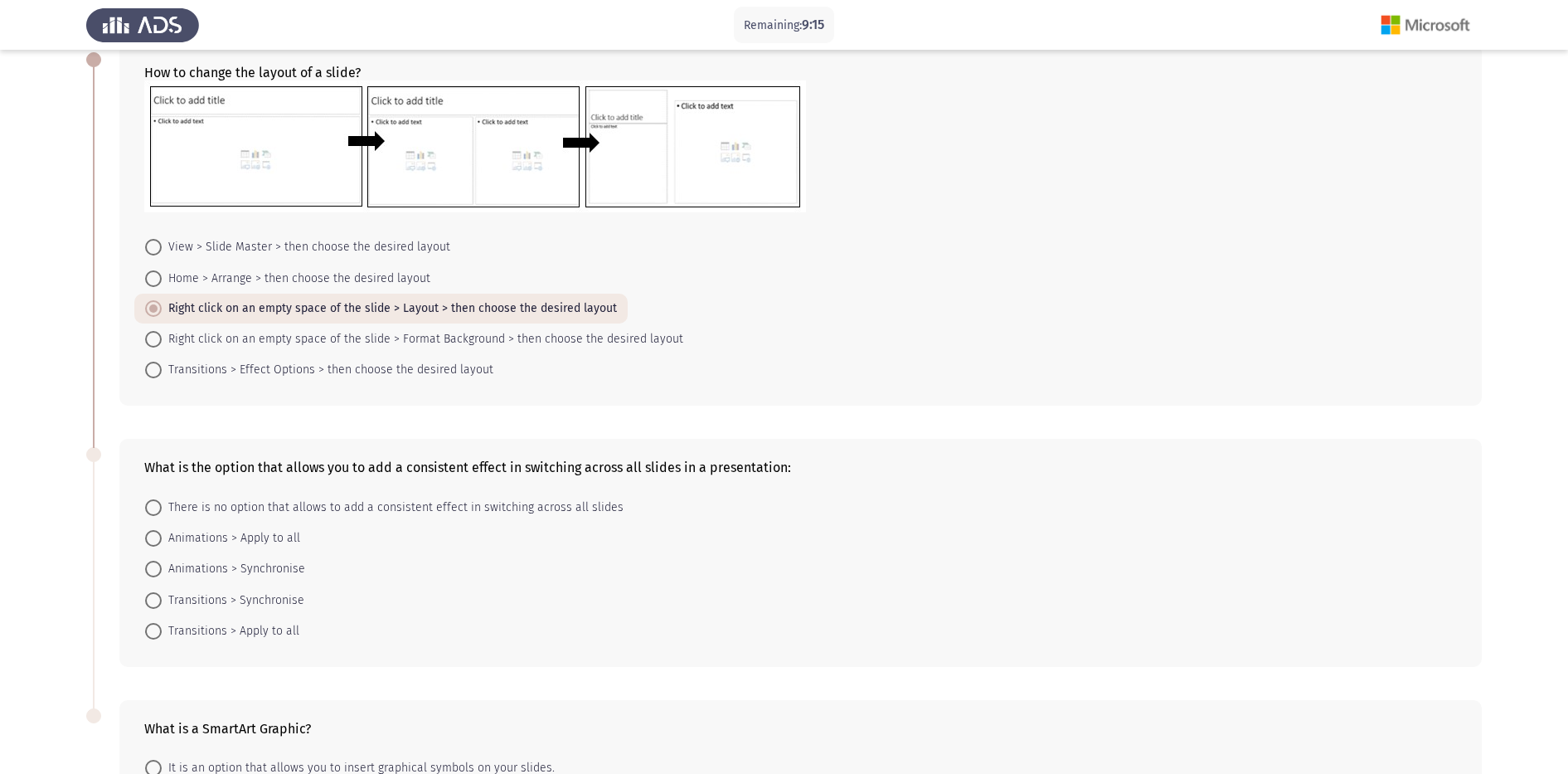 scroll, scrollTop: 98, scrollLeft: 0, axis: vertical 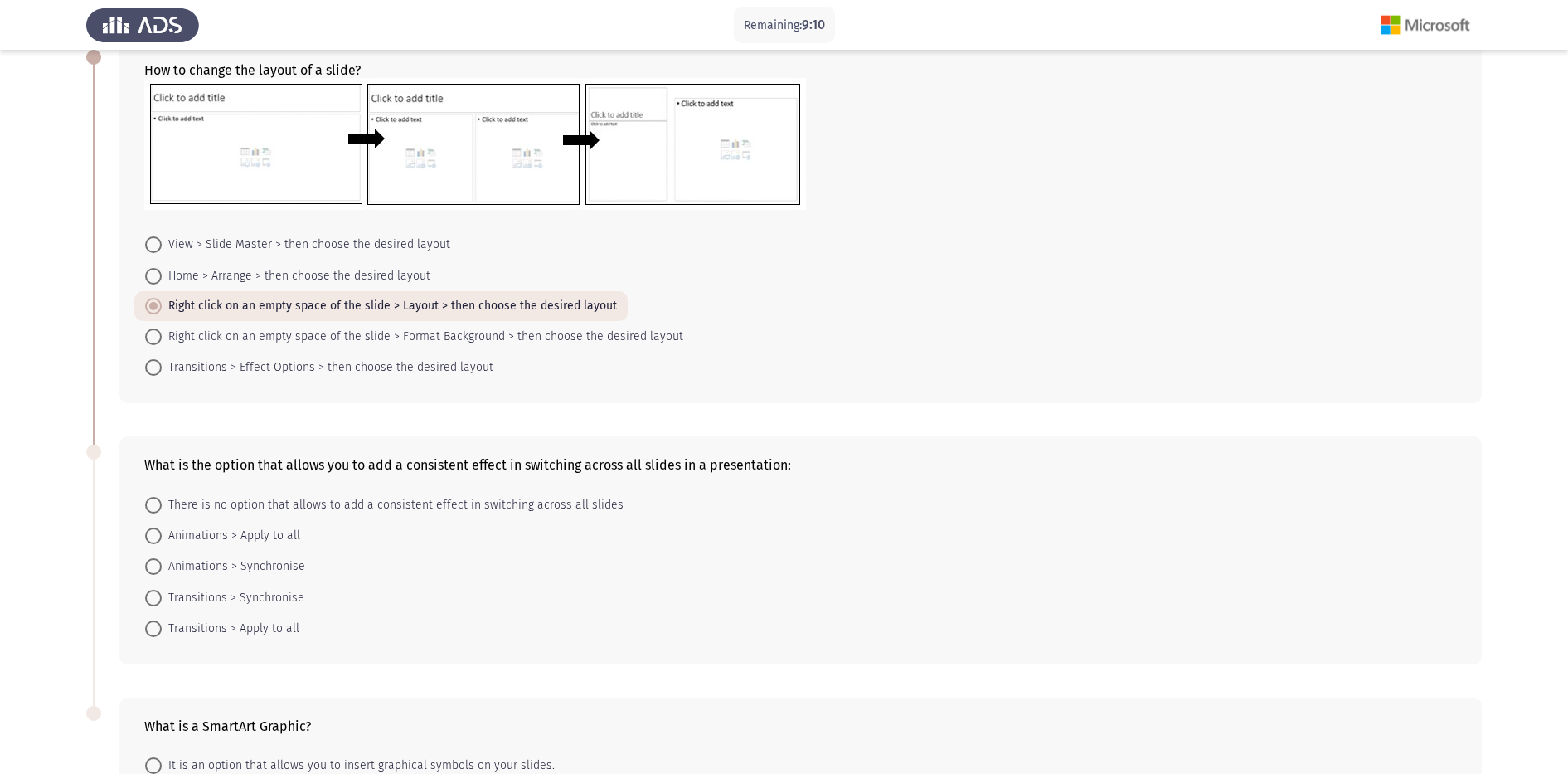 click on "Transitions > Apply to all" at bounding box center [231, 629] 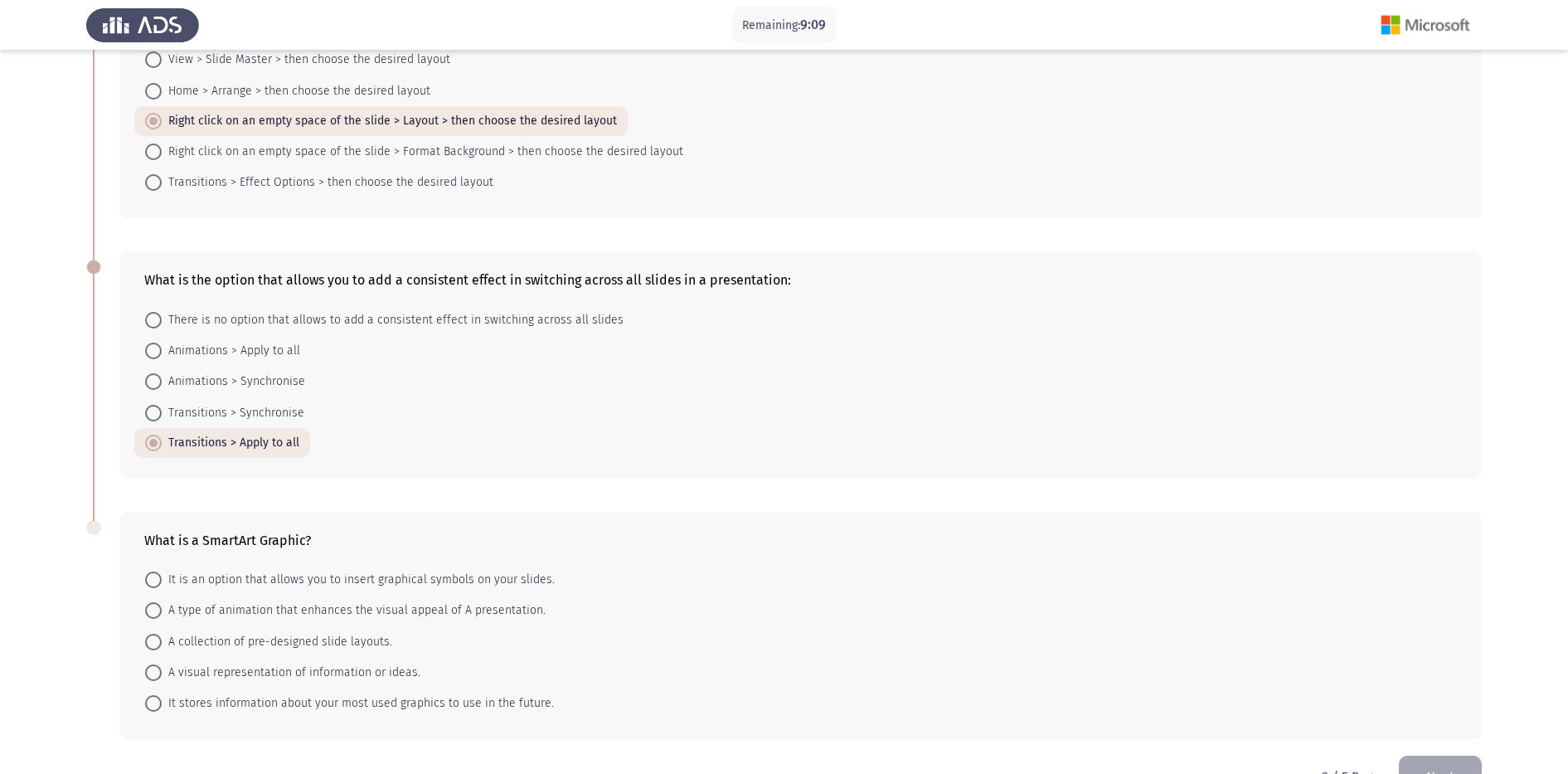 scroll, scrollTop: 331, scrollLeft: 0, axis: vertical 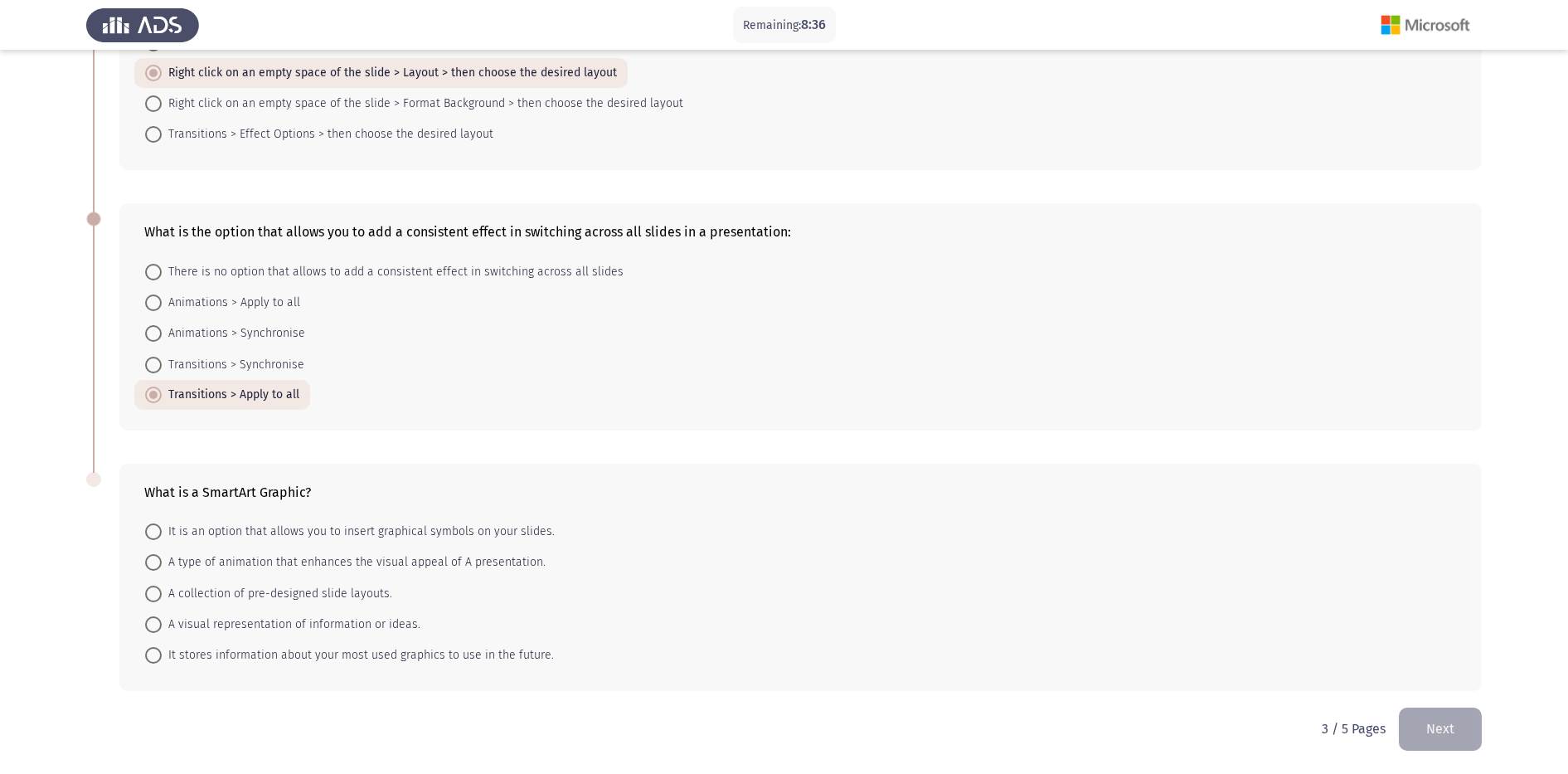 click on "A visual representation of information or ideas." at bounding box center (291, 625) 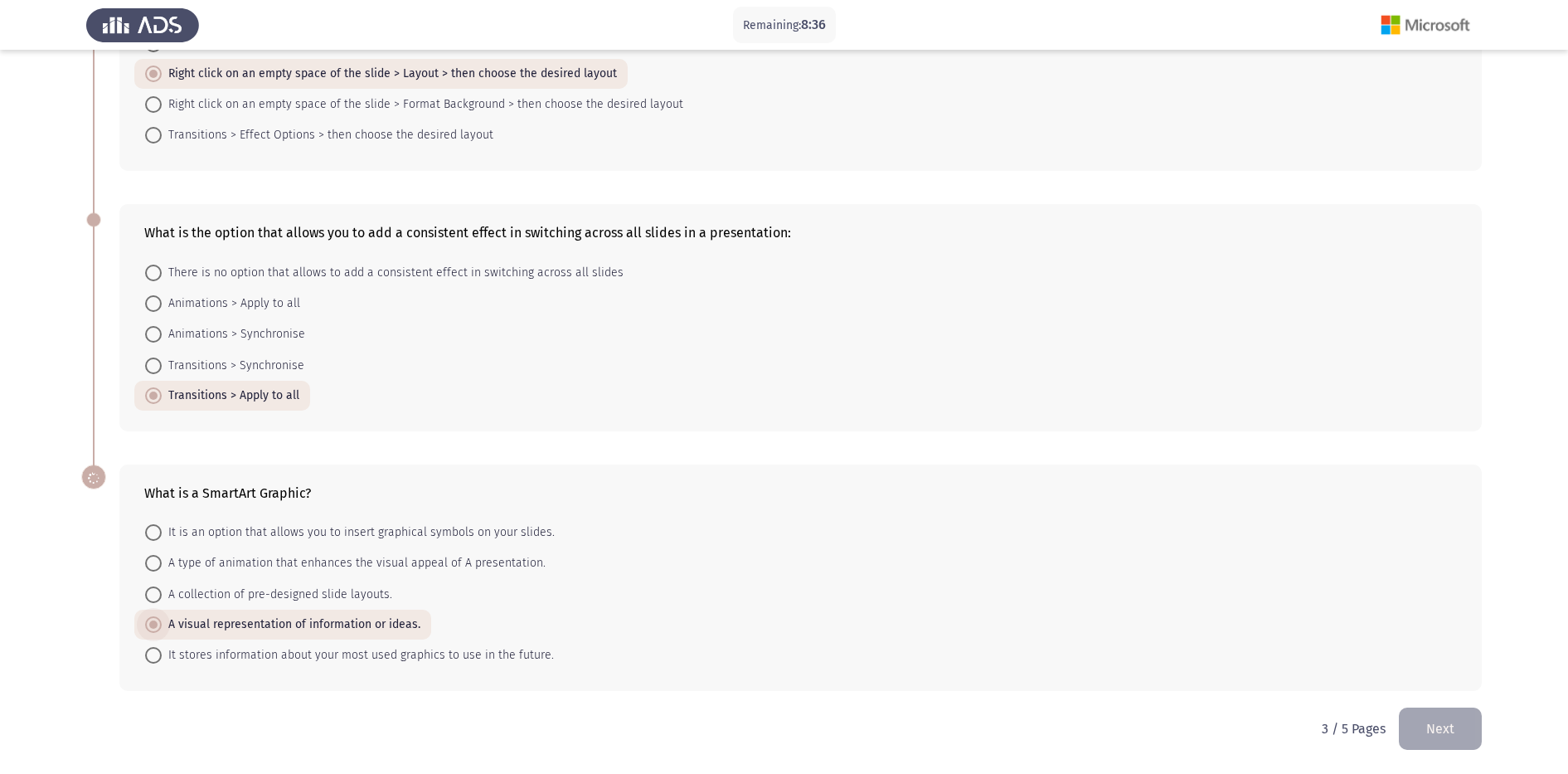 scroll, scrollTop: 330, scrollLeft: 0, axis: vertical 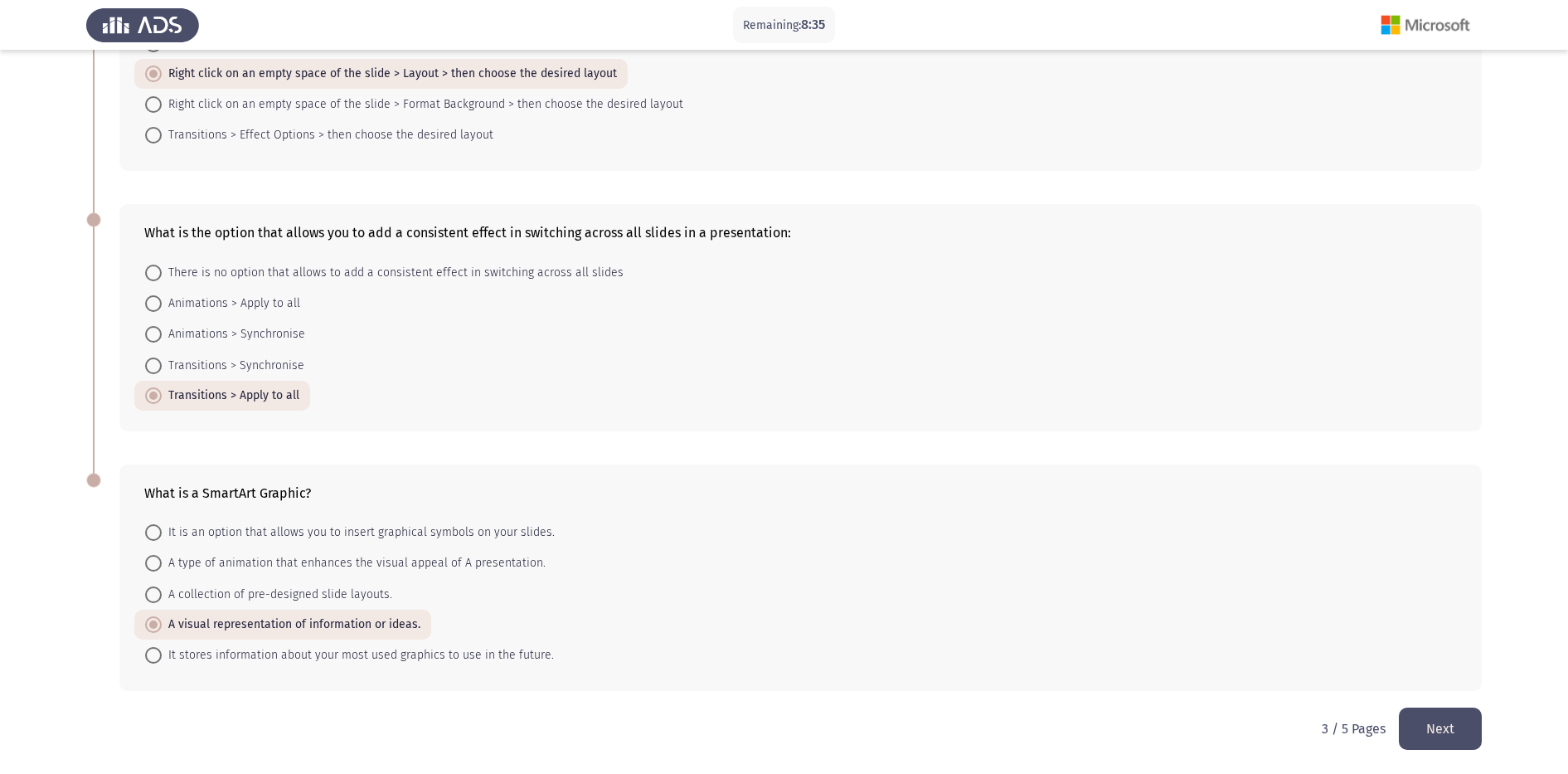 click on "Next" 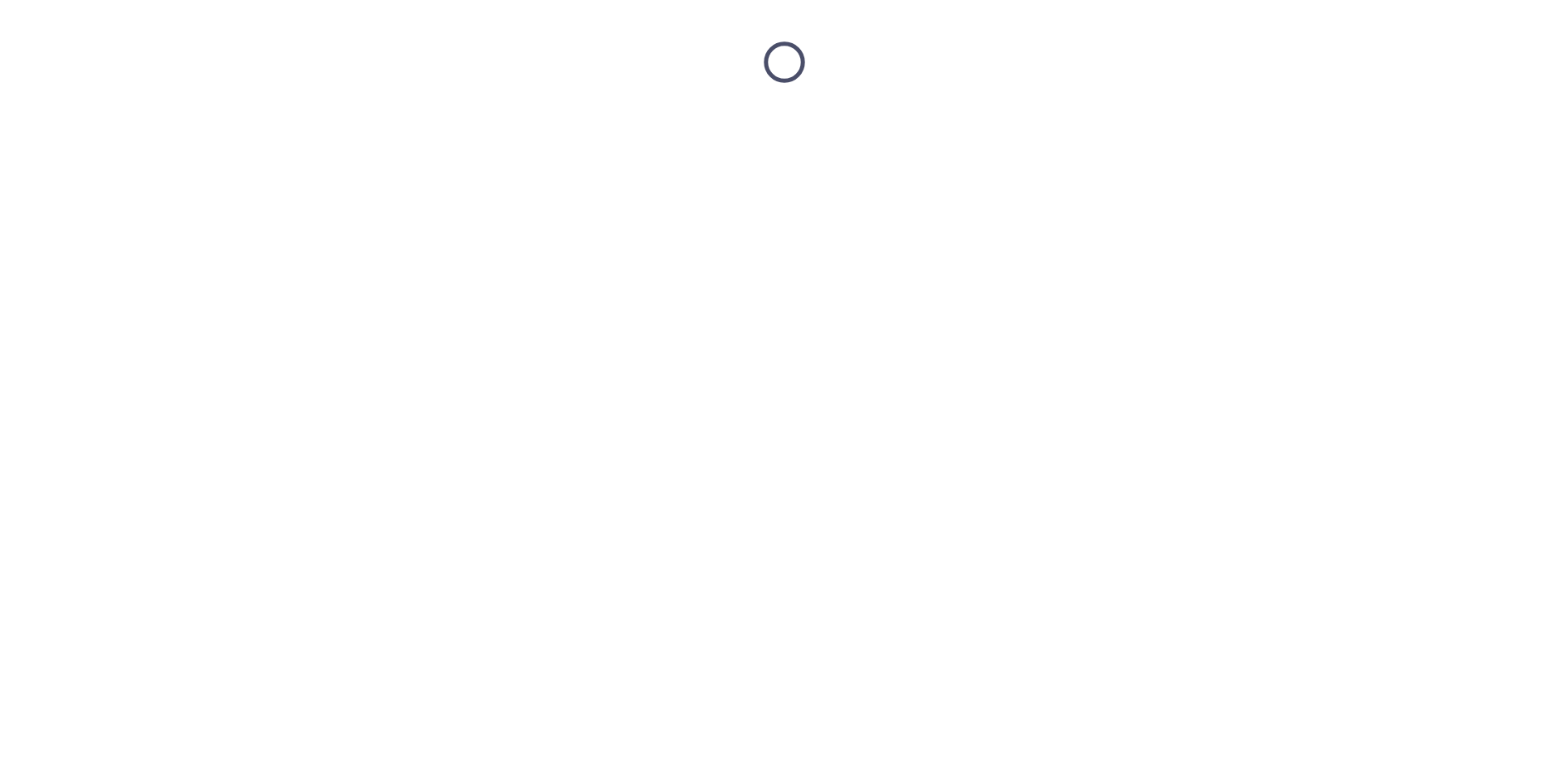 scroll, scrollTop: 0, scrollLeft: 0, axis: both 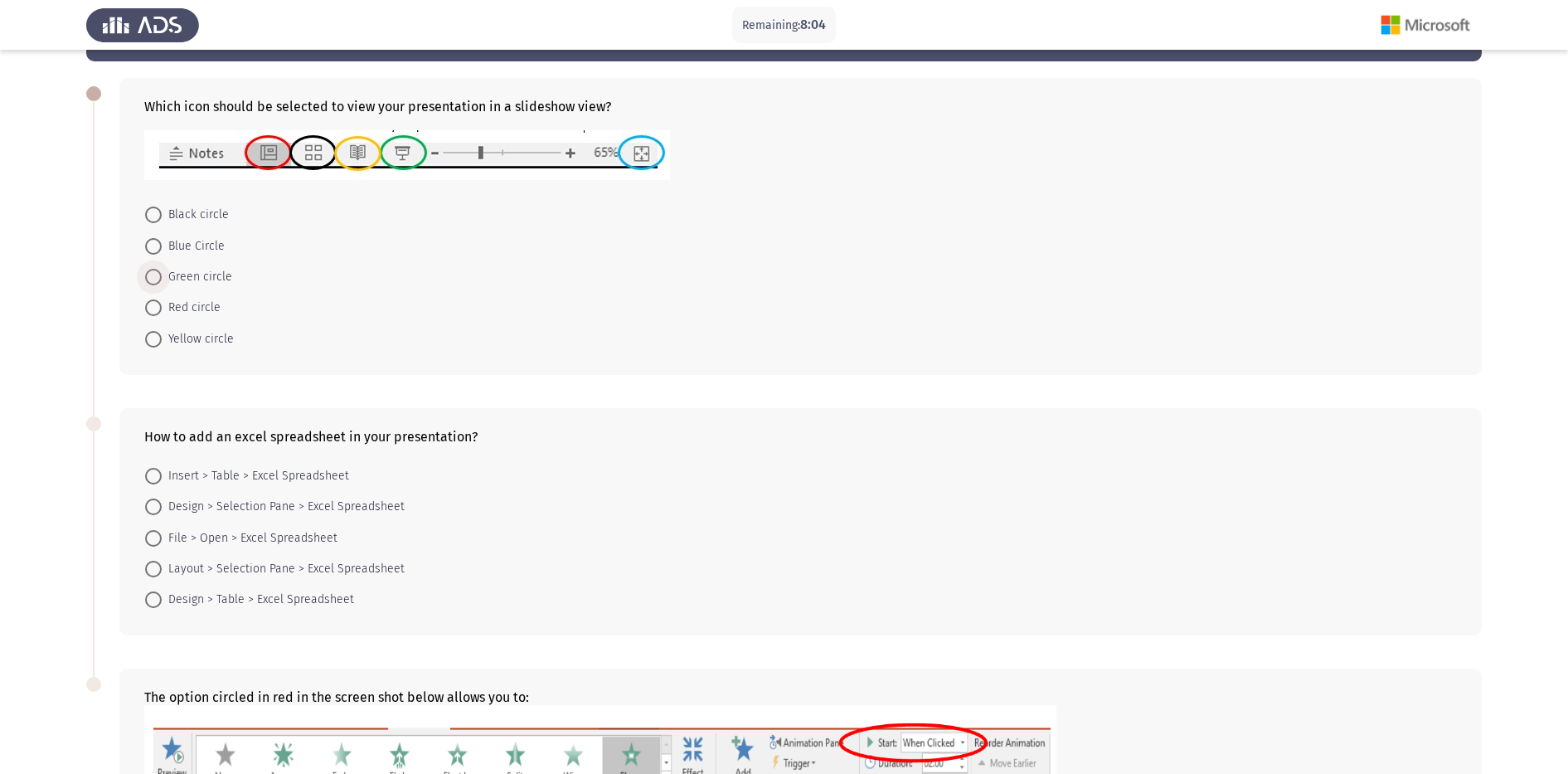 click at bounding box center (153, 277) 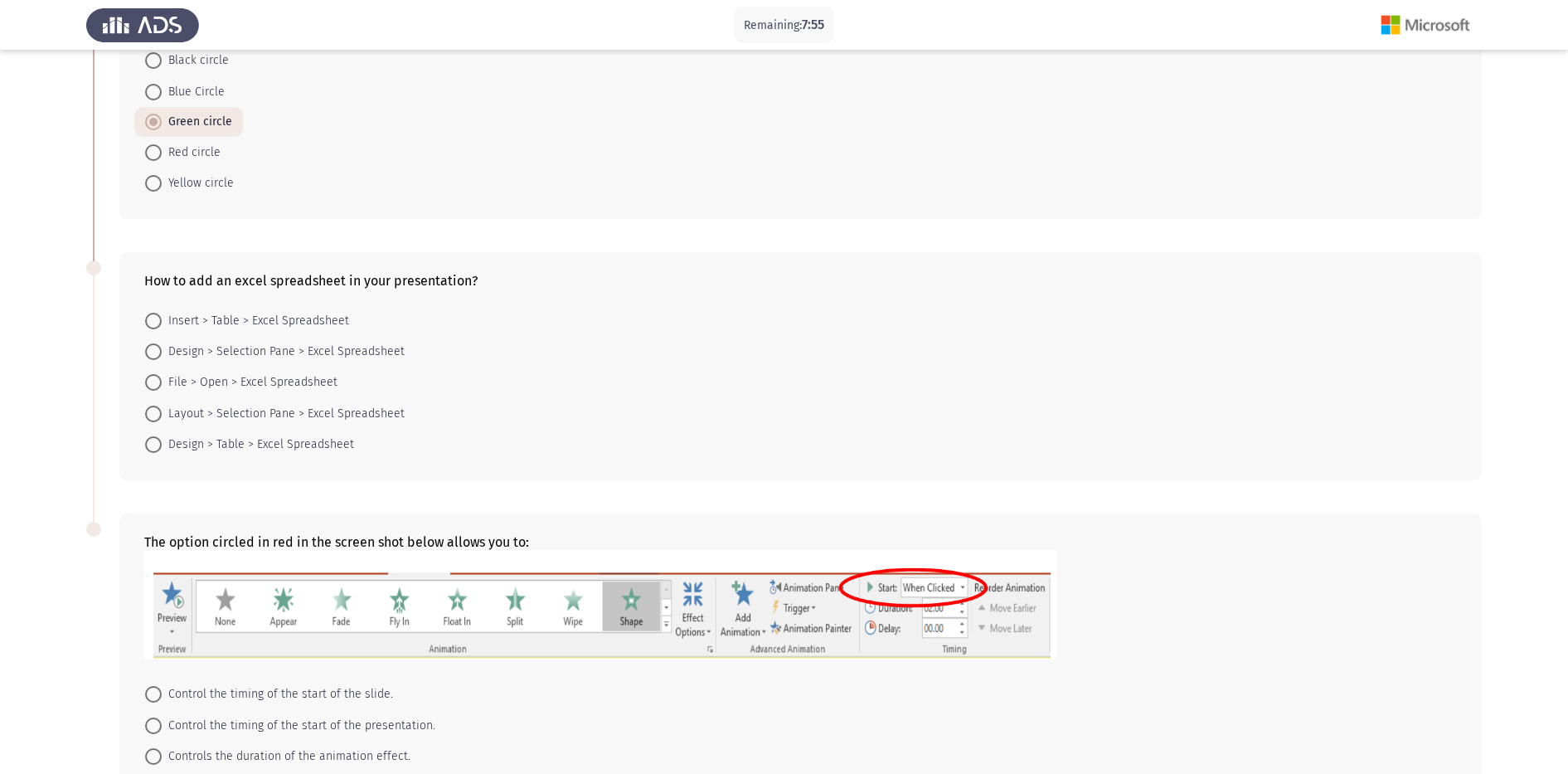 scroll, scrollTop: 213, scrollLeft: 0, axis: vertical 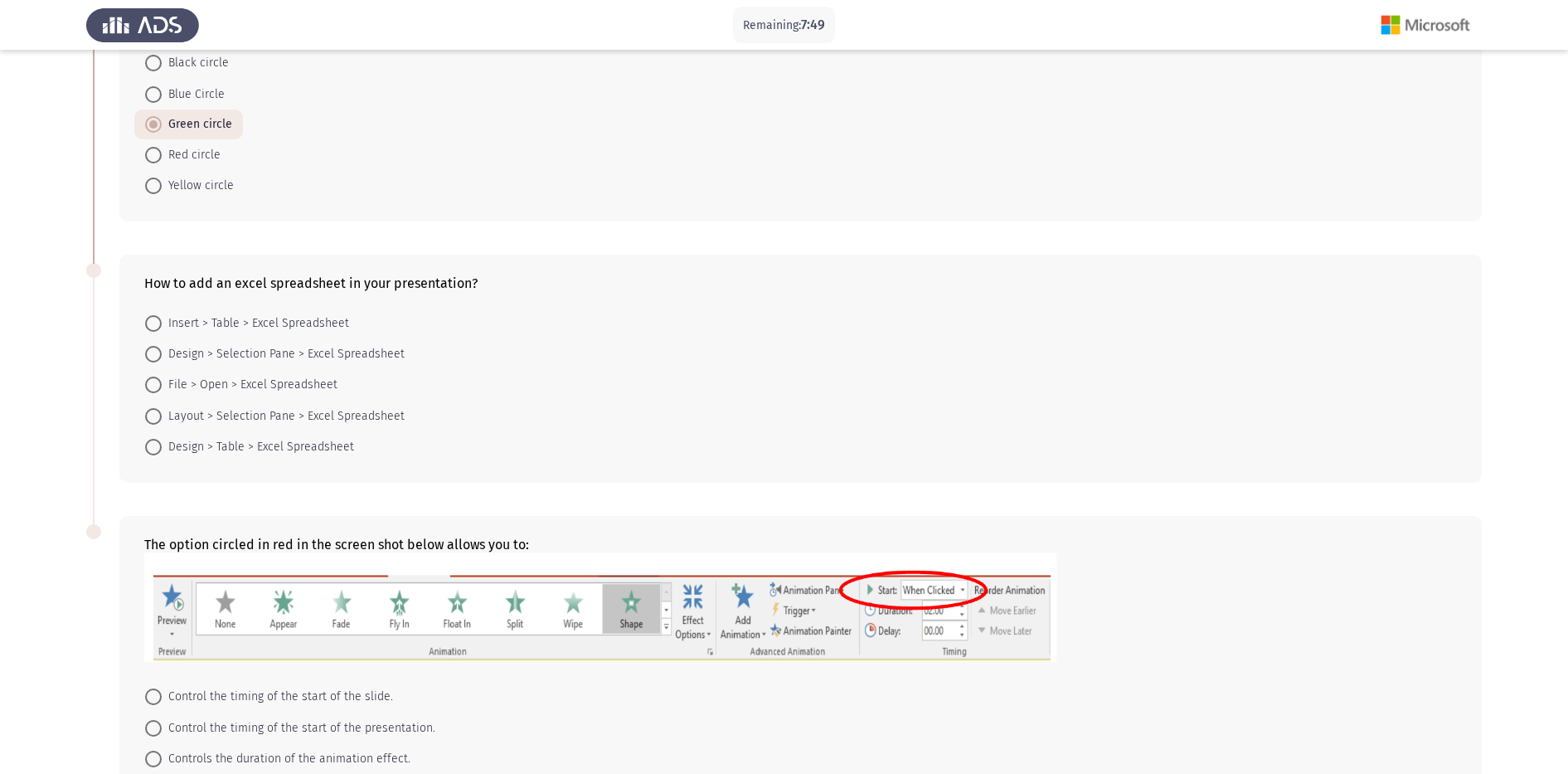 click at bounding box center [153, 324] 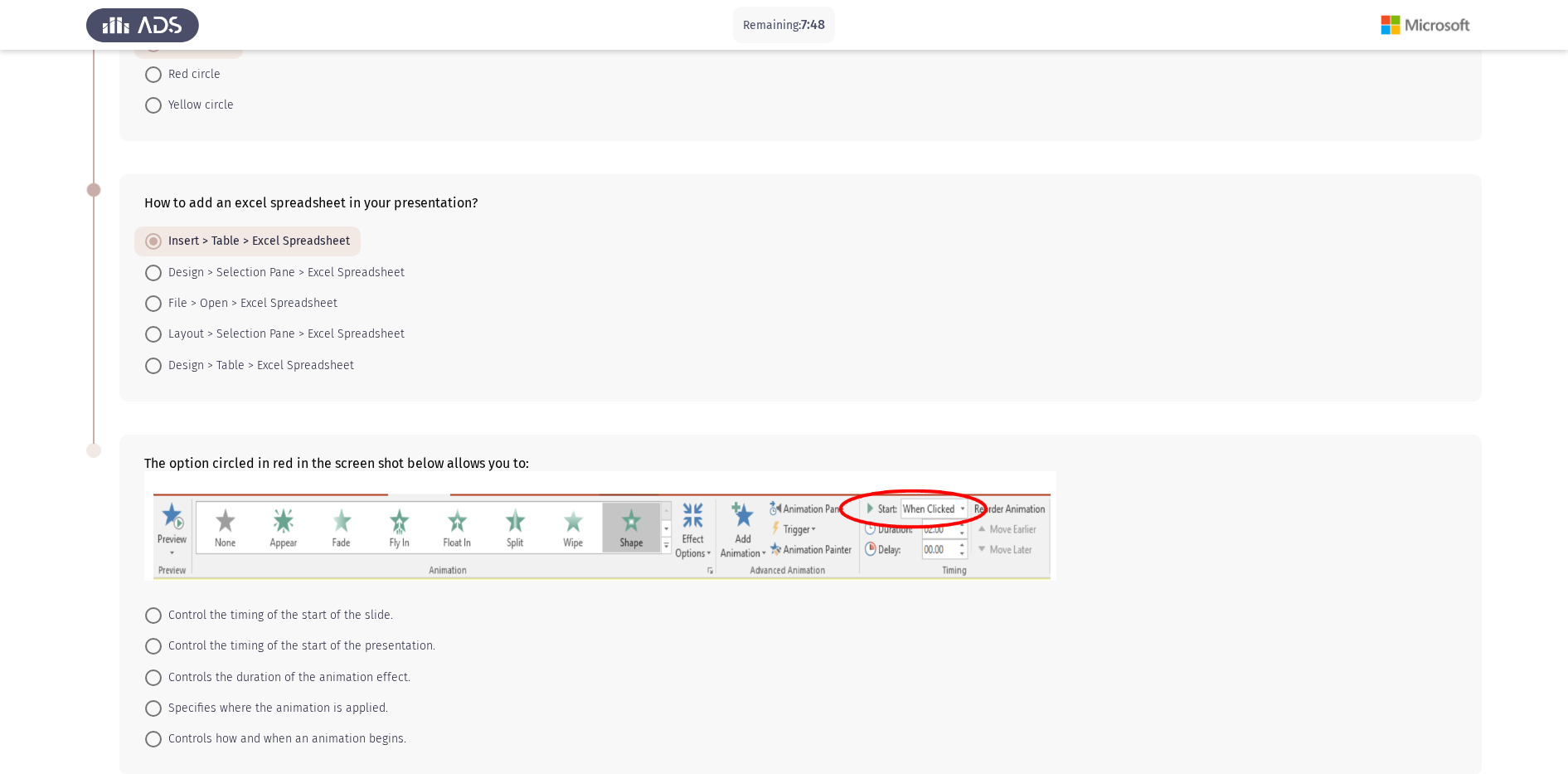 scroll, scrollTop: 377, scrollLeft: 0, axis: vertical 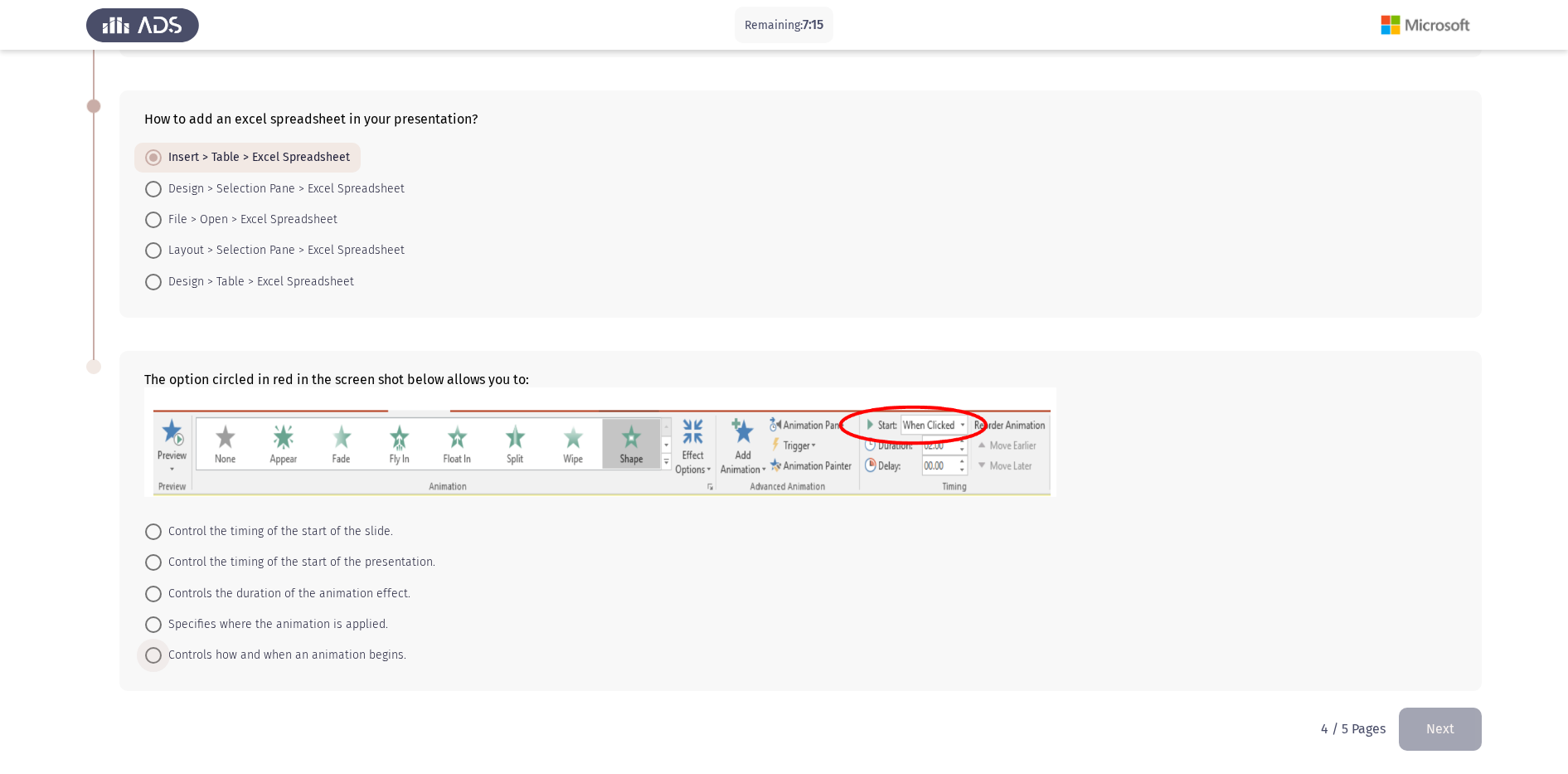click on "Controls how and when an animation begins." at bounding box center [284, 655] 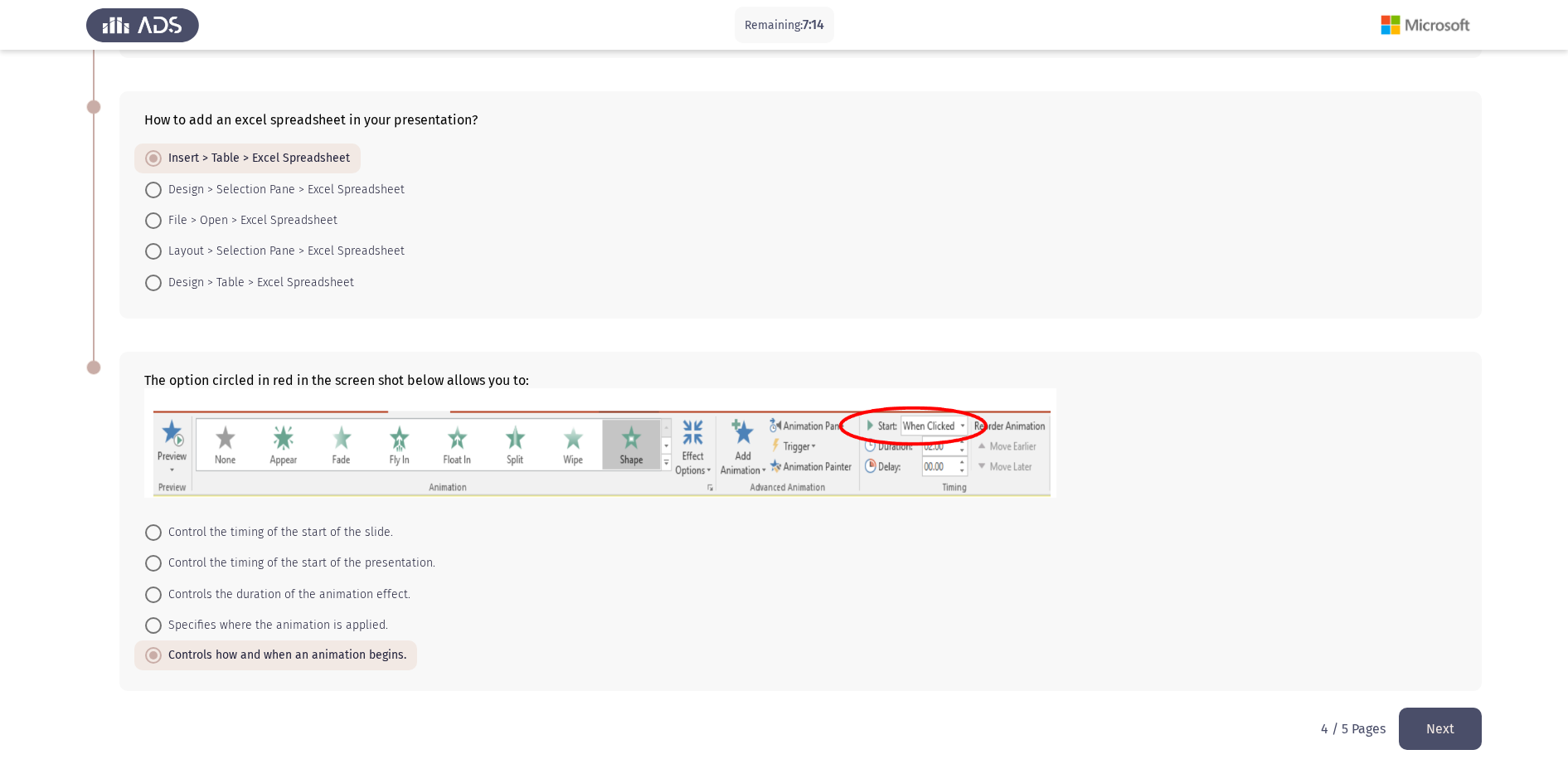 click on "Next" 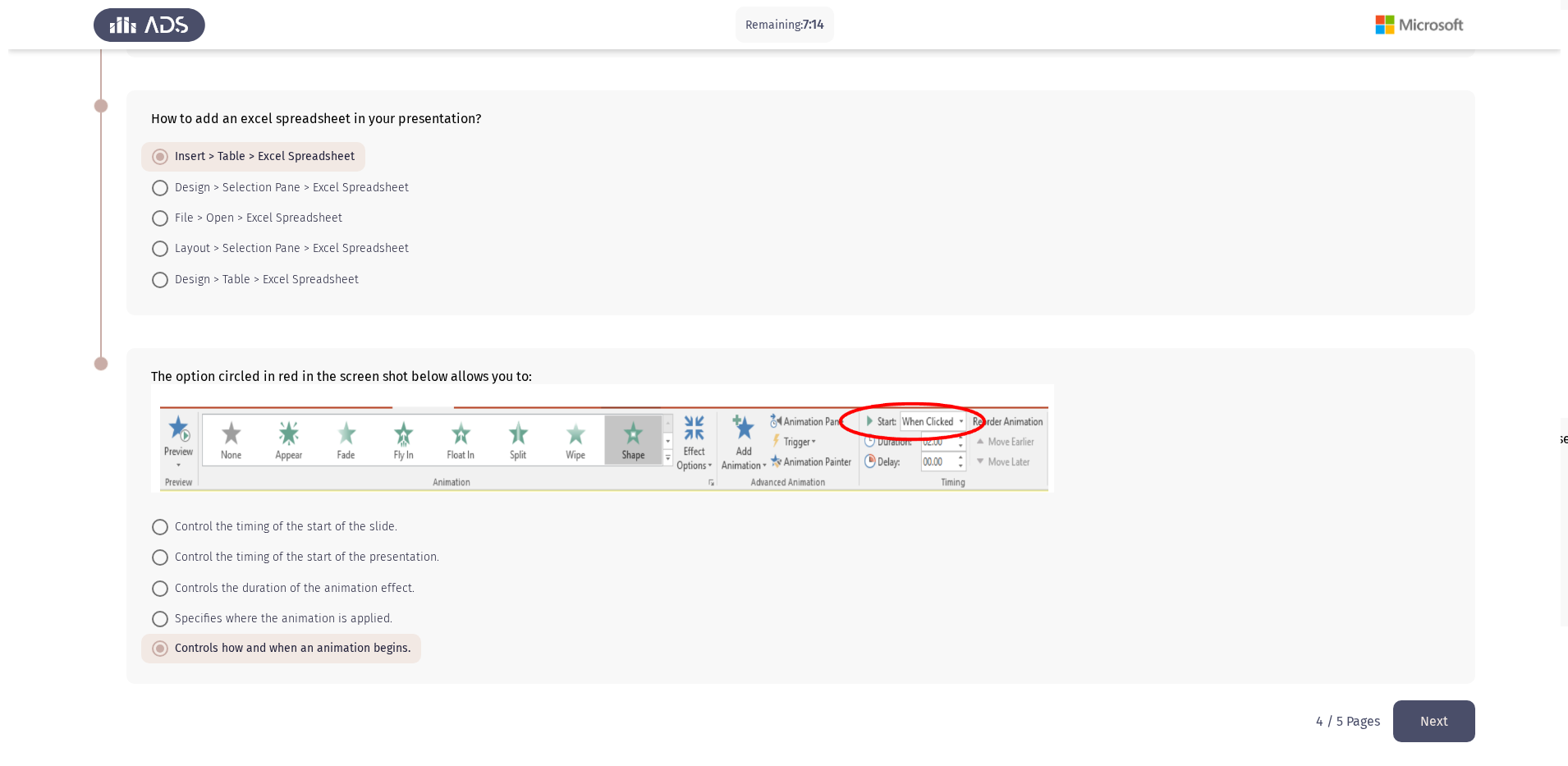 scroll, scrollTop: 0, scrollLeft: 0, axis: both 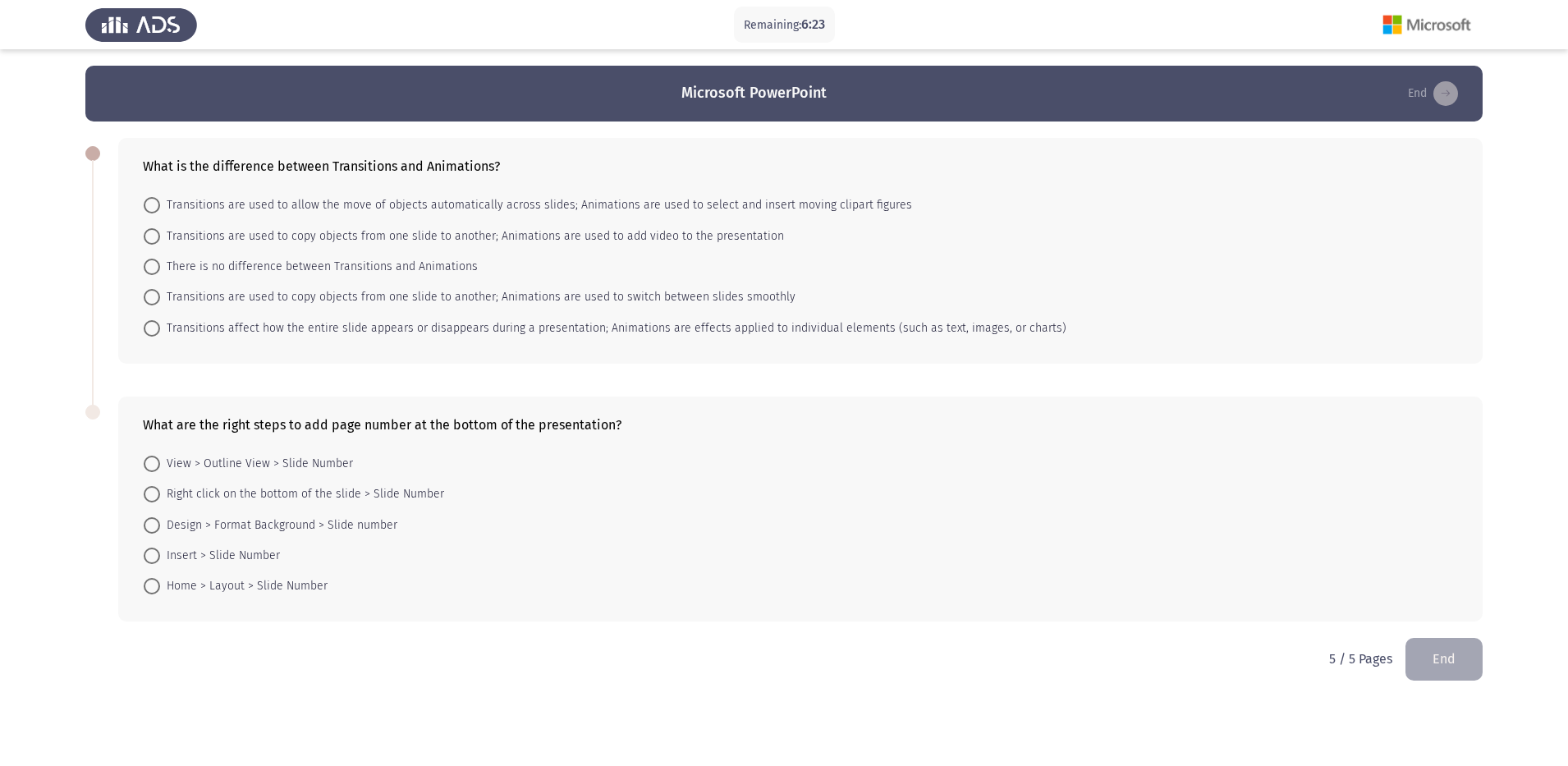 click on "Transitions affect how the entire slide appears or disappears during a presentation; Animations are effects applied to individual elements (such as text, images, or charts)" at bounding box center (613, 328) 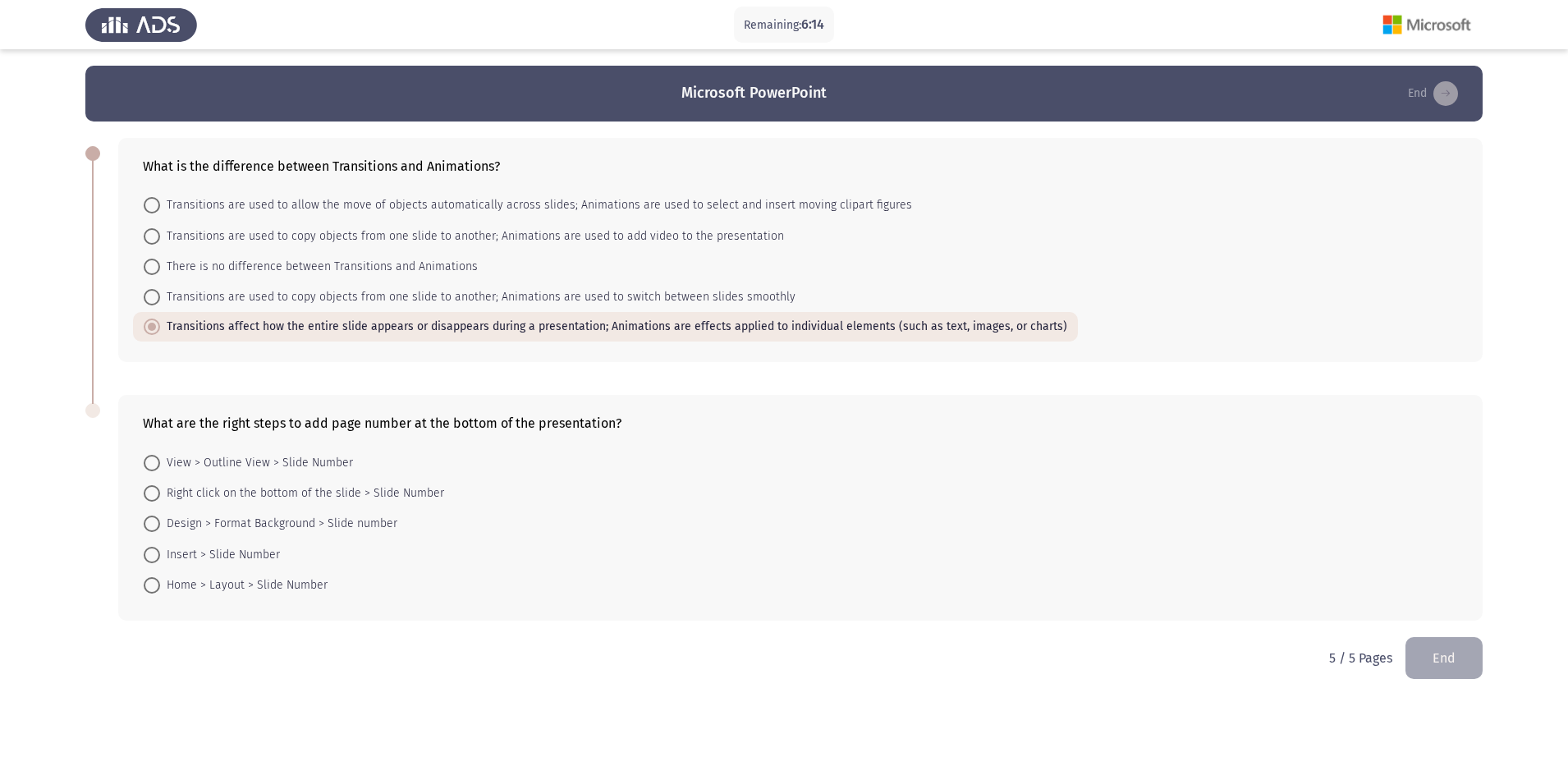click on "Insert > Slide Number" at bounding box center [220, 555] 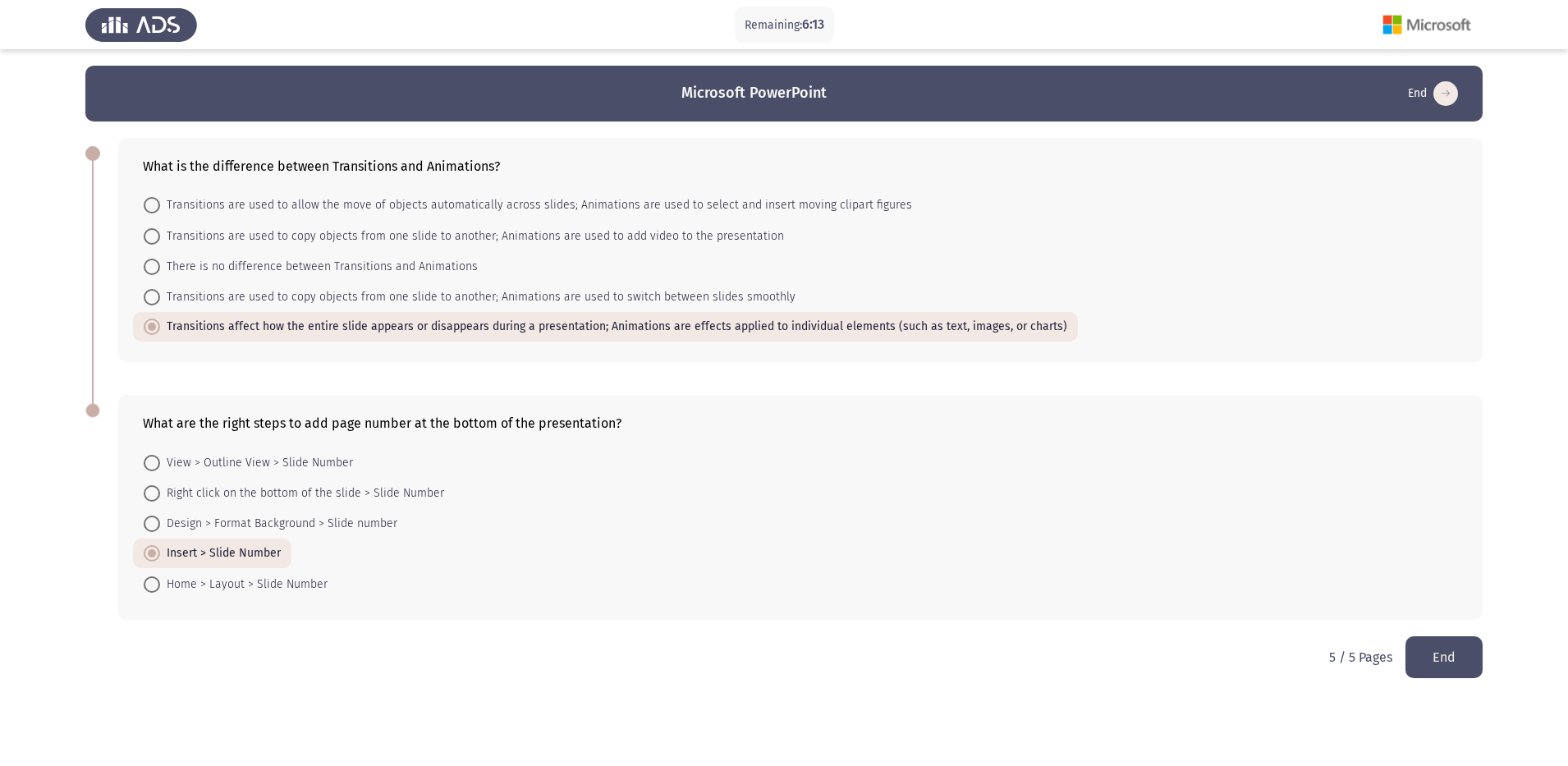 click on "End" 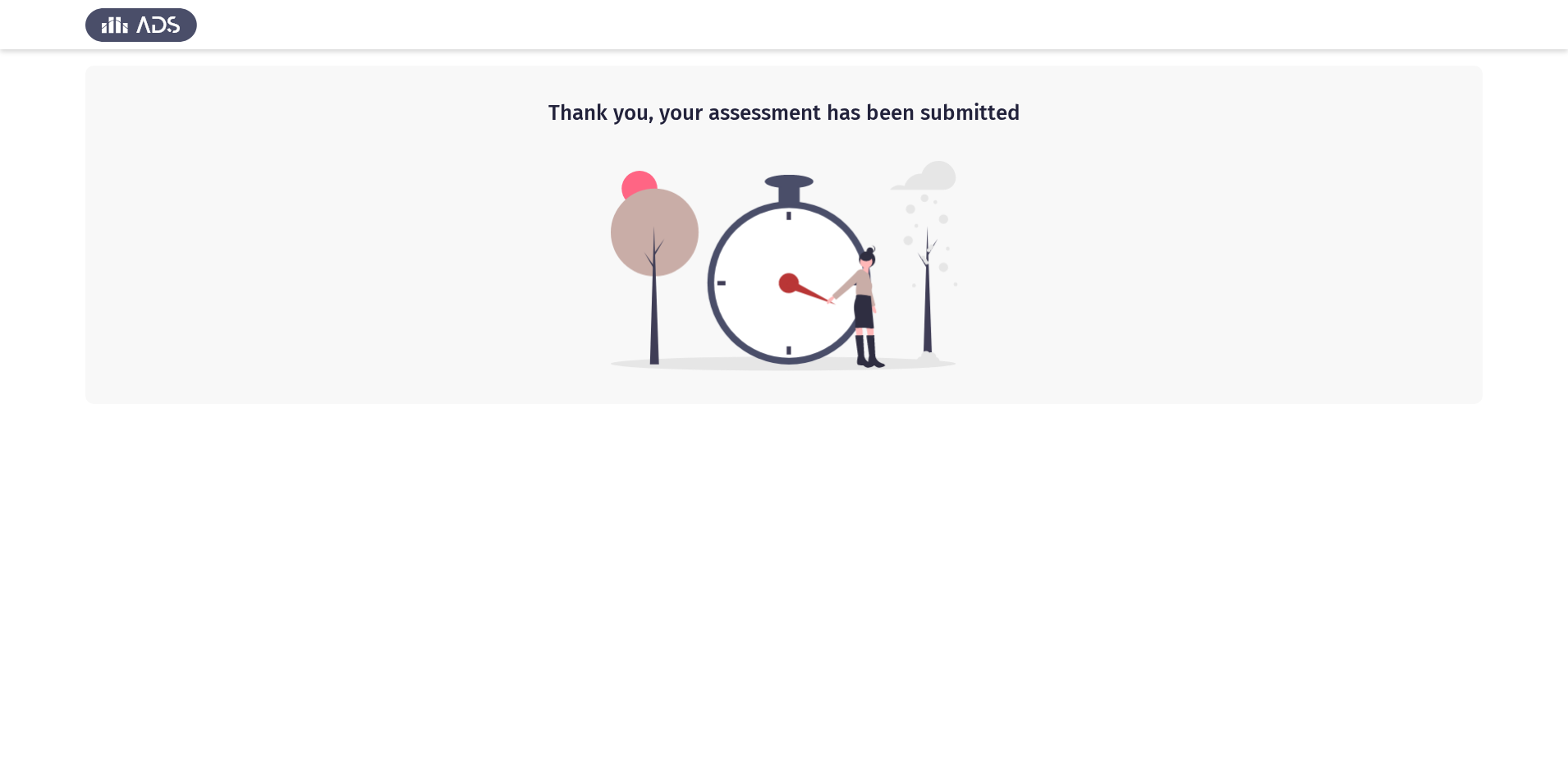 click 